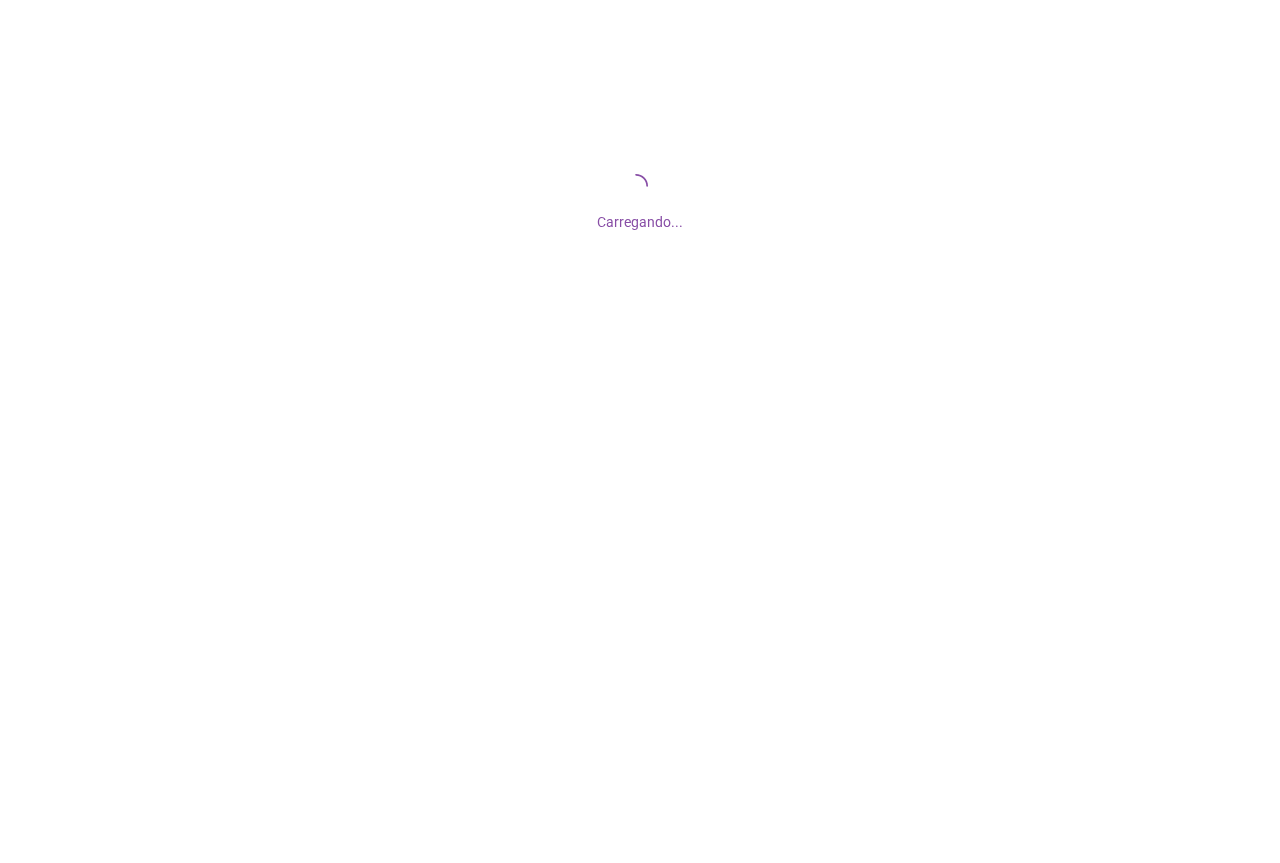 scroll, scrollTop: 0, scrollLeft: 0, axis: both 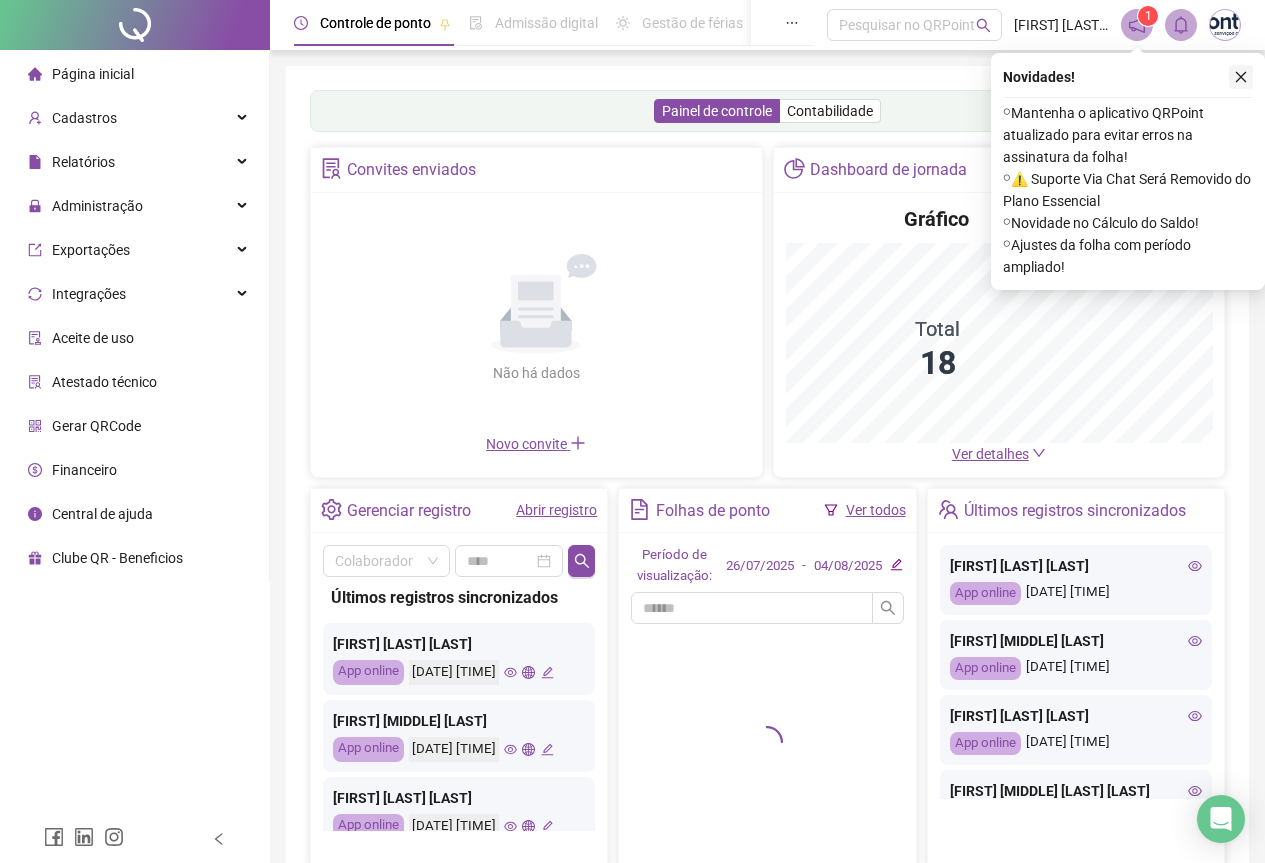 click 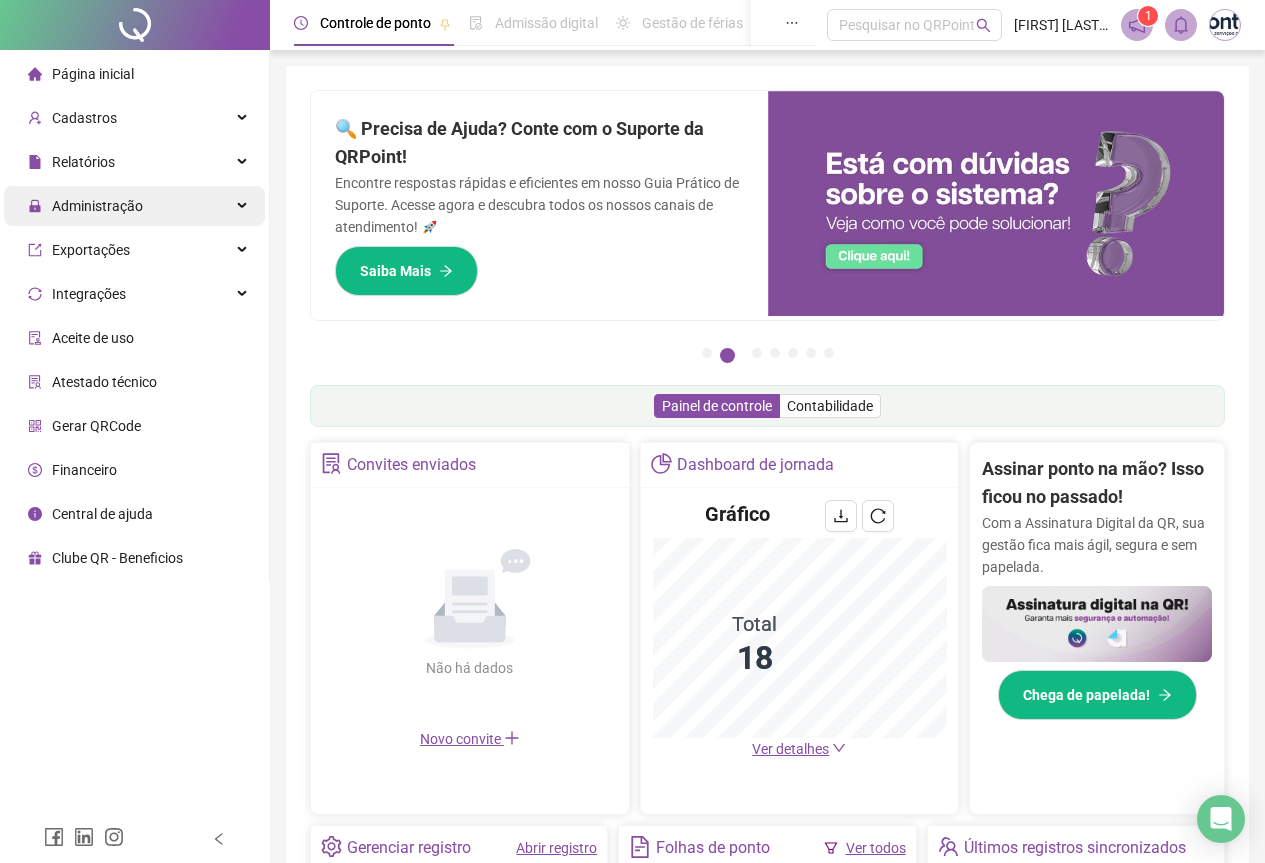click on "Administração" at bounding box center (134, 206) 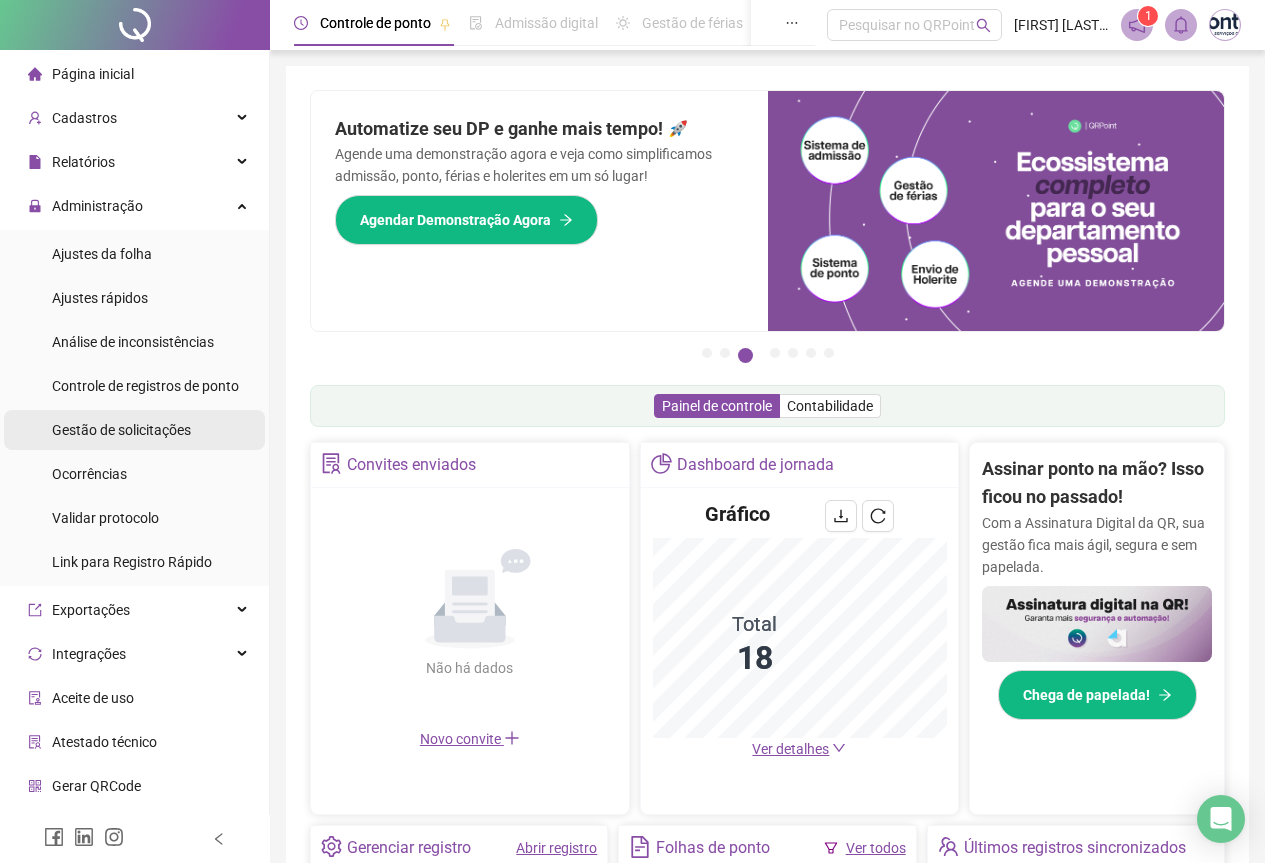click on "Gestão de solicitações" at bounding box center (121, 430) 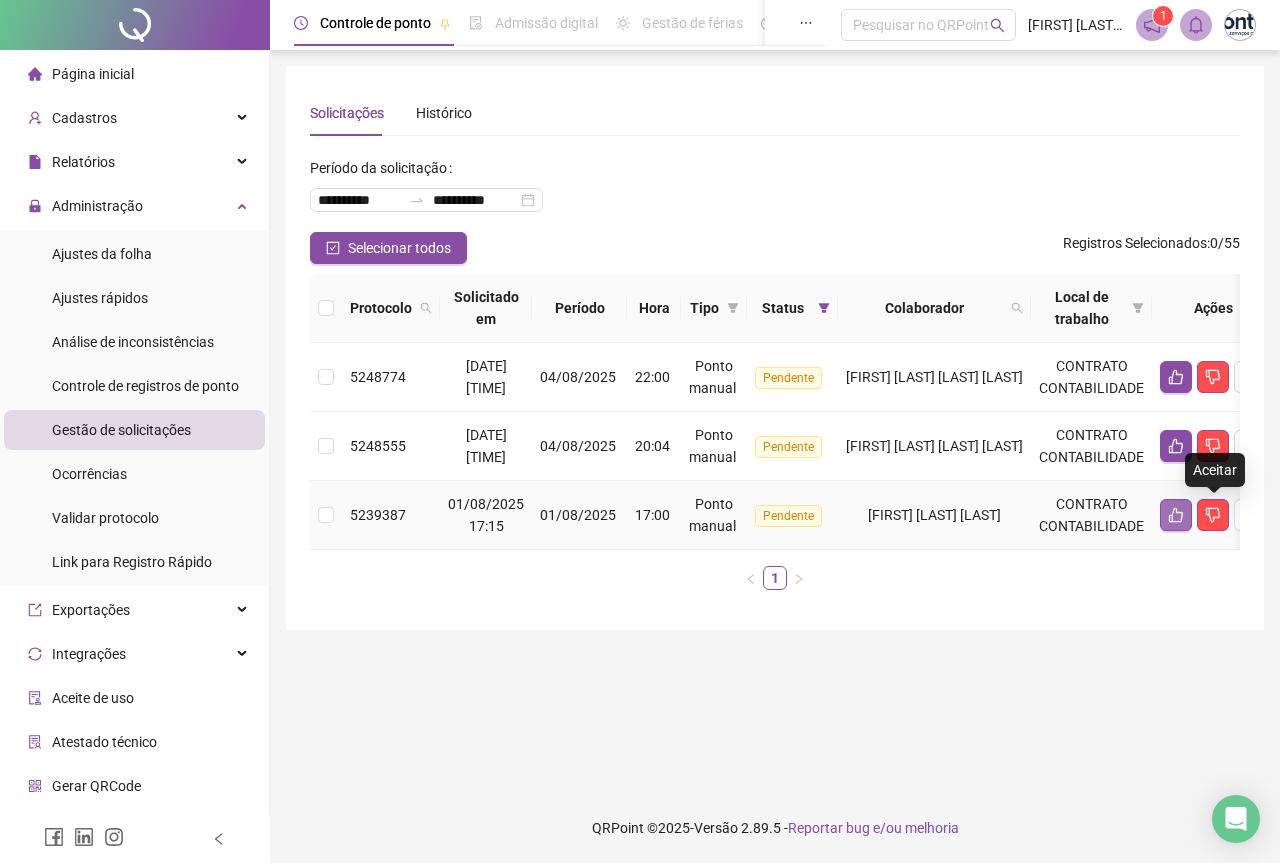 click 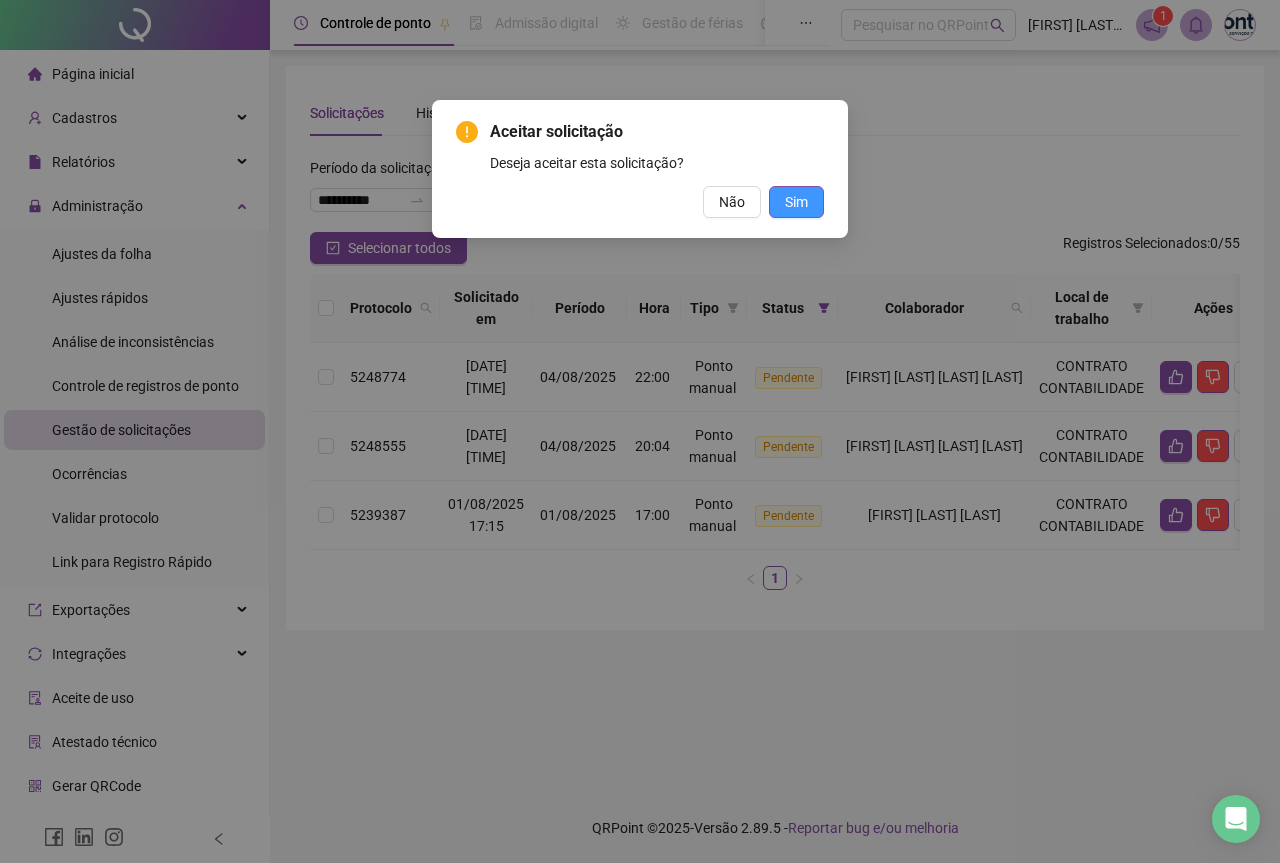 click on "Sim" at bounding box center (796, 202) 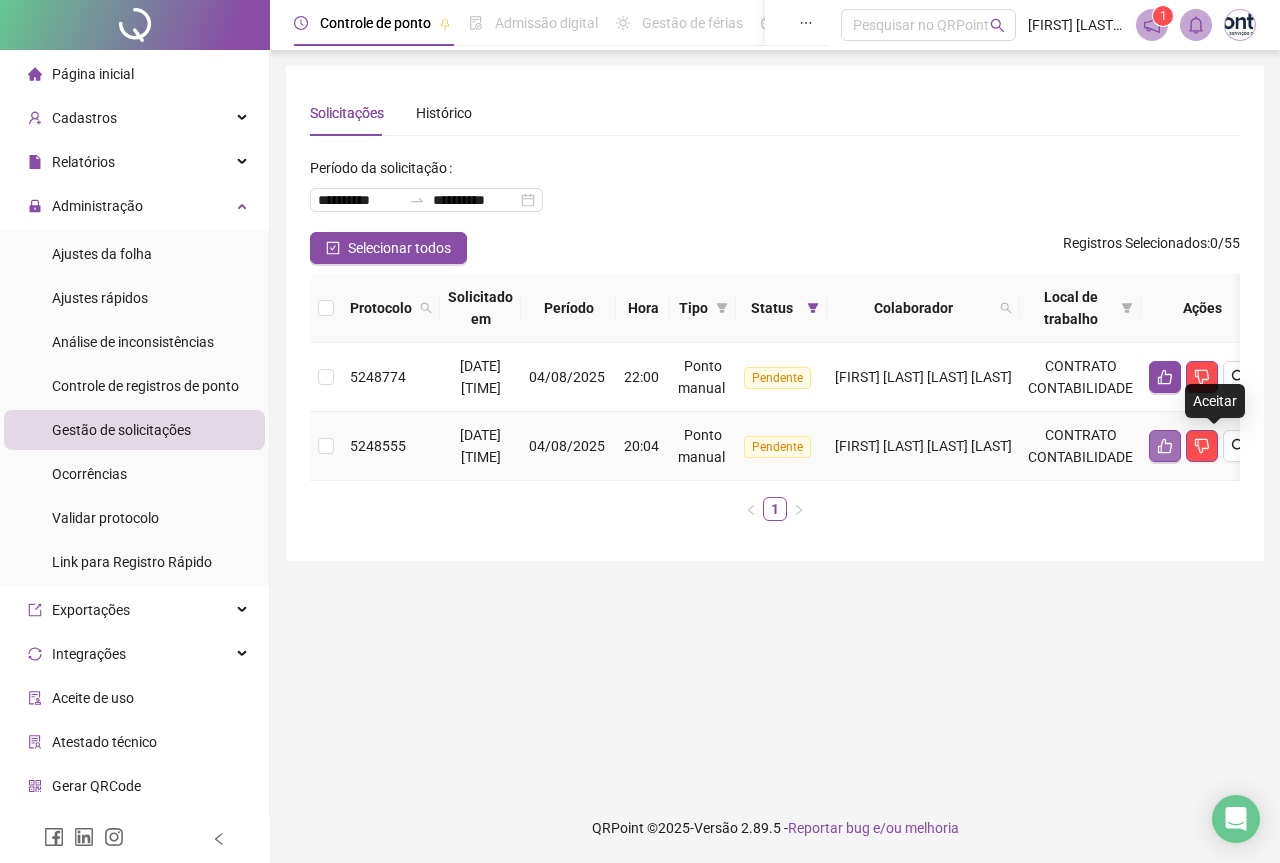 click at bounding box center (1165, 446) 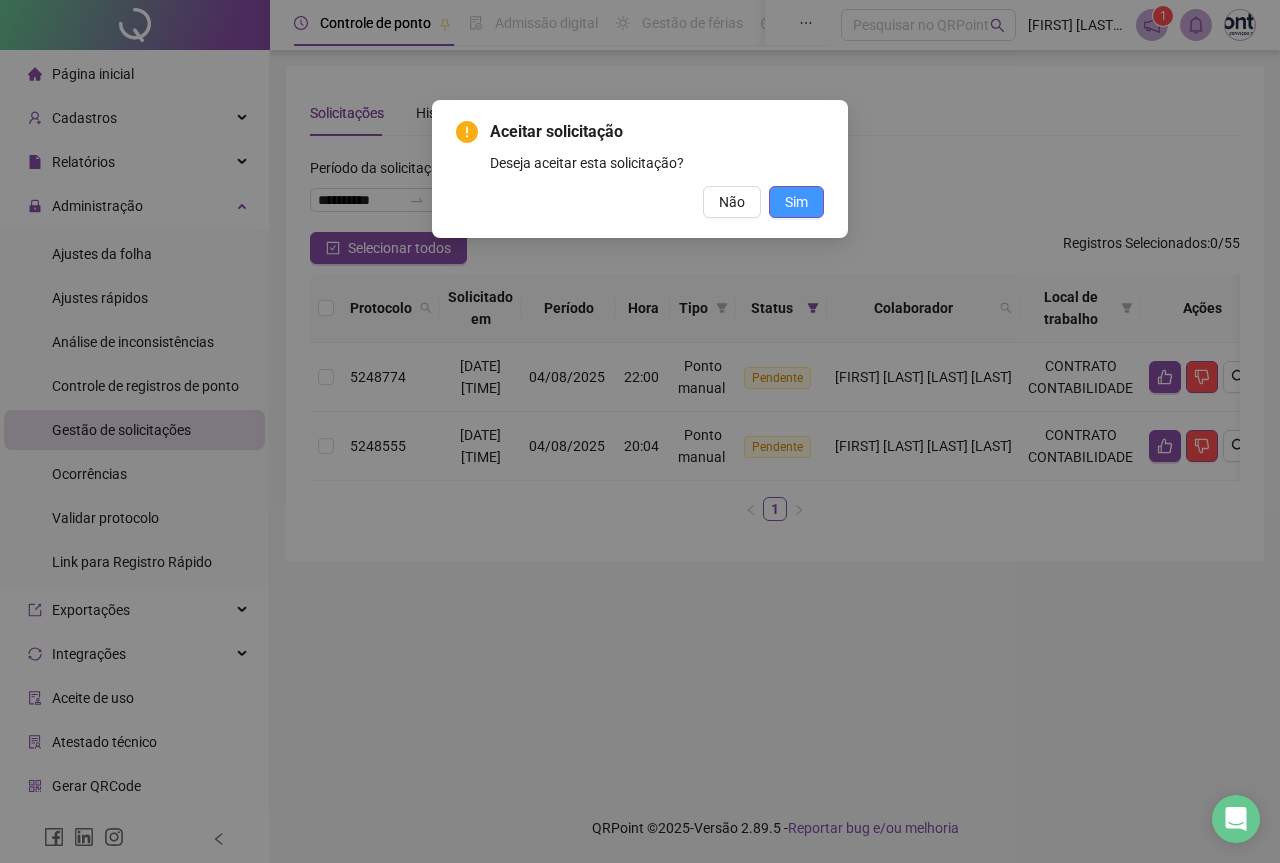 click on "Sim" at bounding box center (796, 202) 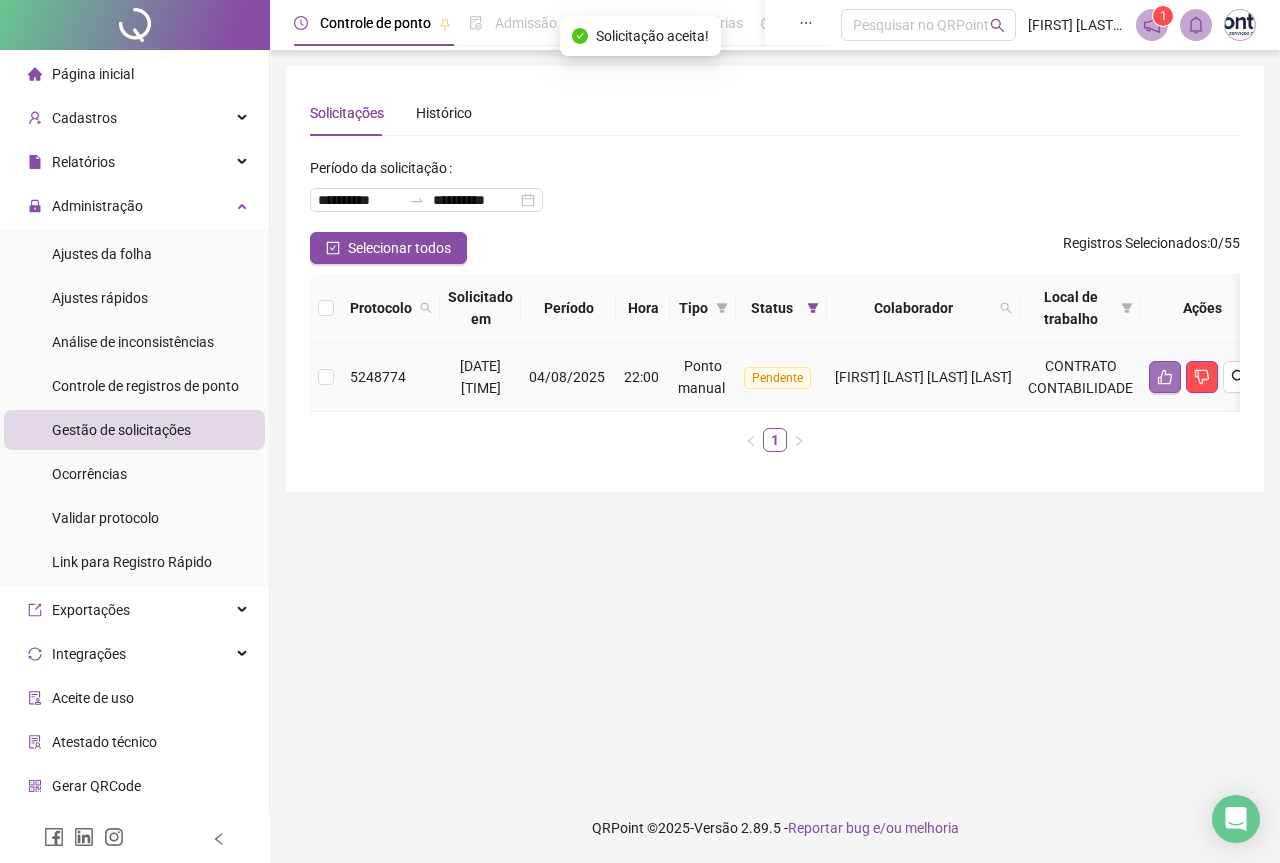 click at bounding box center [1165, 377] 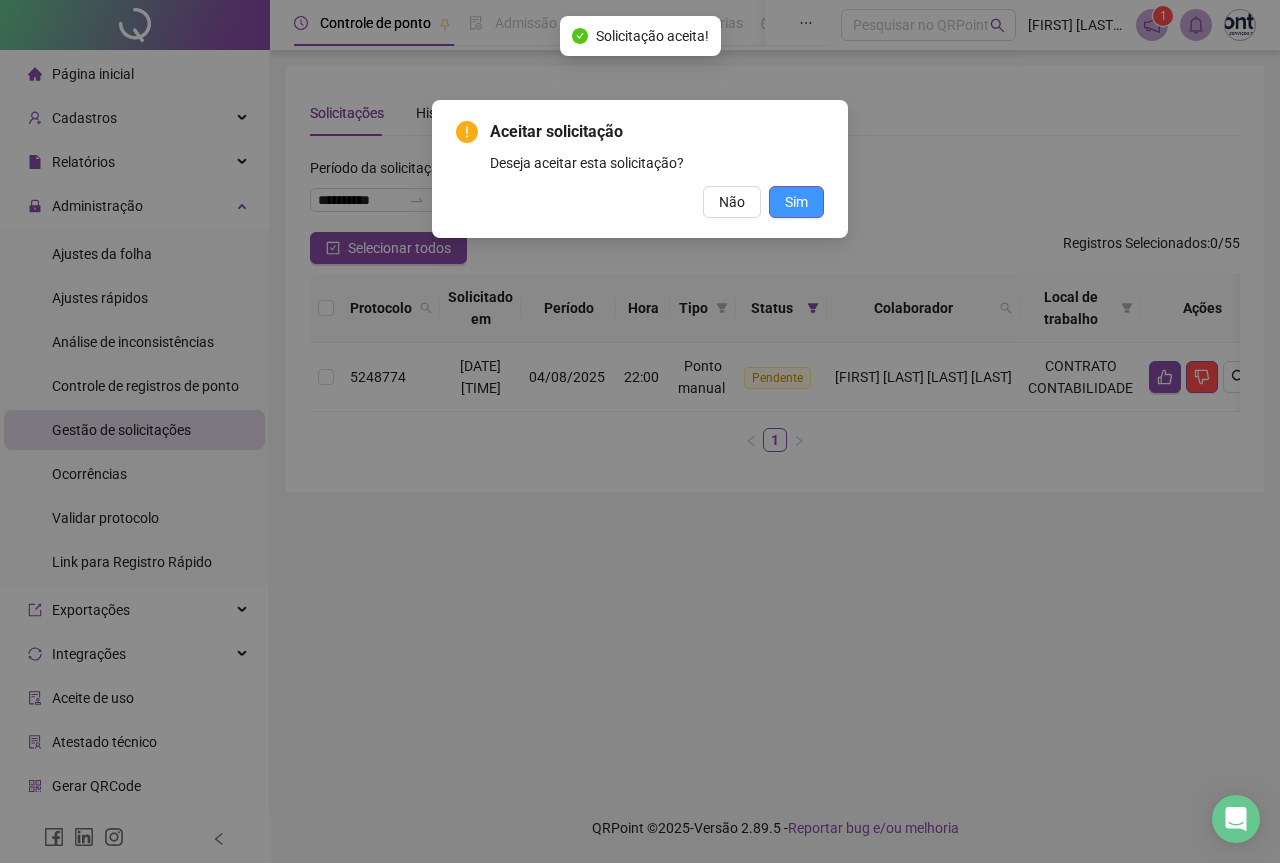 click on "Sim" at bounding box center (796, 202) 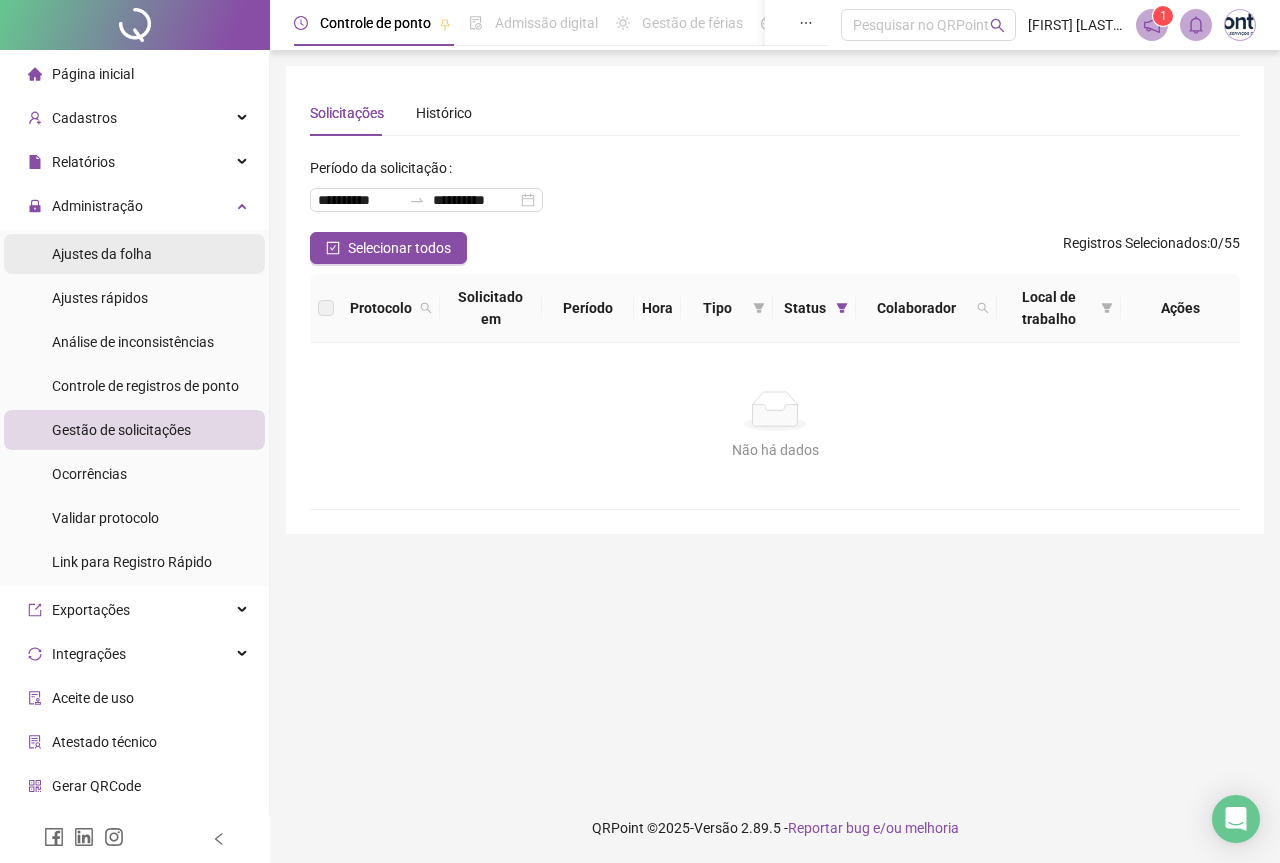 click on "Ajustes da folha" at bounding box center [134, 254] 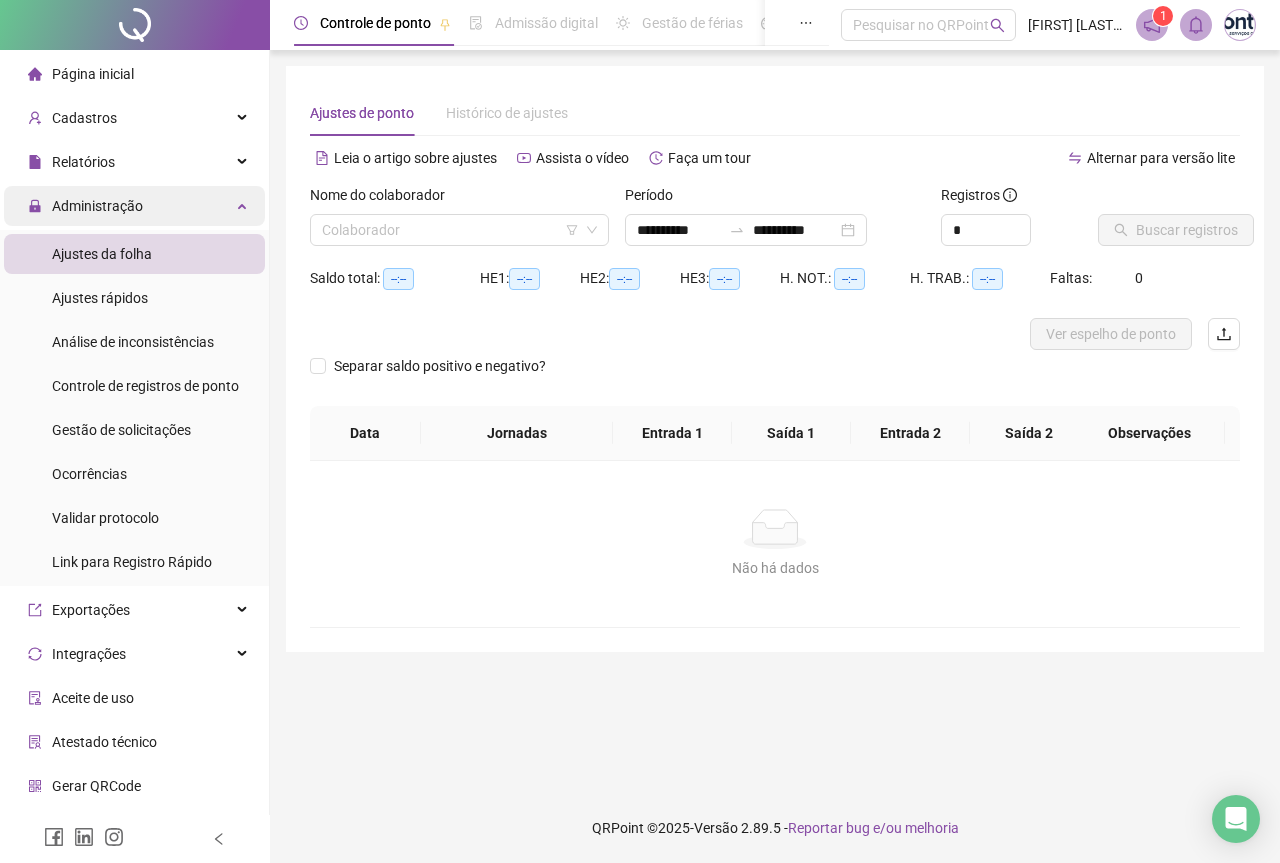 type on "**********" 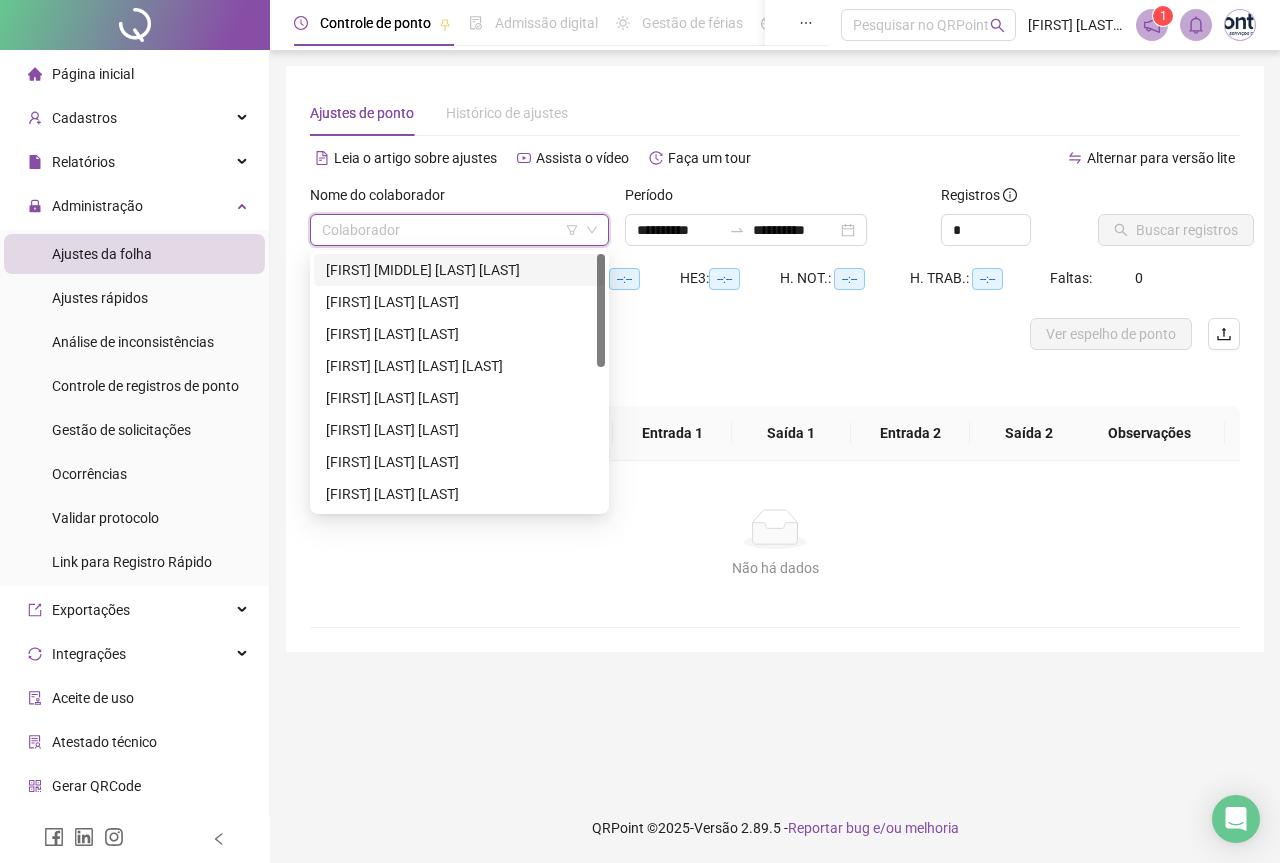 click at bounding box center [450, 230] 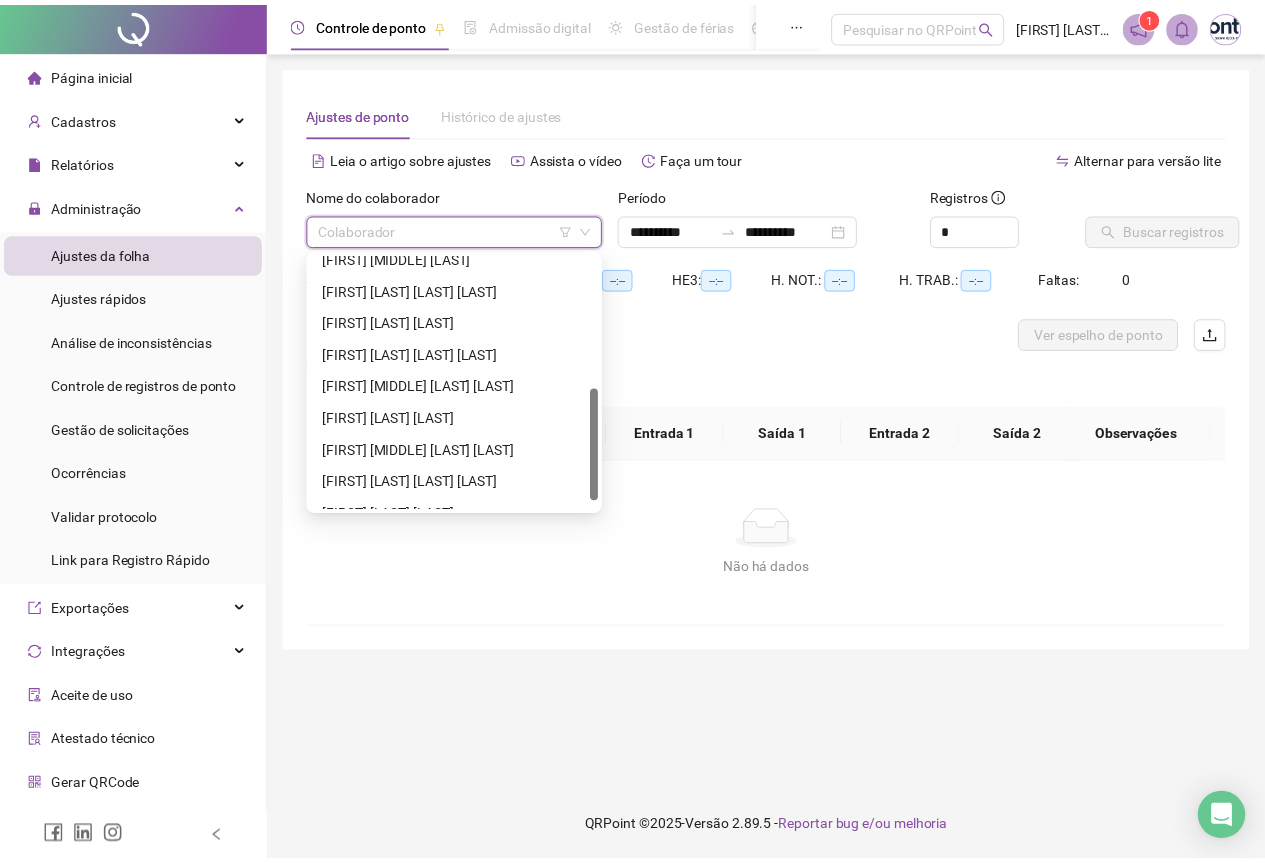 scroll, scrollTop: 320, scrollLeft: 0, axis: vertical 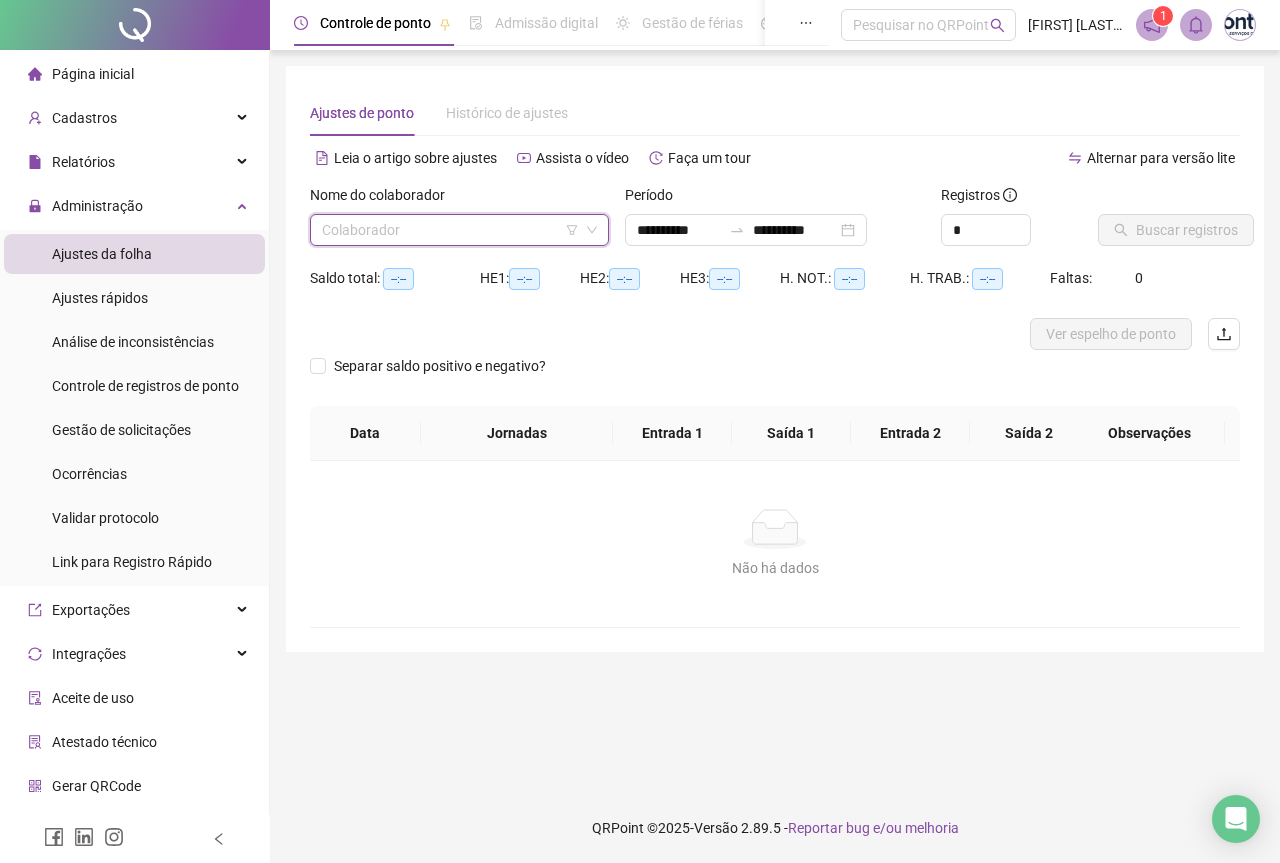 click at bounding box center (450, 230) 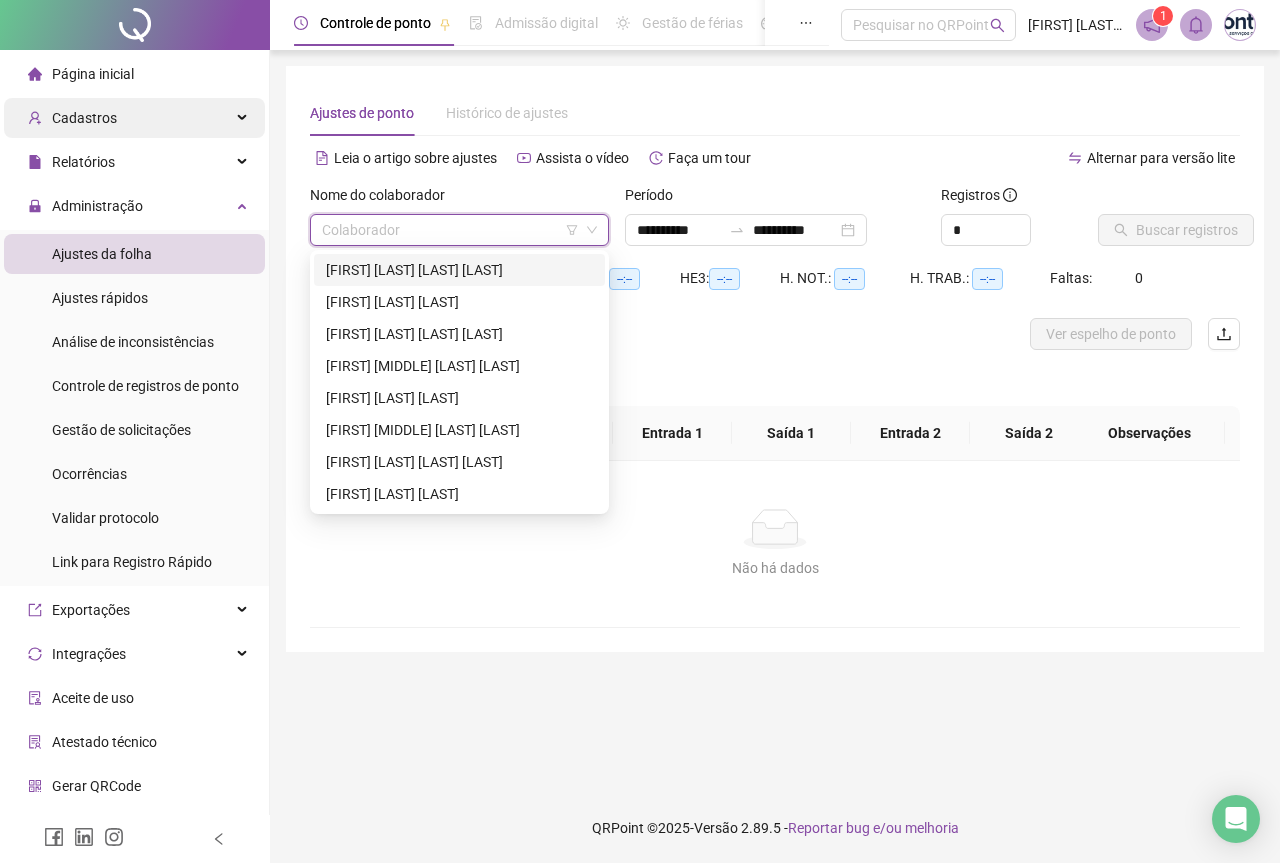 click on "Cadastros" at bounding box center [134, 118] 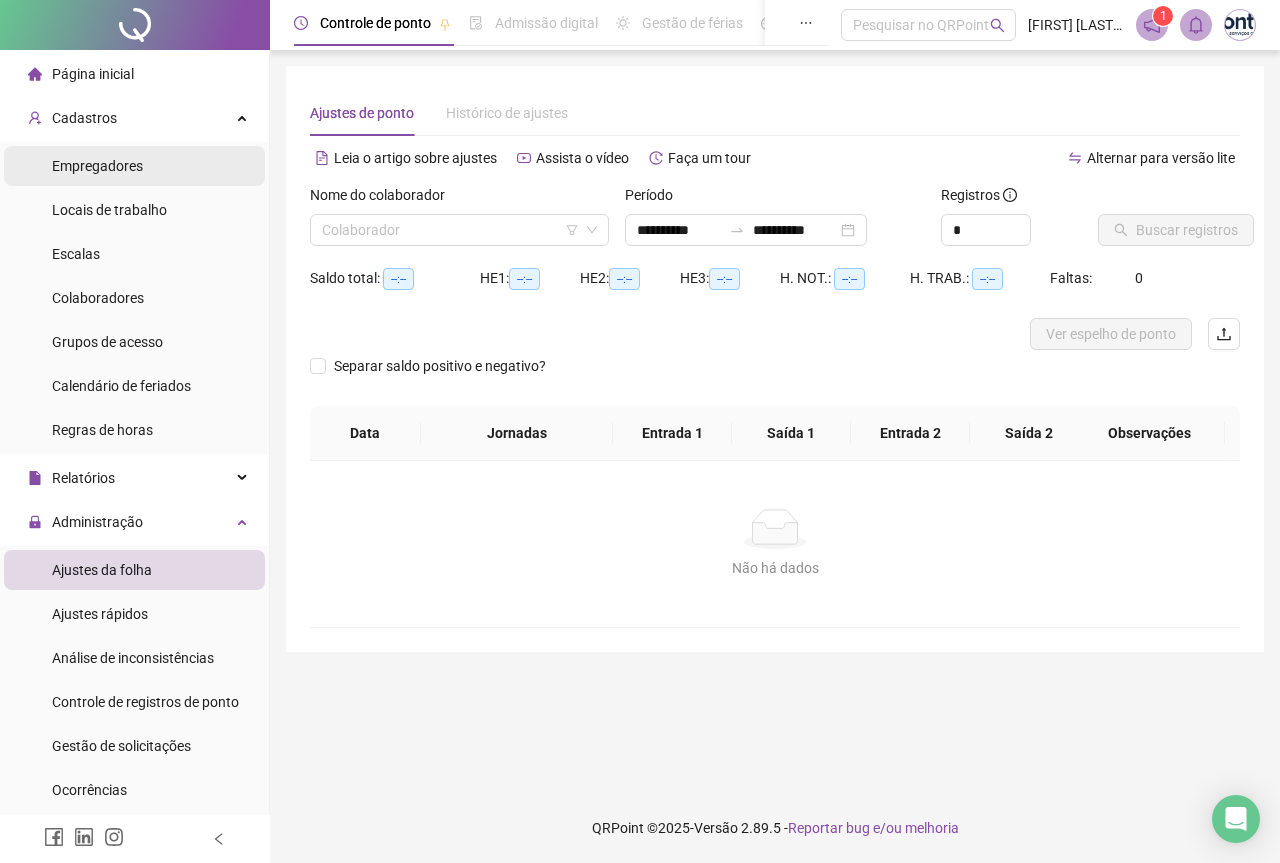click on "Empregadores" at bounding box center [134, 166] 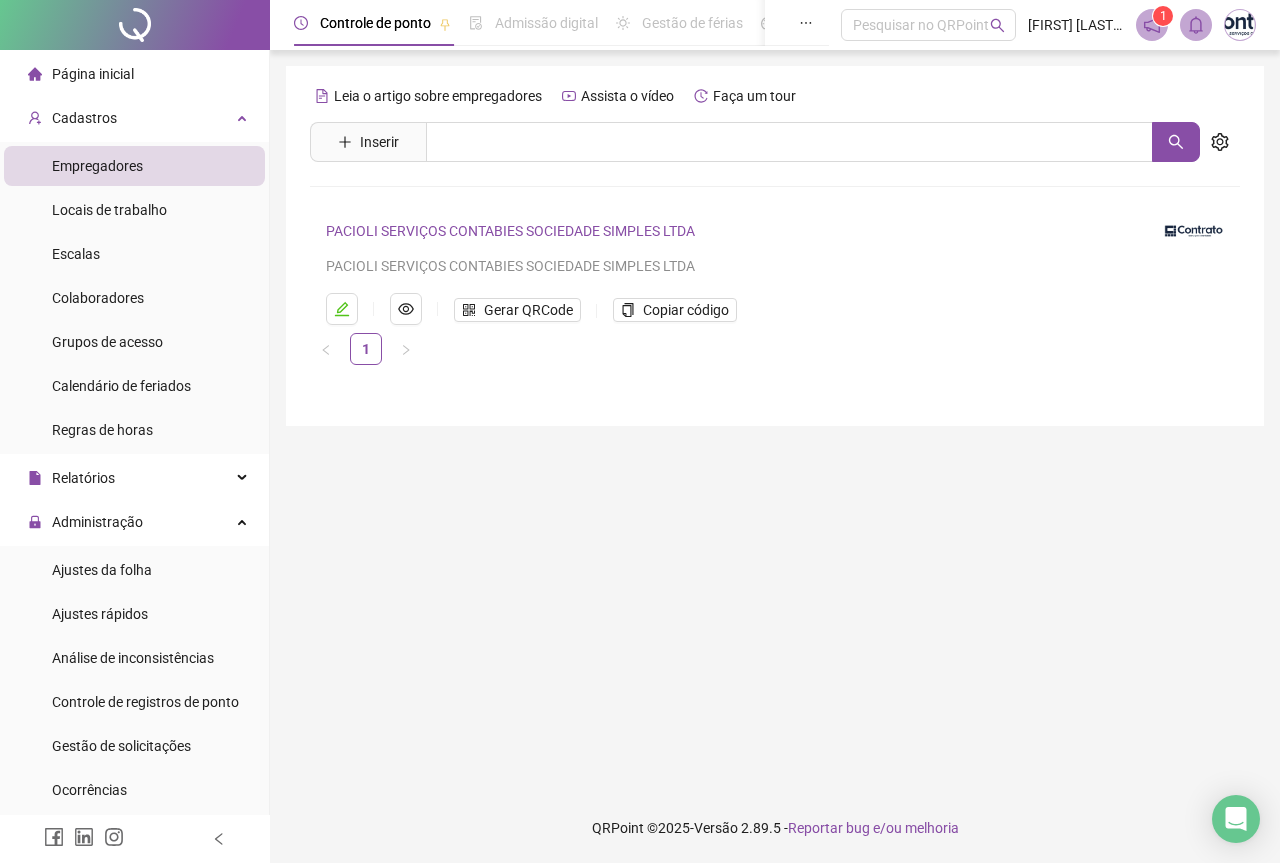 click on "PACIOLI SERVIÇOS CONTABIES SOCIEDADE SIMPLES LTDA" at bounding box center [510, 231] 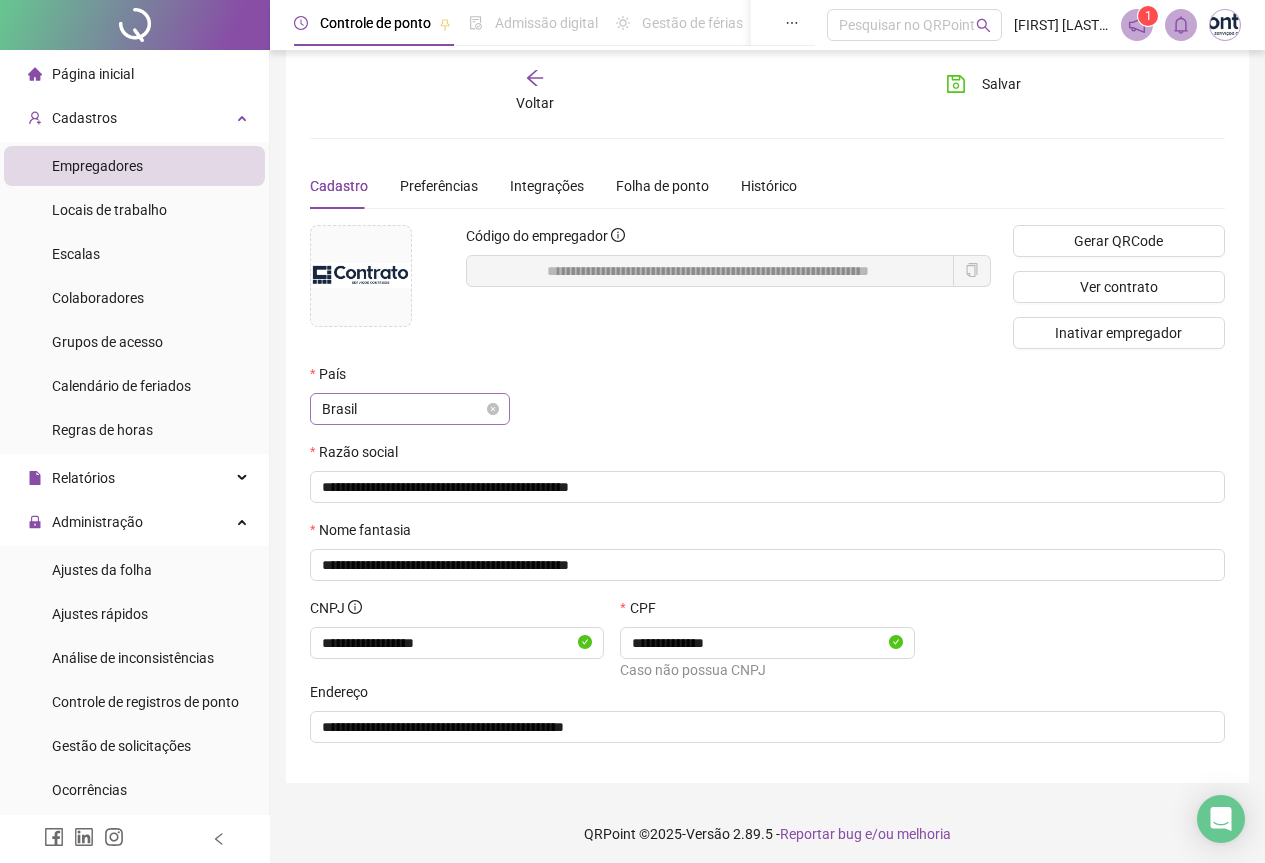 scroll, scrollTop: 28, scrollLeft: 0, axis: vertical 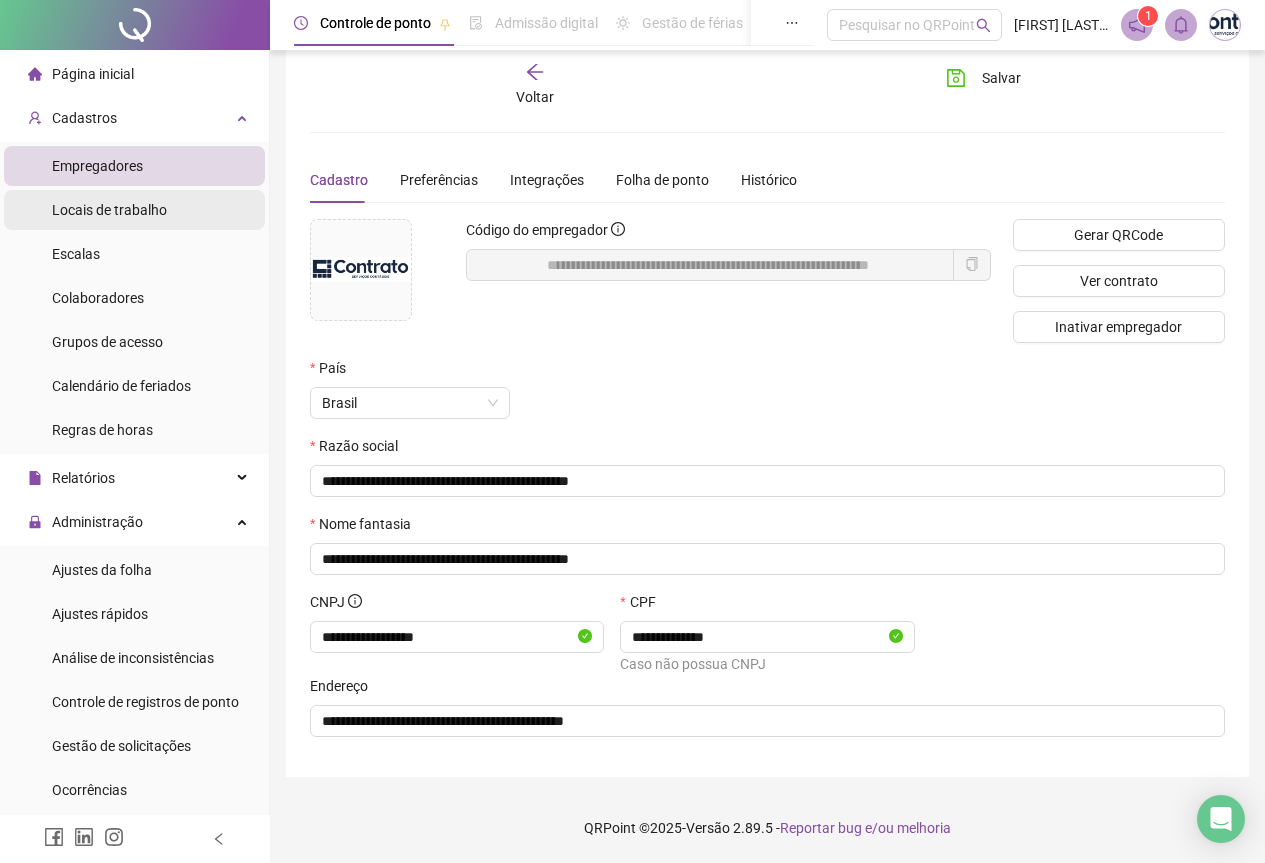 click on "Locais de trabalho" at bounding box center (109, 210) 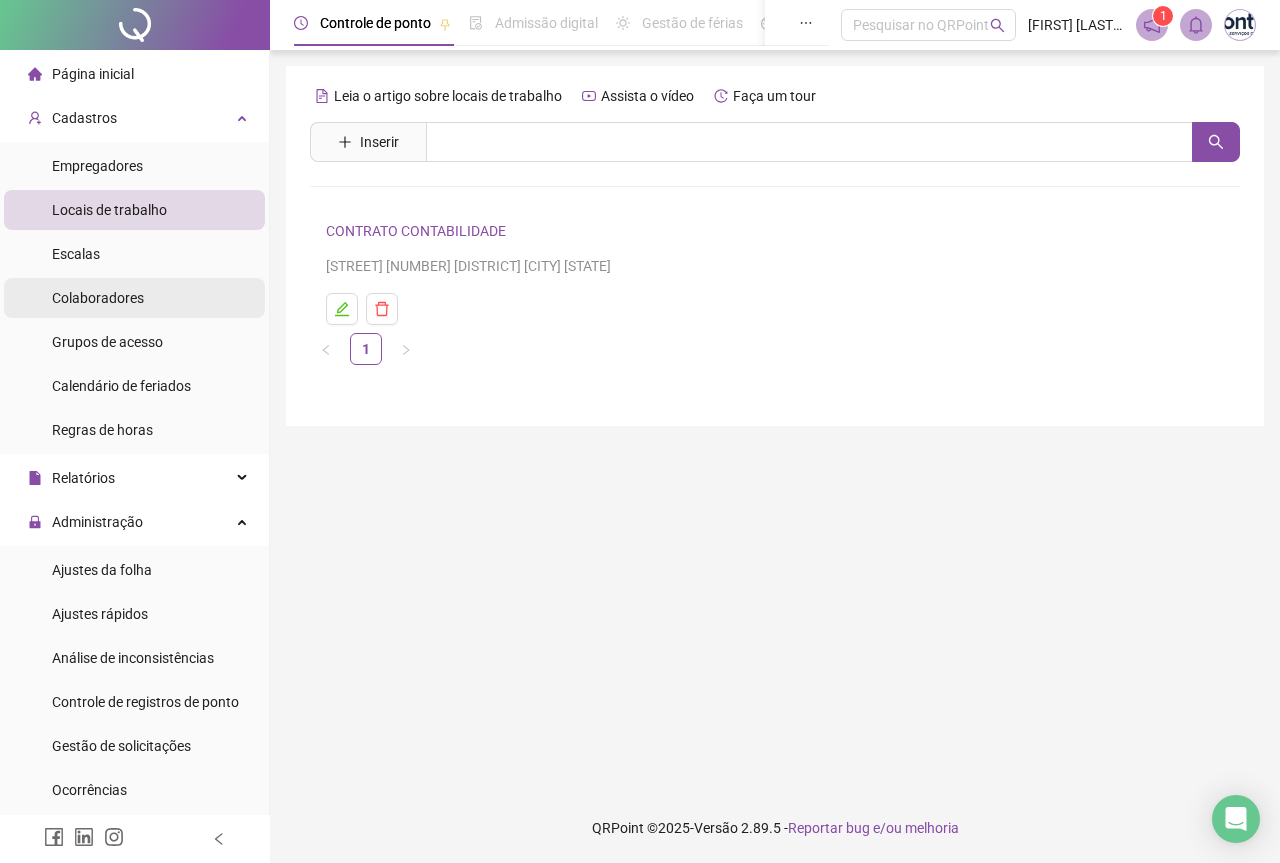 click on "Colaboradores" at bounding box center [98, 298] 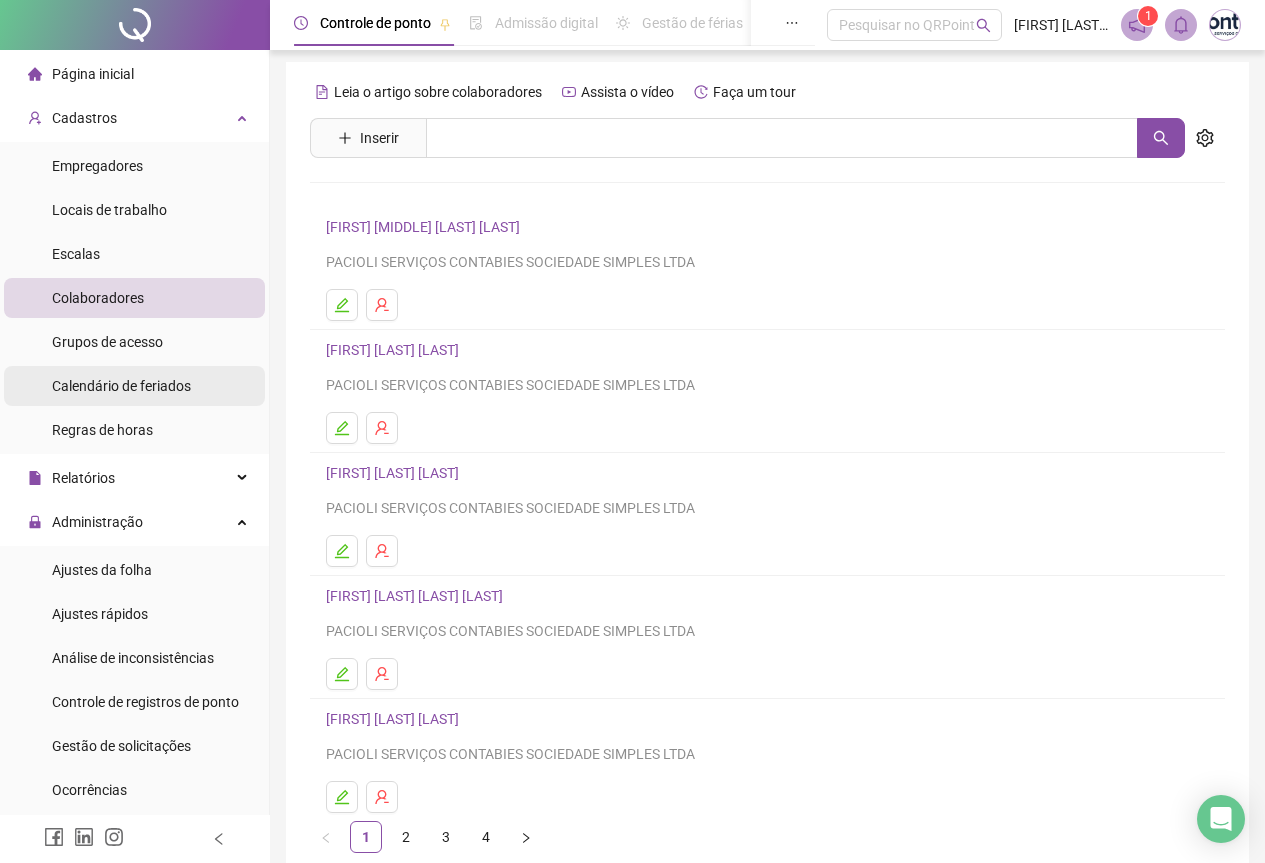 scroll, scrollTop: 0, scrollLeft: 0, axis: both 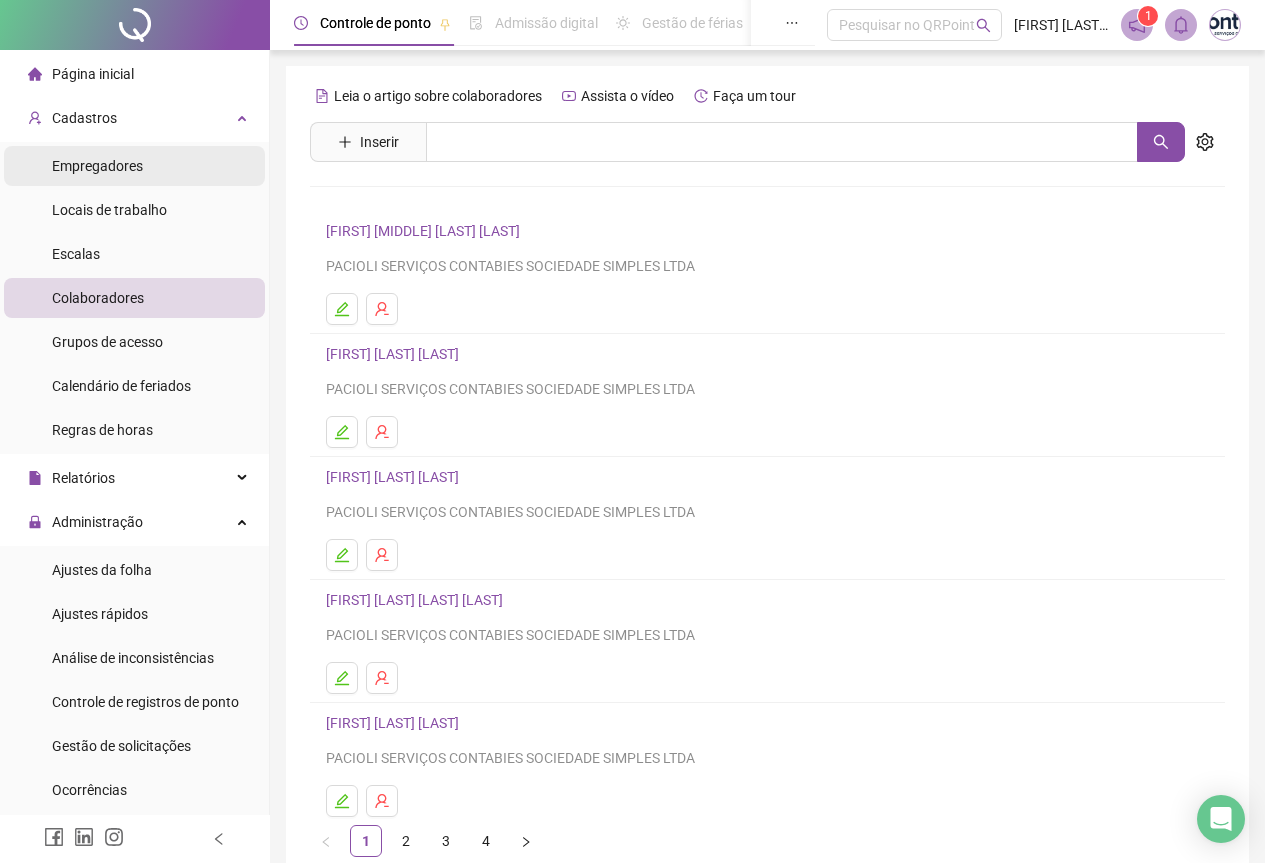 click on "Empregadores" at bounding box center (97, 166) 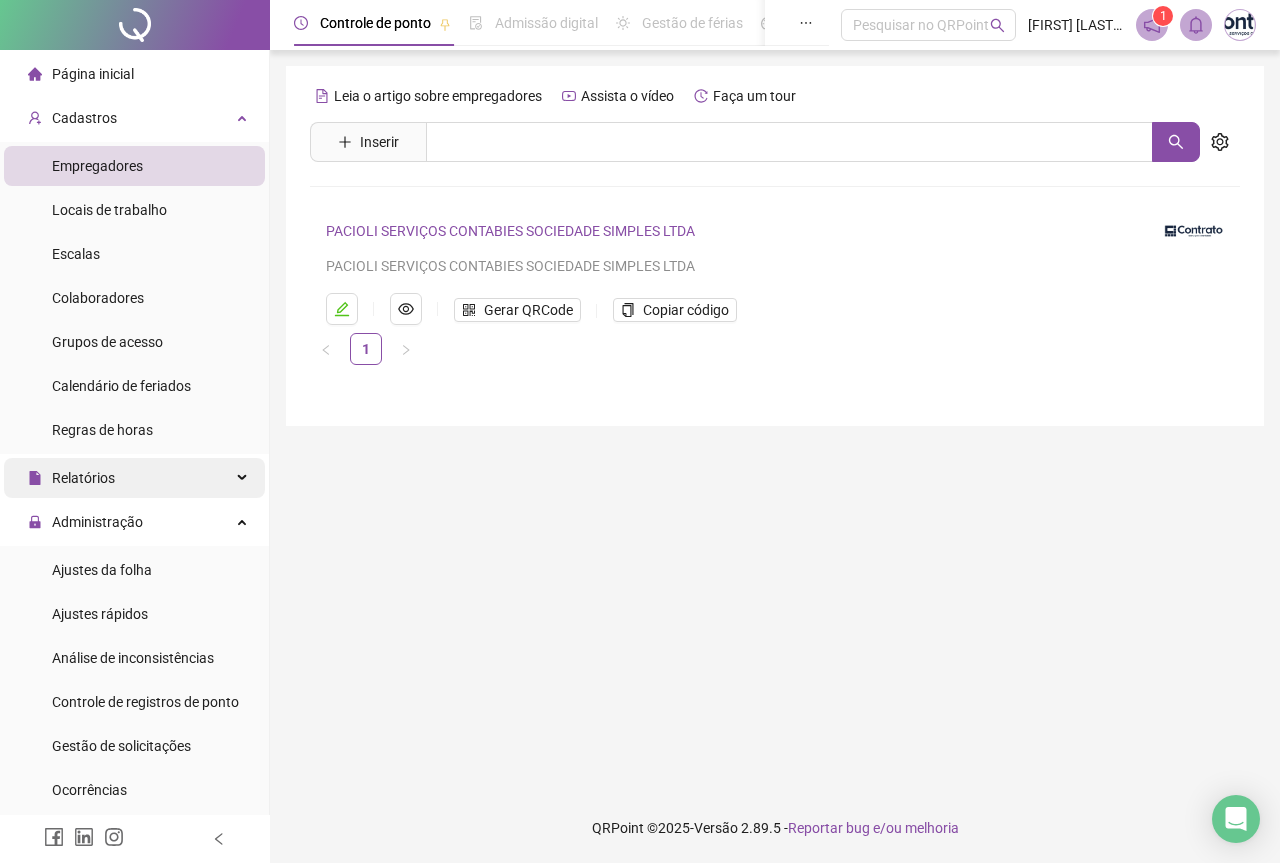 click on "Relatórios" at bounding box center (134, 478) 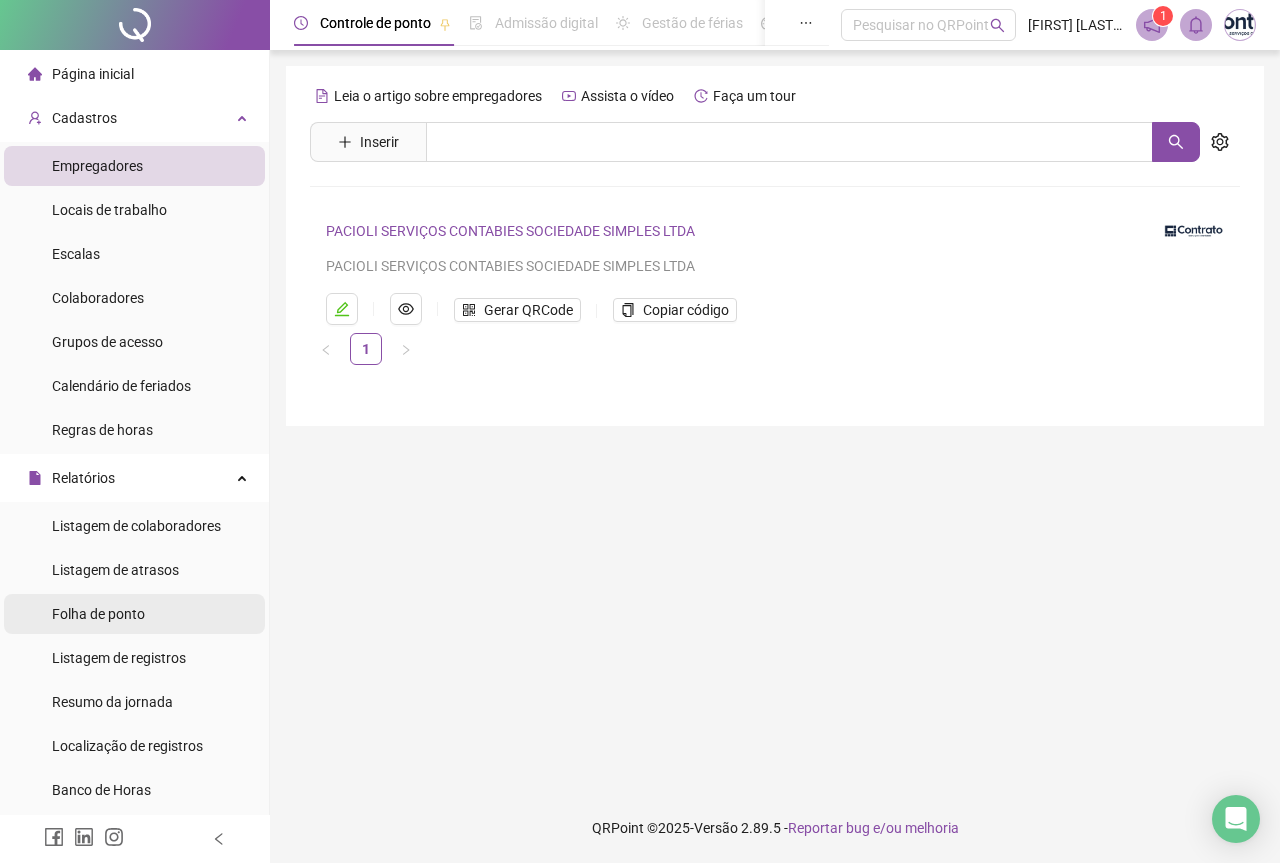 click on "Folha de ponto" at bounding box center [98, 614] 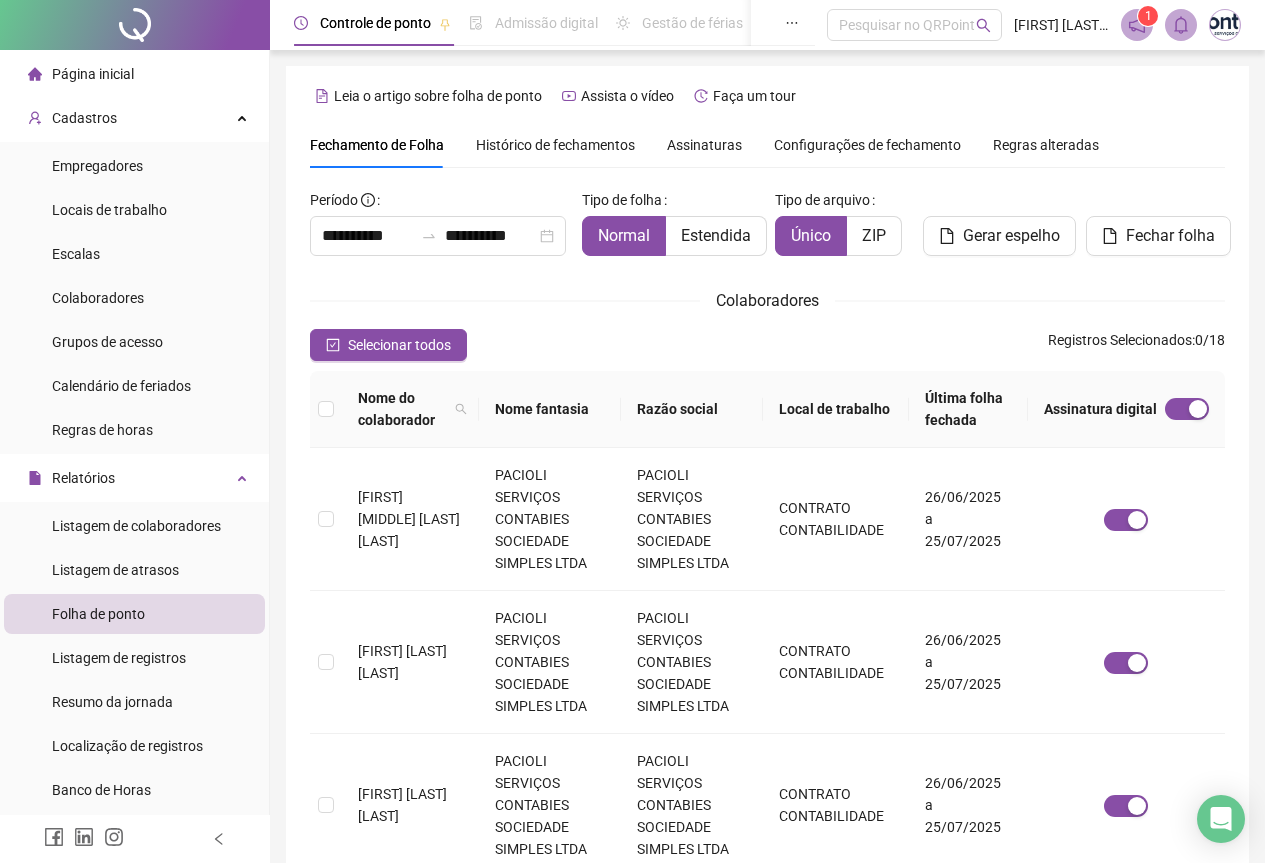 type on "**********" 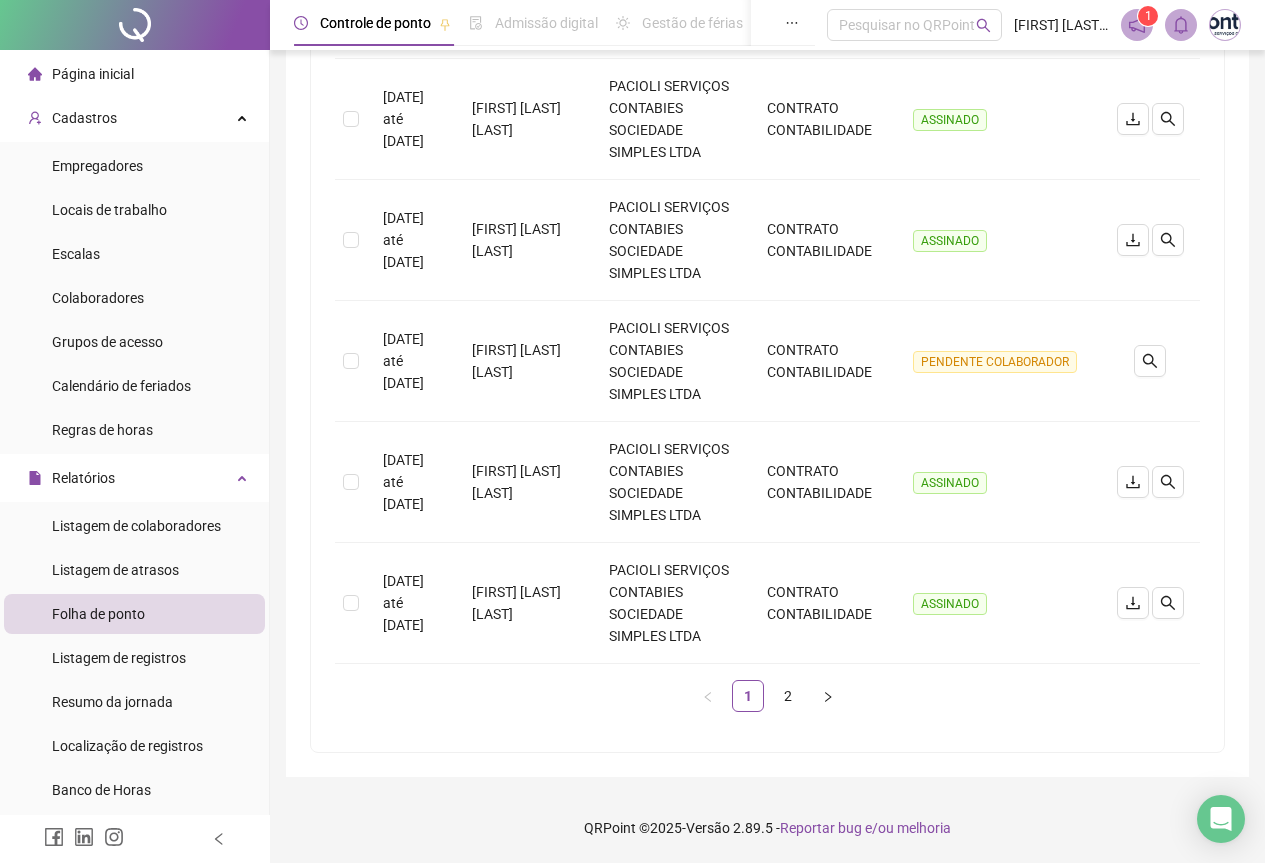 scroll, scrollTop: 1199, scrollLeft: 0, axis: vertical 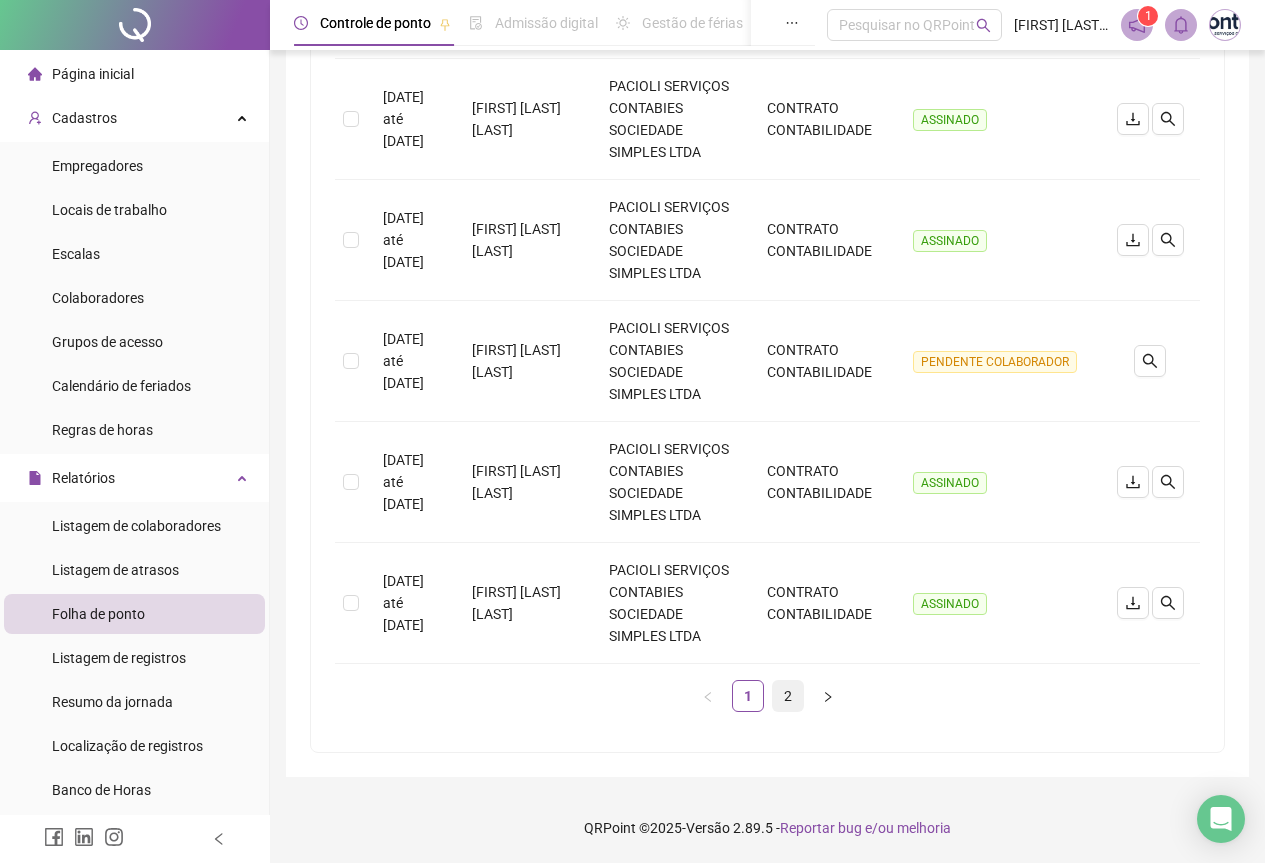 click on "2" at bounding box center [788, 696] 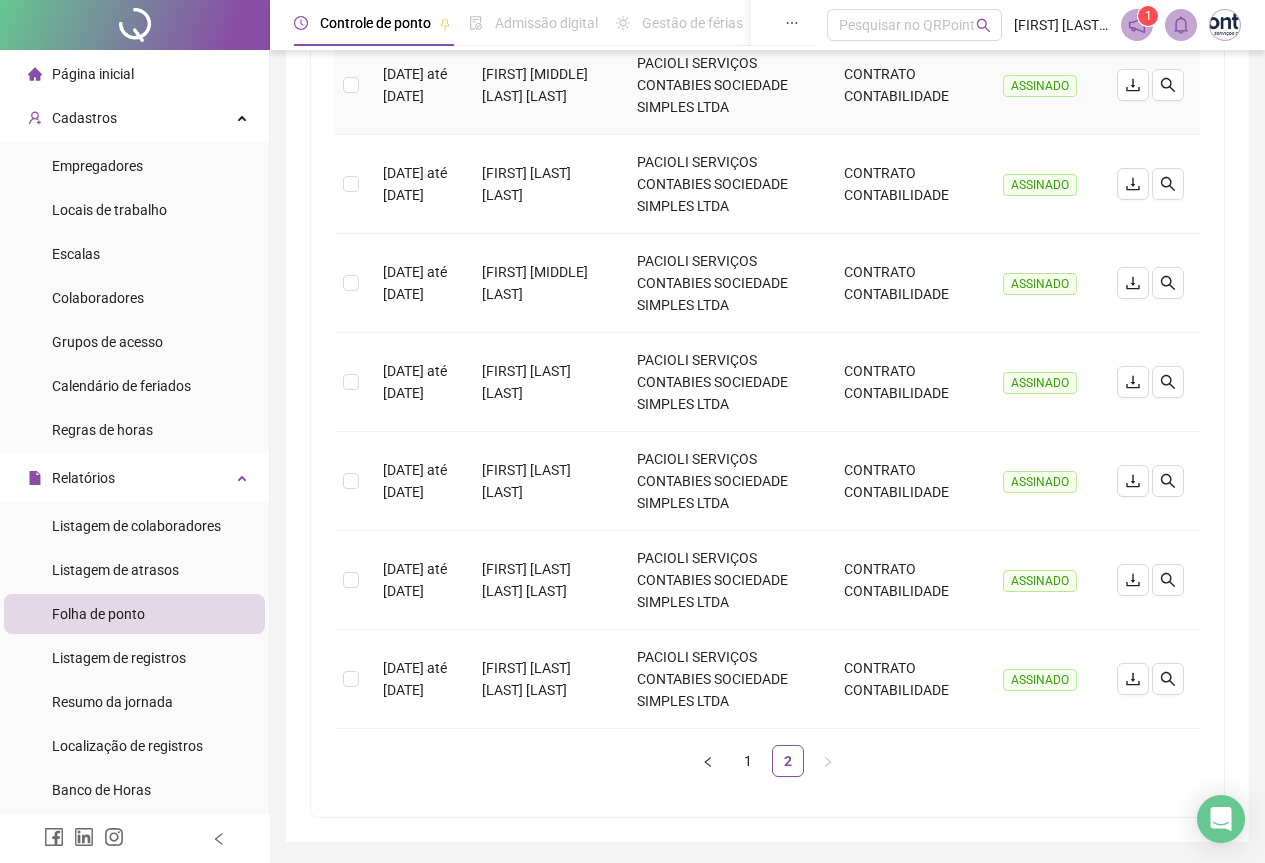scroll, scrollTop: 561, scrollLeft: 0, axis: vertical 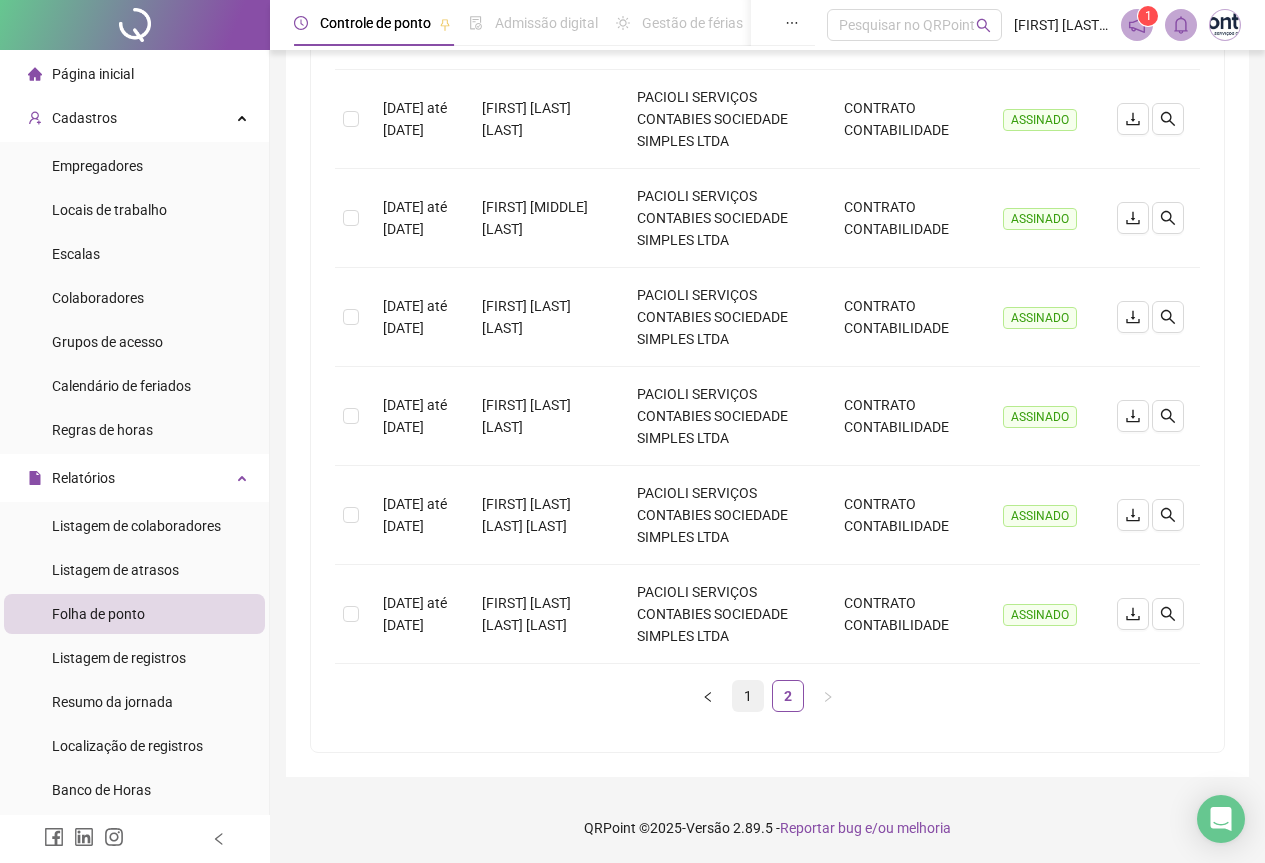 click on "1" at bounding box center [748, 696] 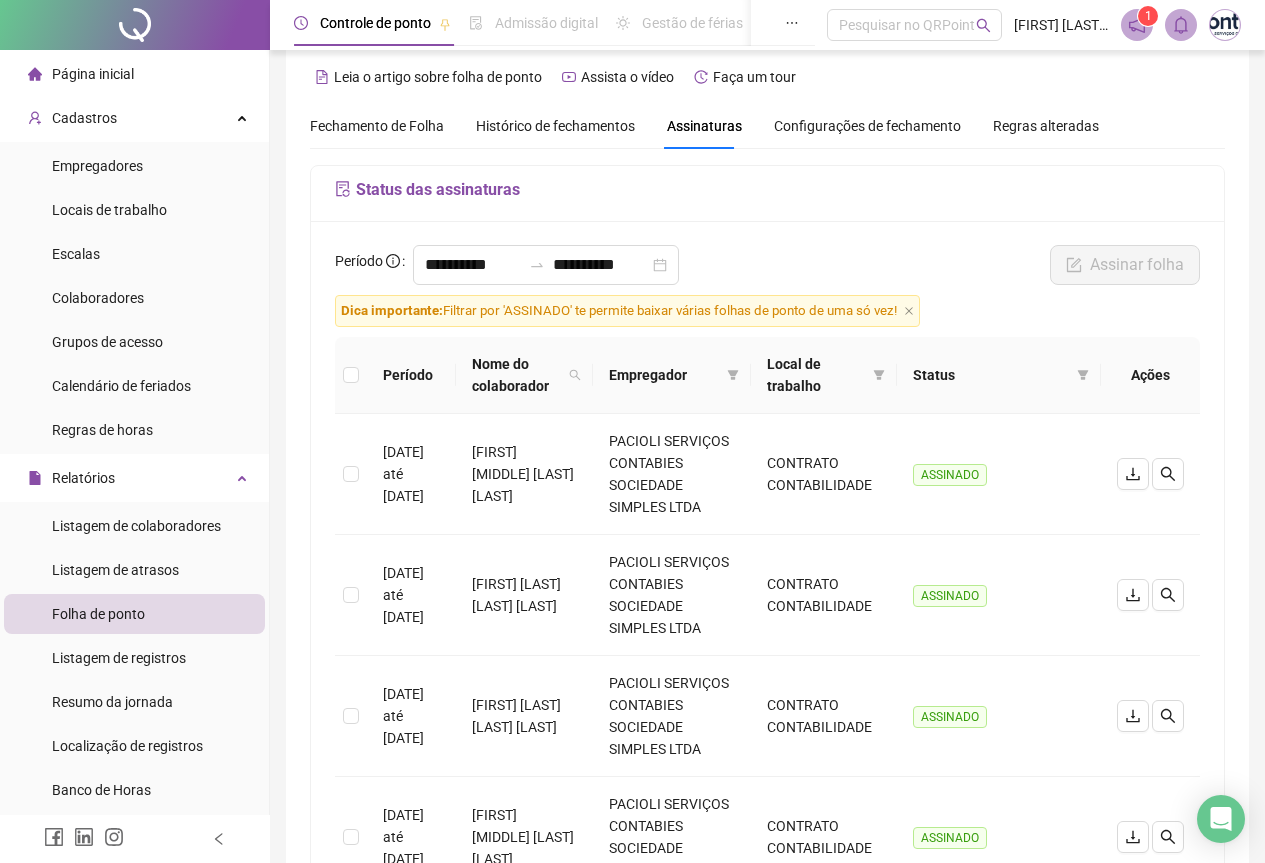 scroll, scrollTop: 0, scrollLeft: 0, axis: both 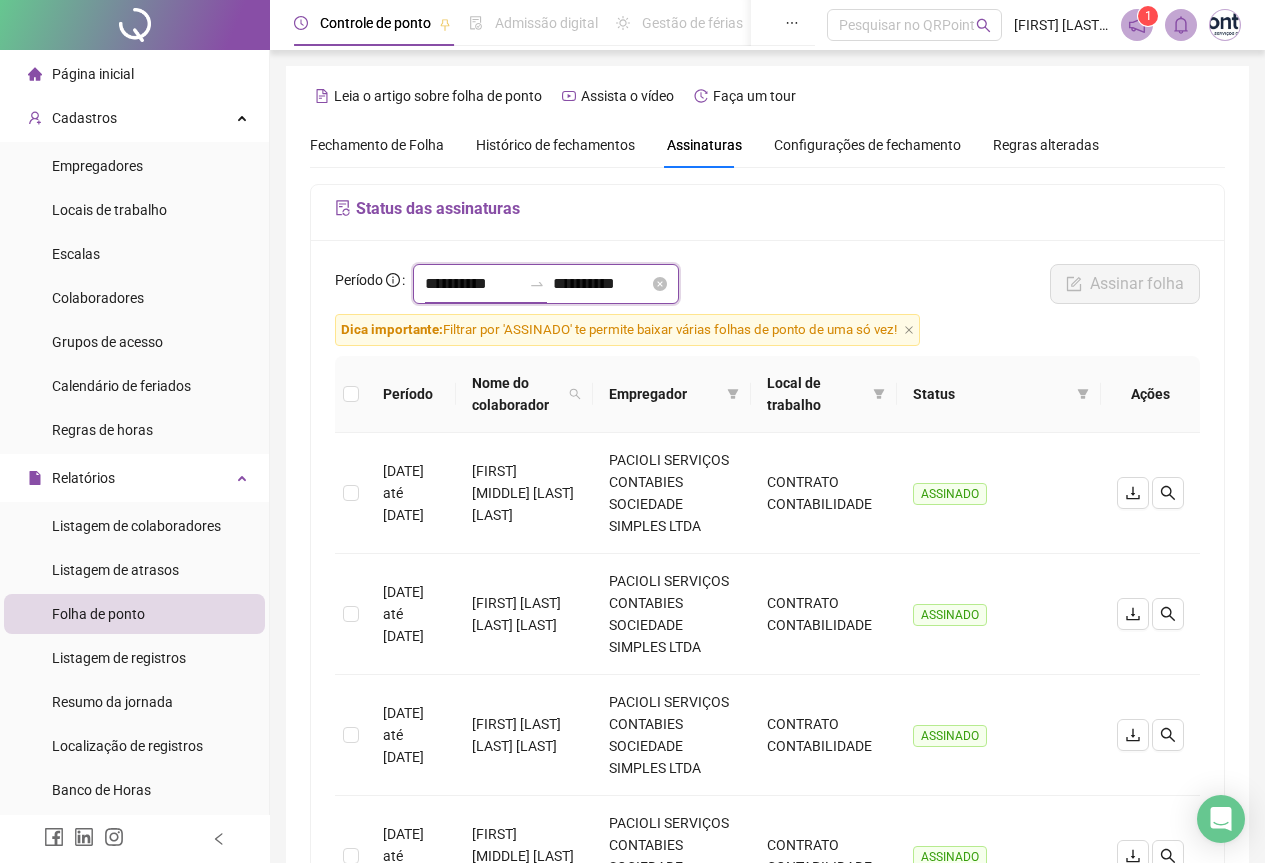 click on "**********" at bounding box center (473, 284) 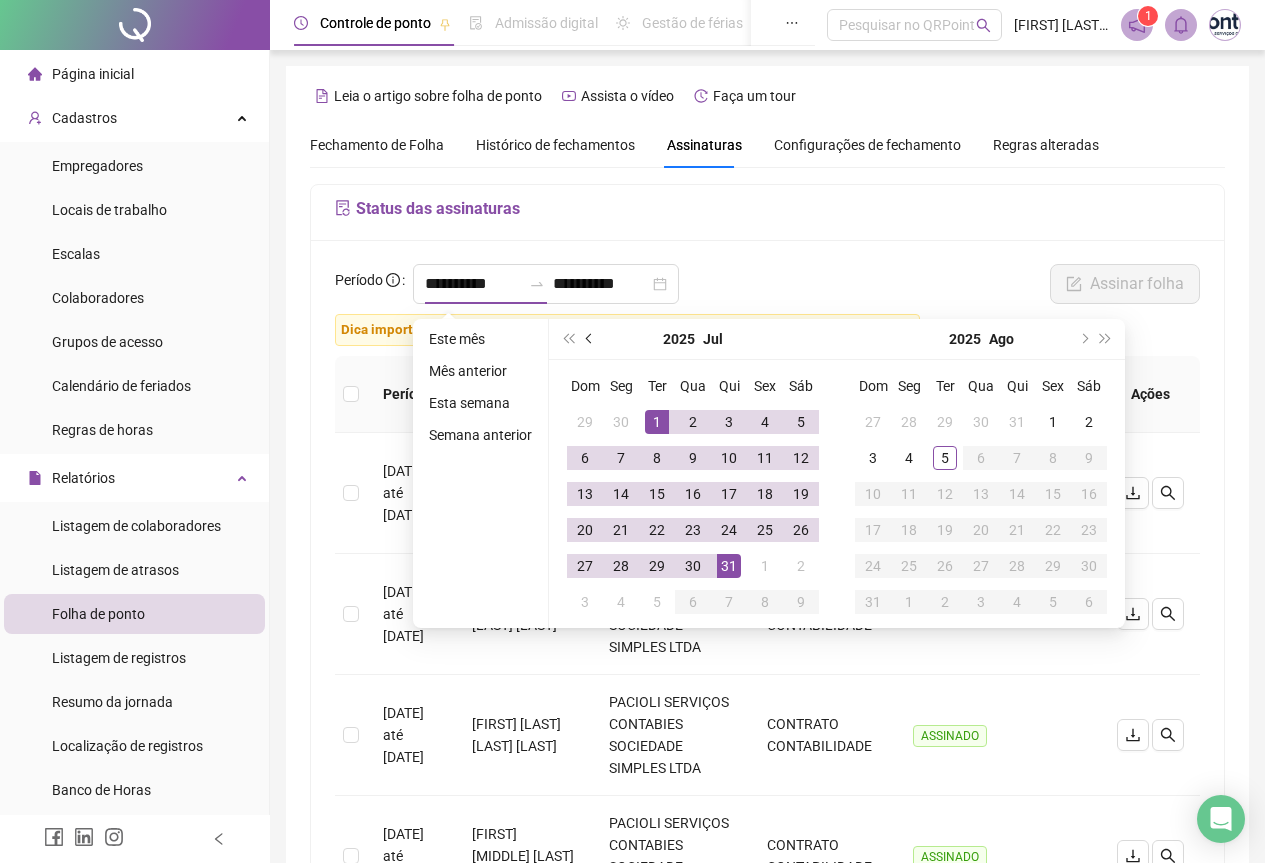 click at bounding box center [590, 339] 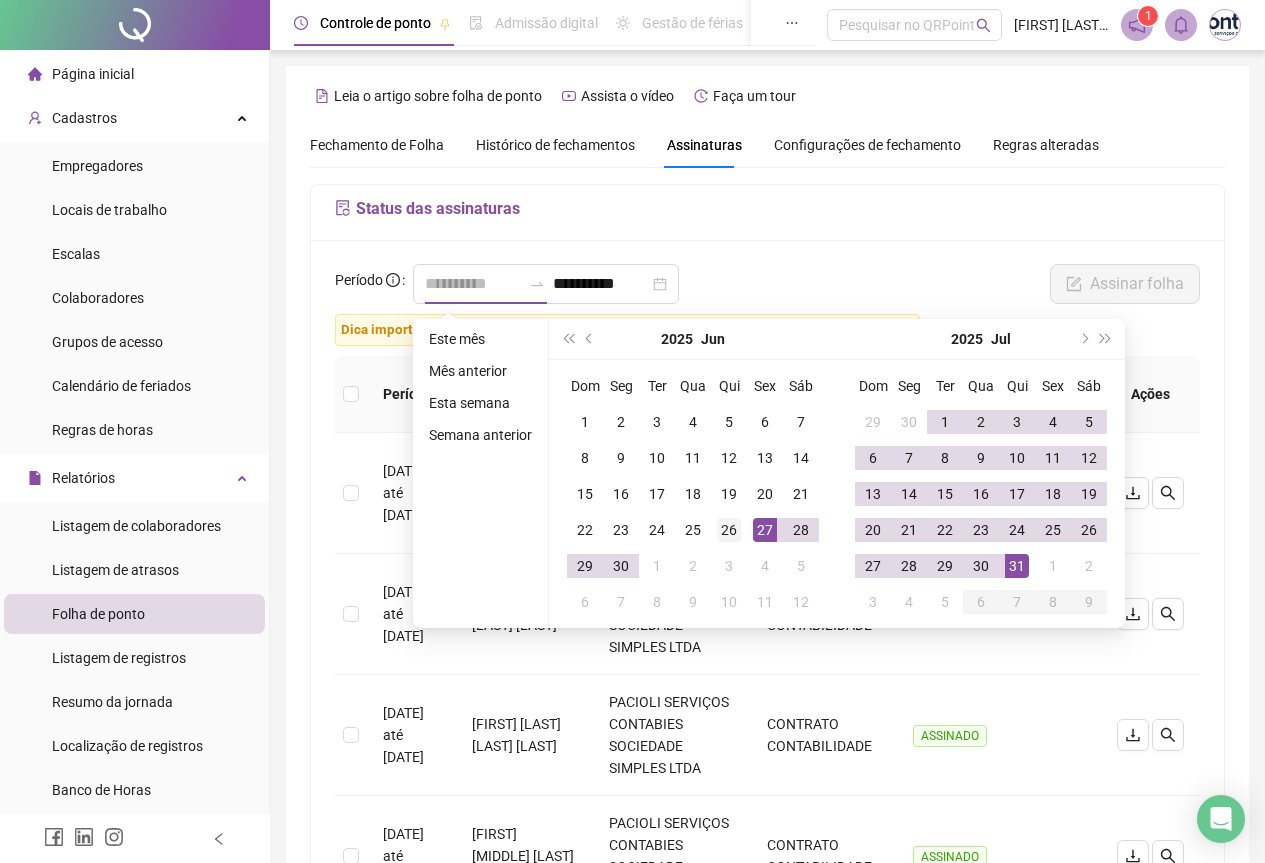 type on "**********" 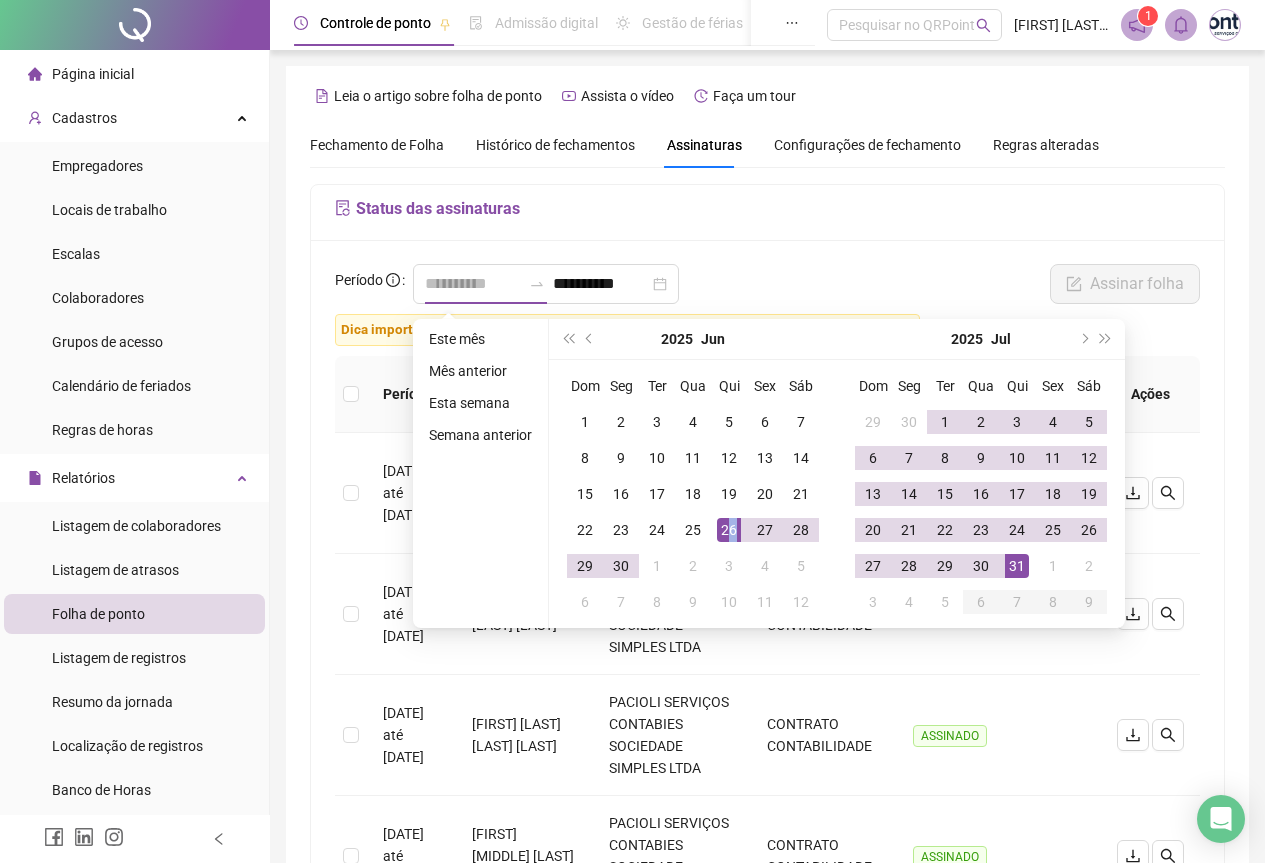 click on "26" at bounding box center (729, 530) 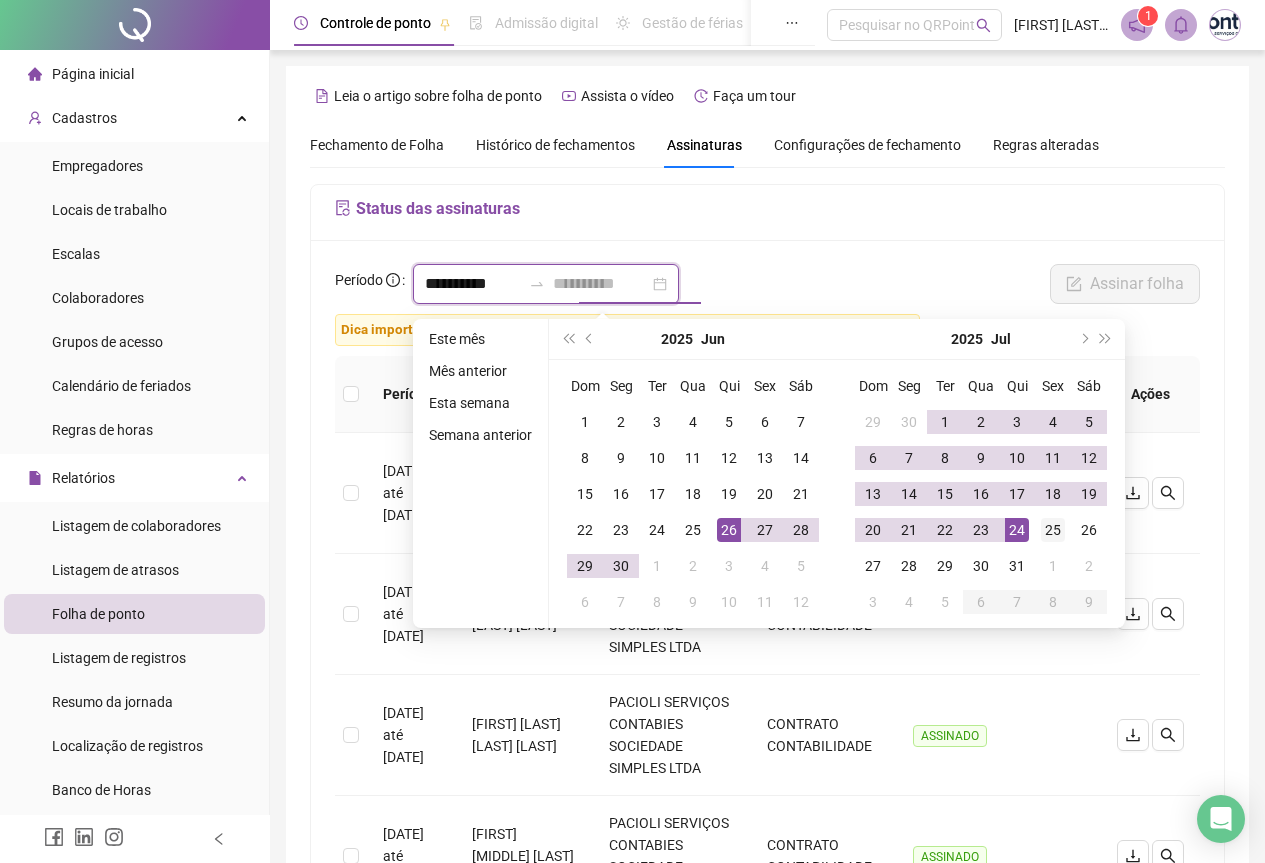 type on "**********" 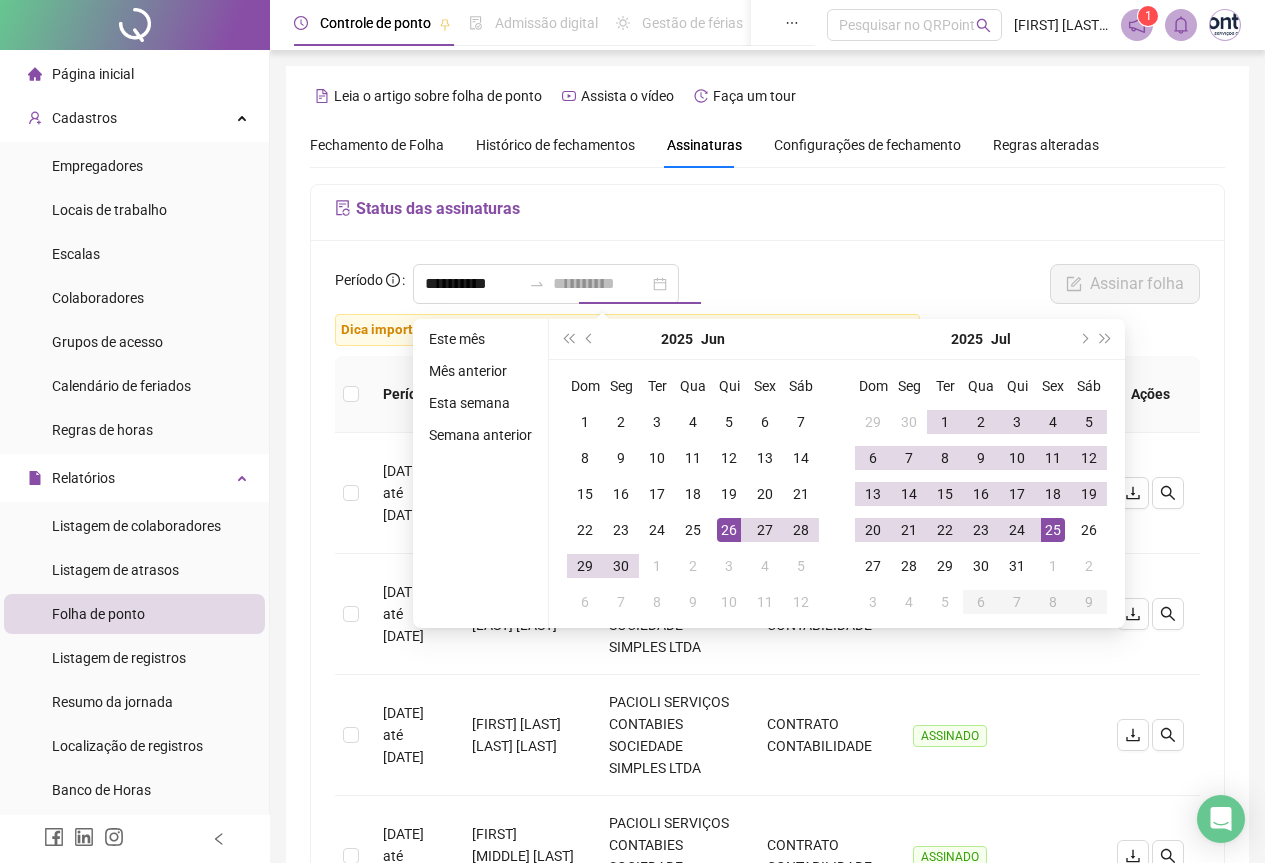 click on "25" at bounding box center [1053, 530] 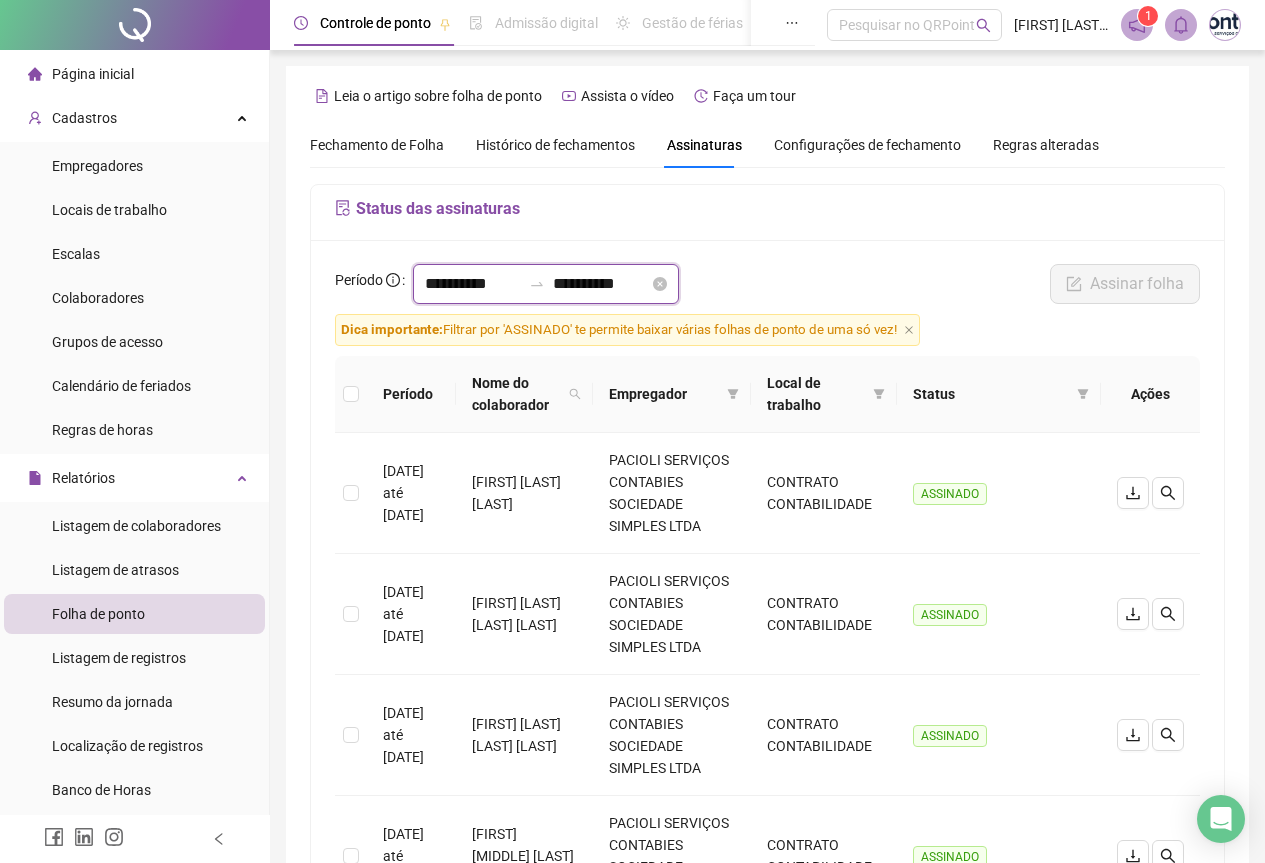 click on "**********" at bounding box center [473, 284] 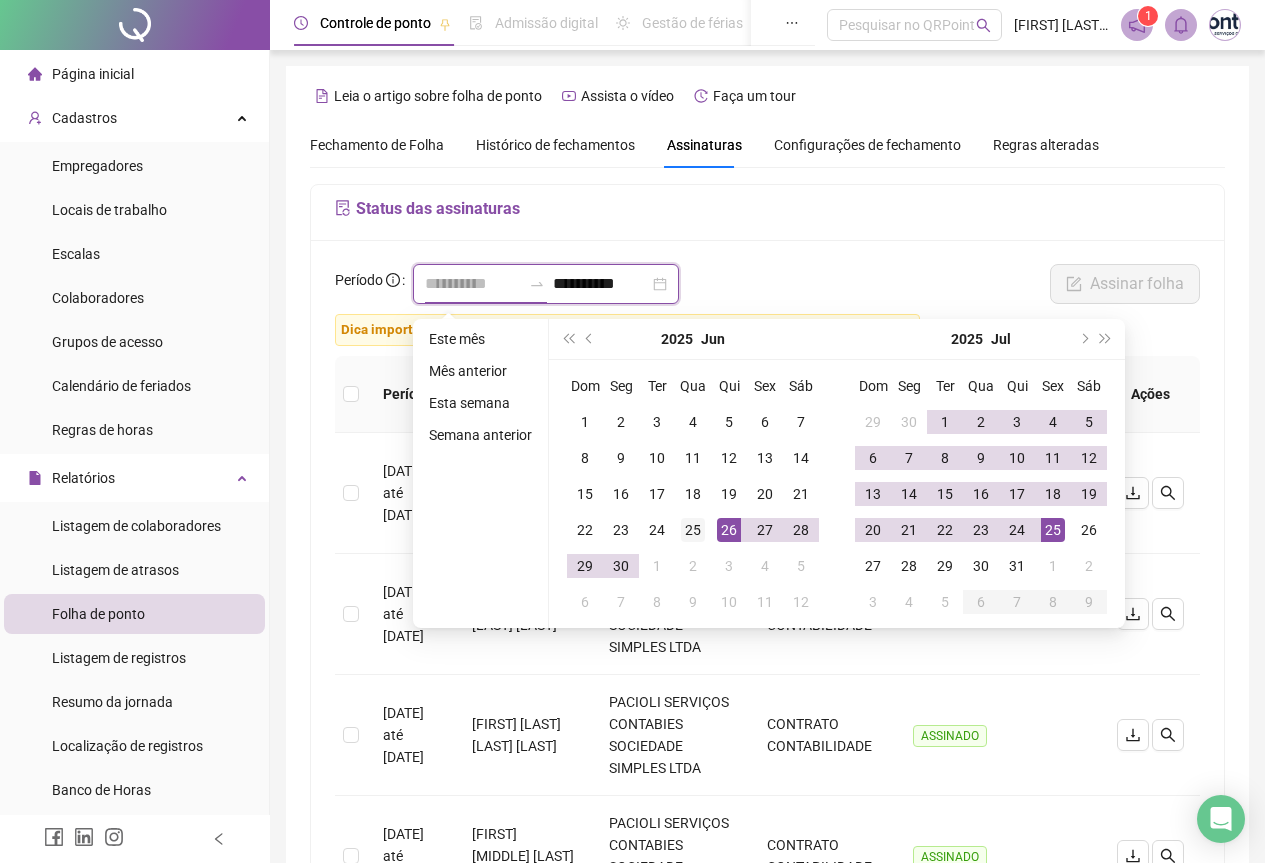 type on "**********" 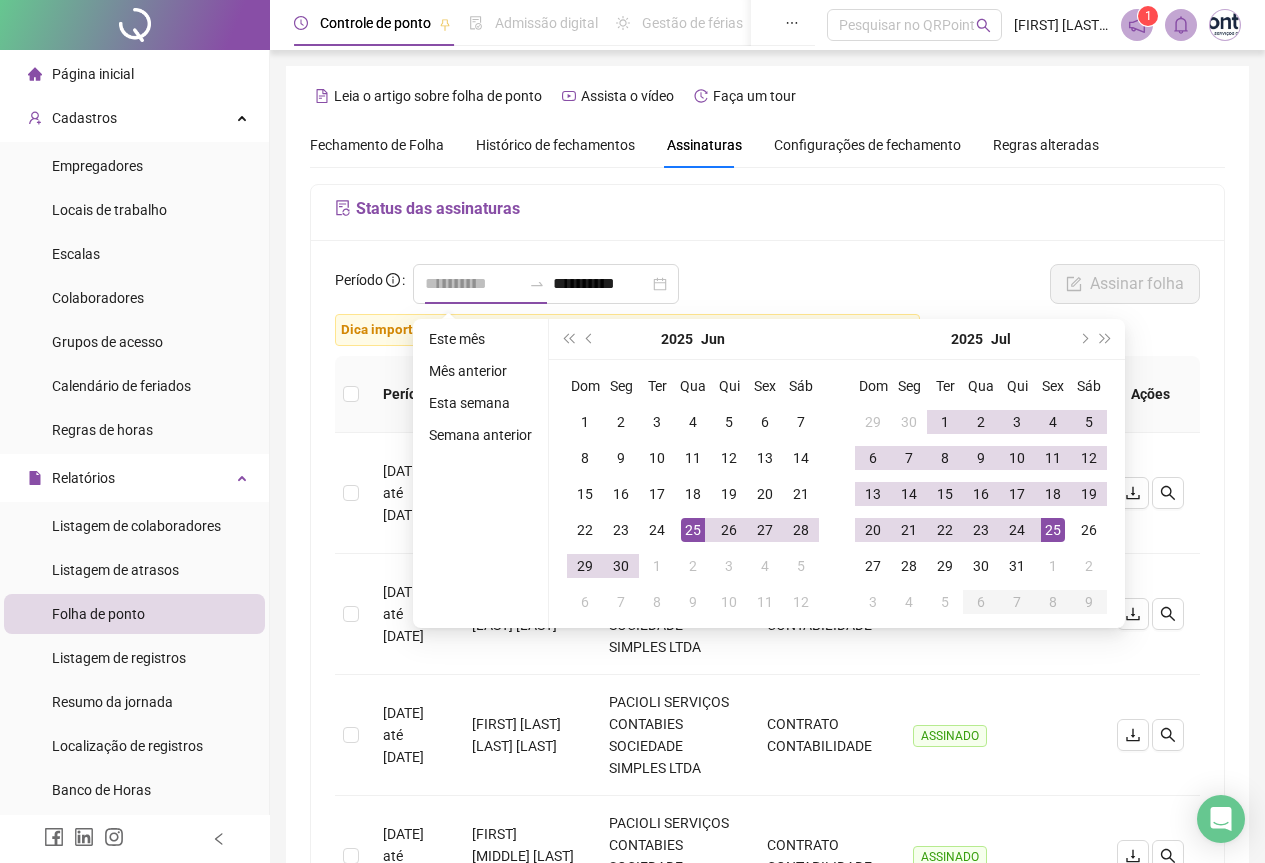 click on "25" at bounding box center (693, 530) 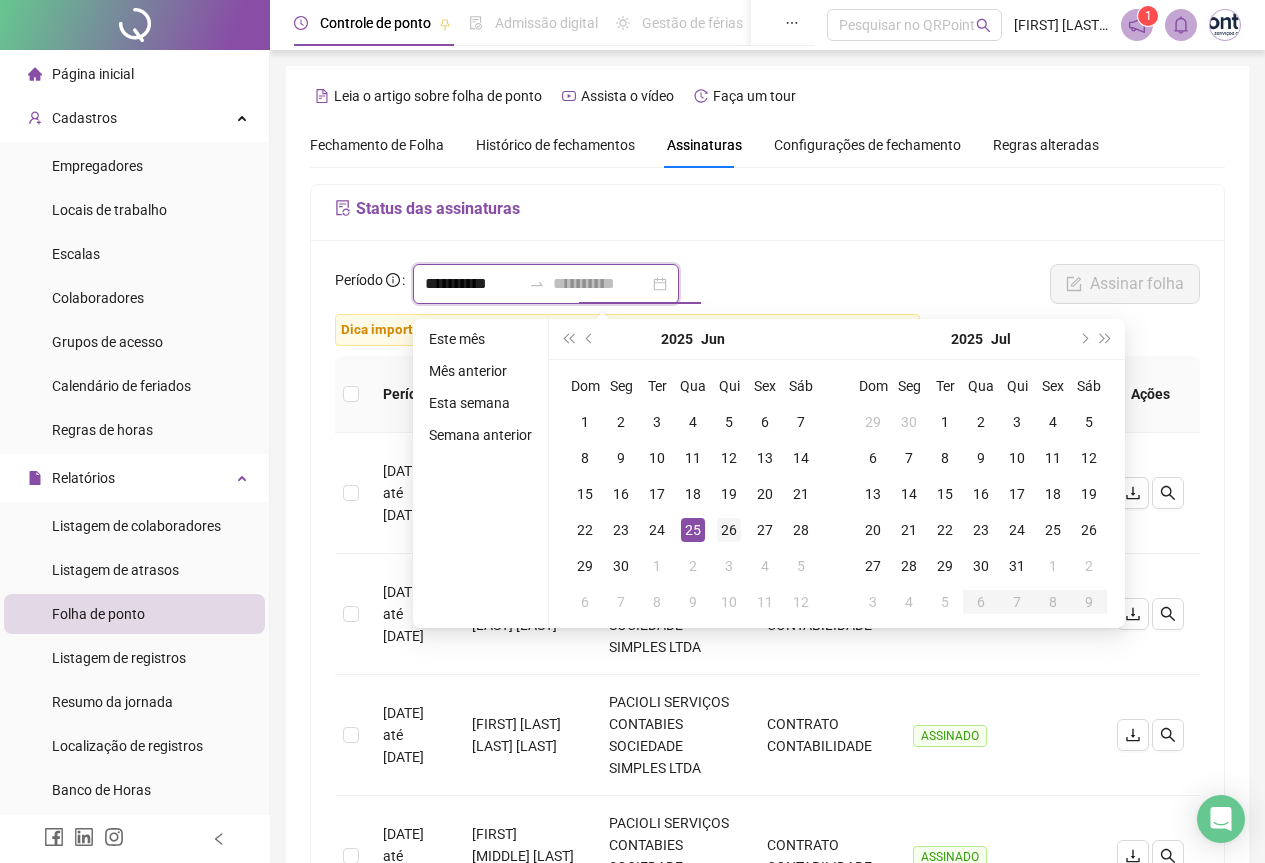 type on "**********" 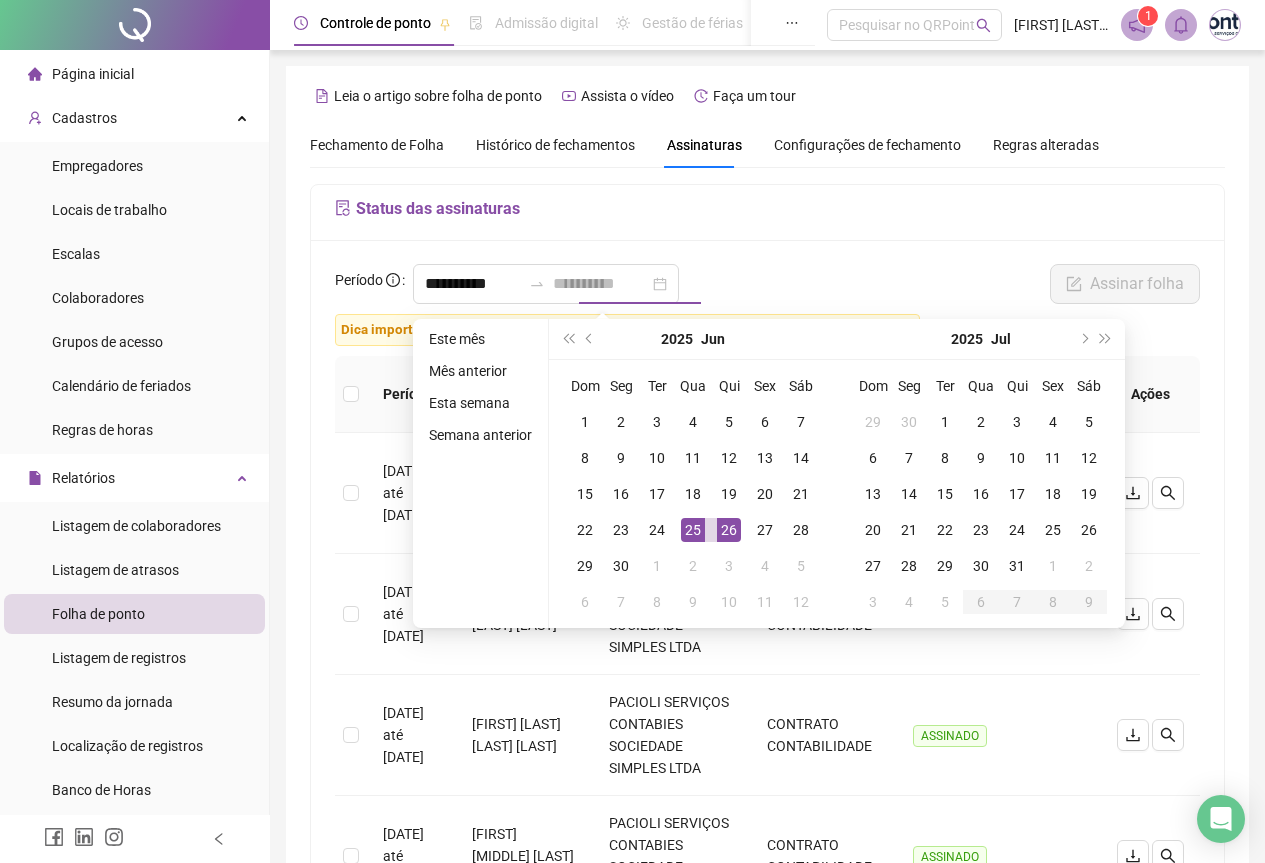 click on "26" at bounding box center [729, 530] 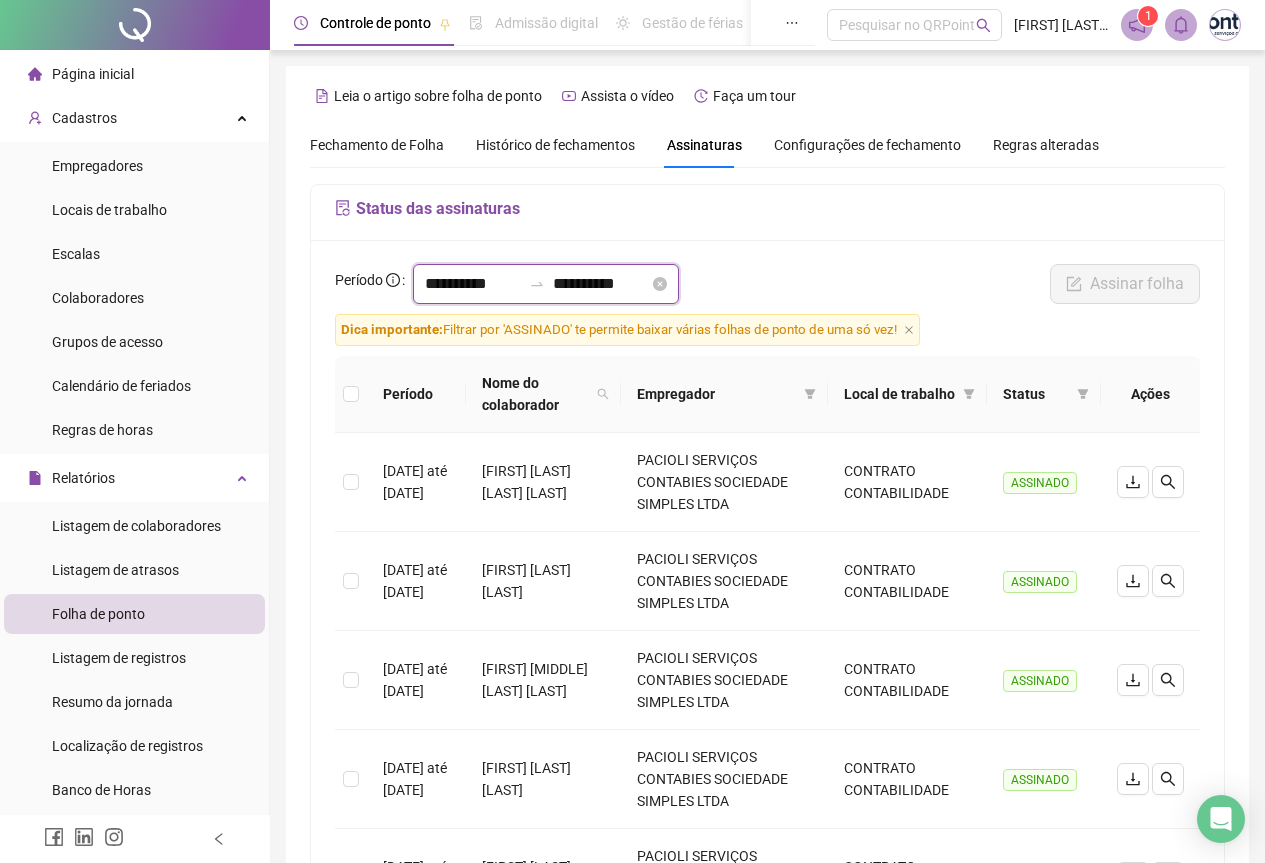 click on "**********" at bounding box center (473, 284) 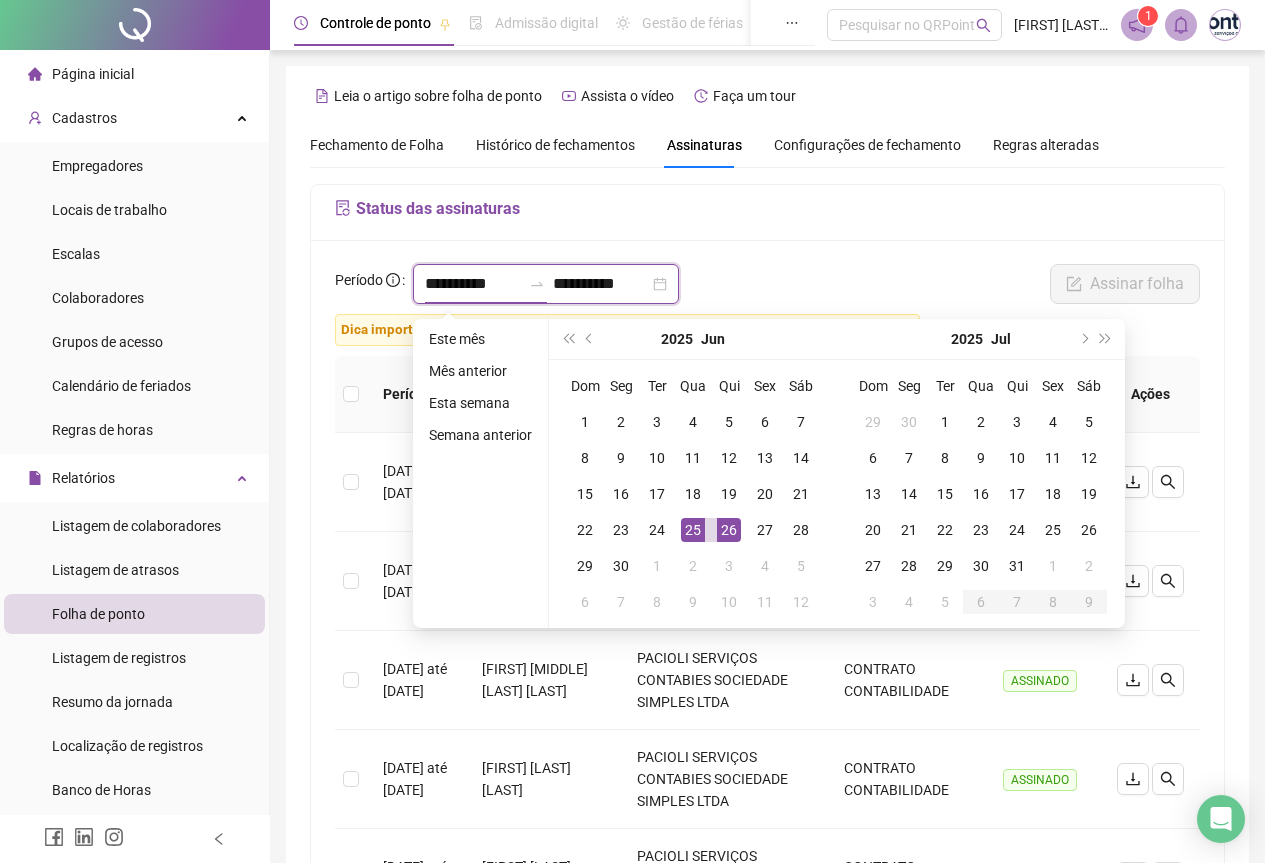 type on "**********" 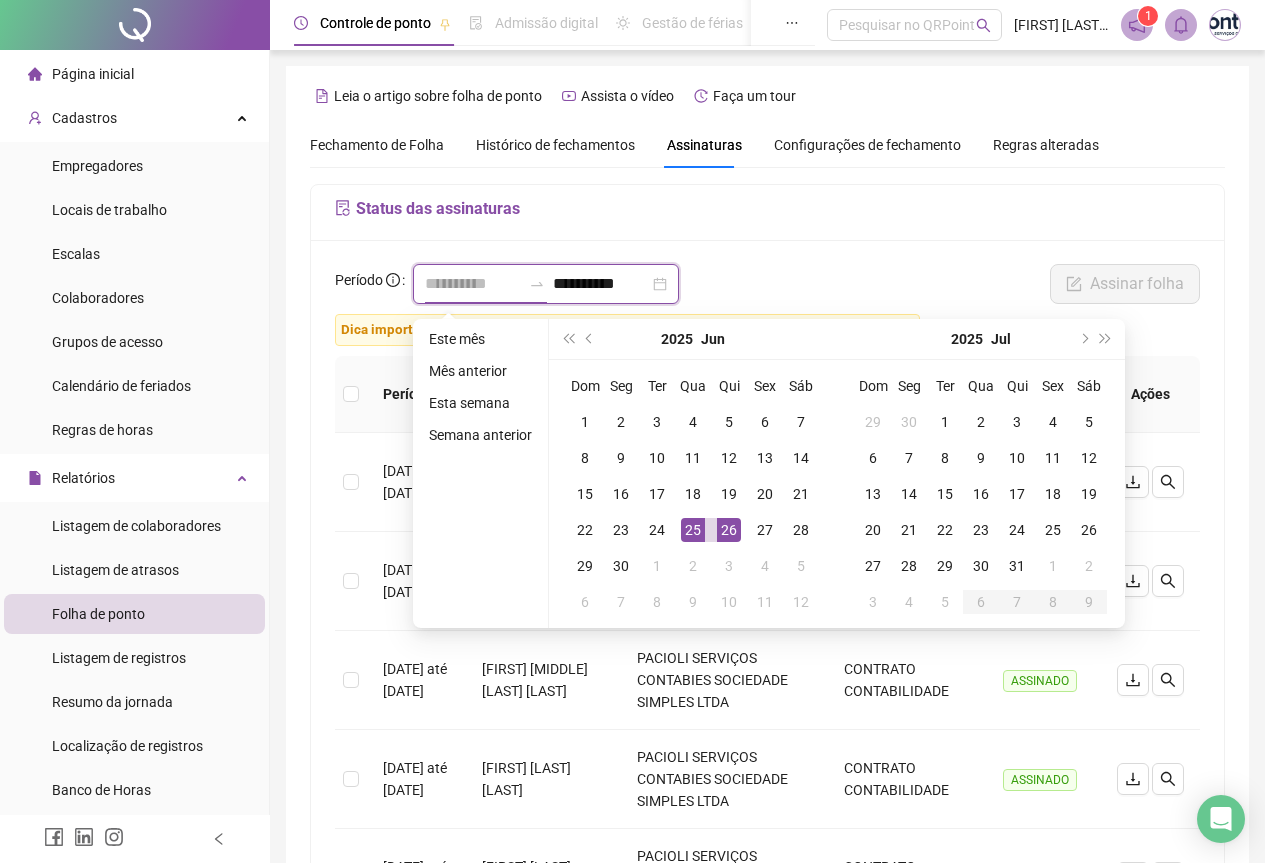 type on "**********" 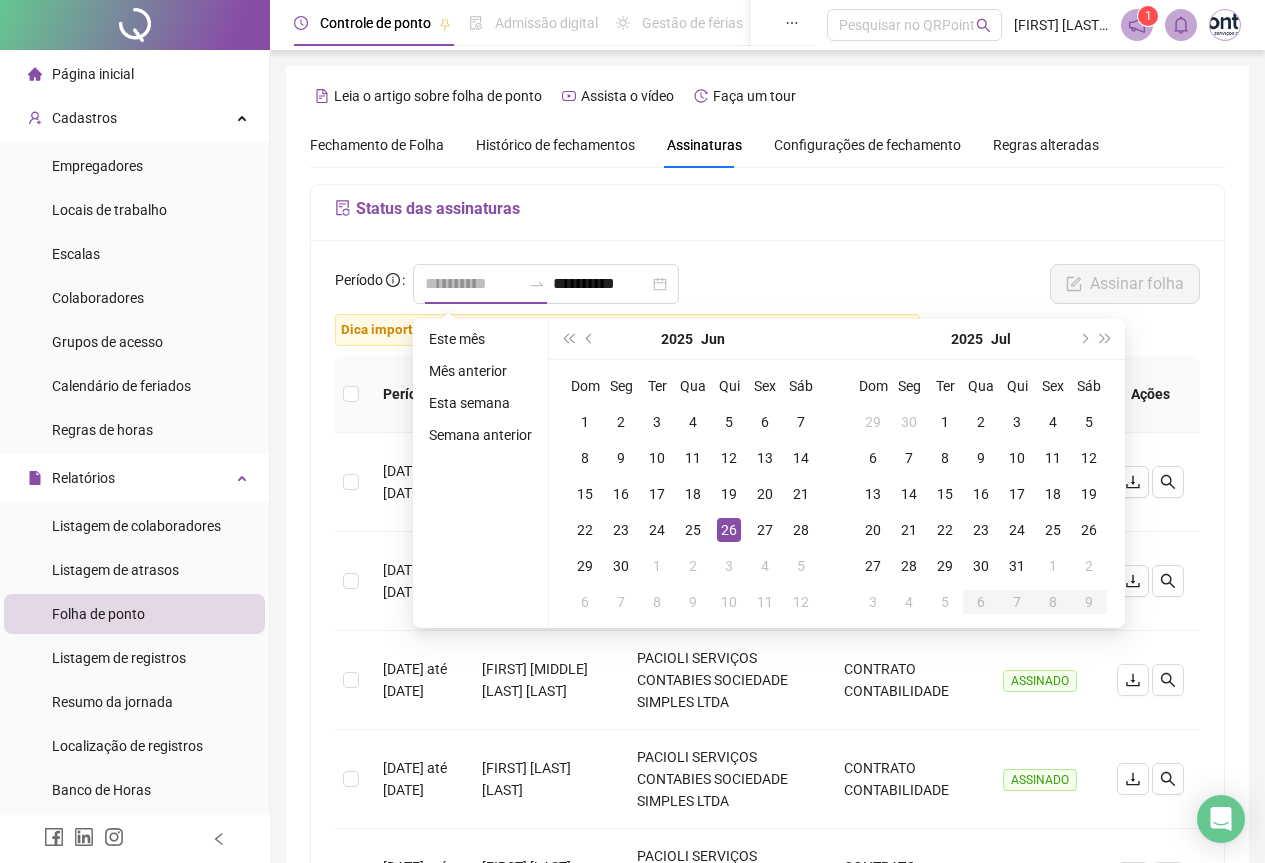 click on "26" at bounding box center (729, 530) 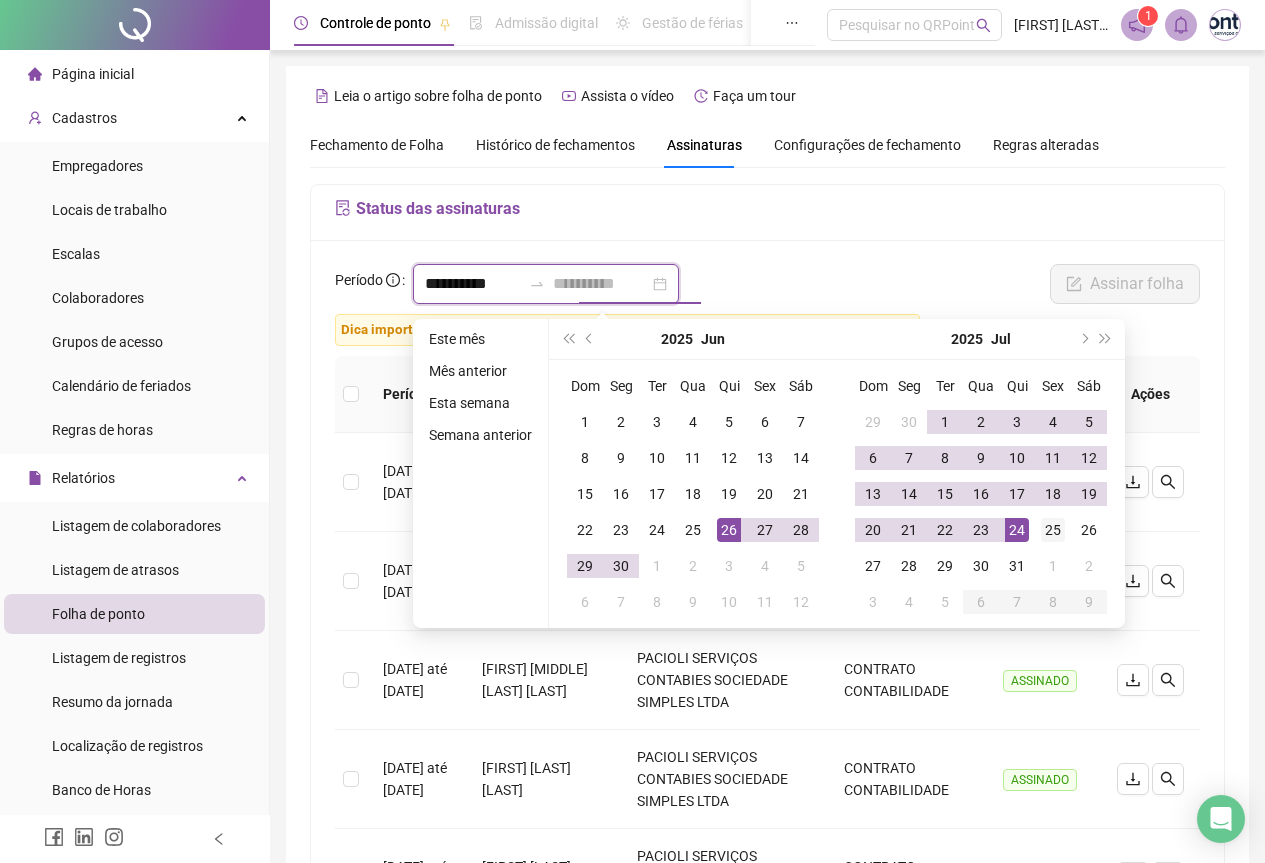 type on "**********" 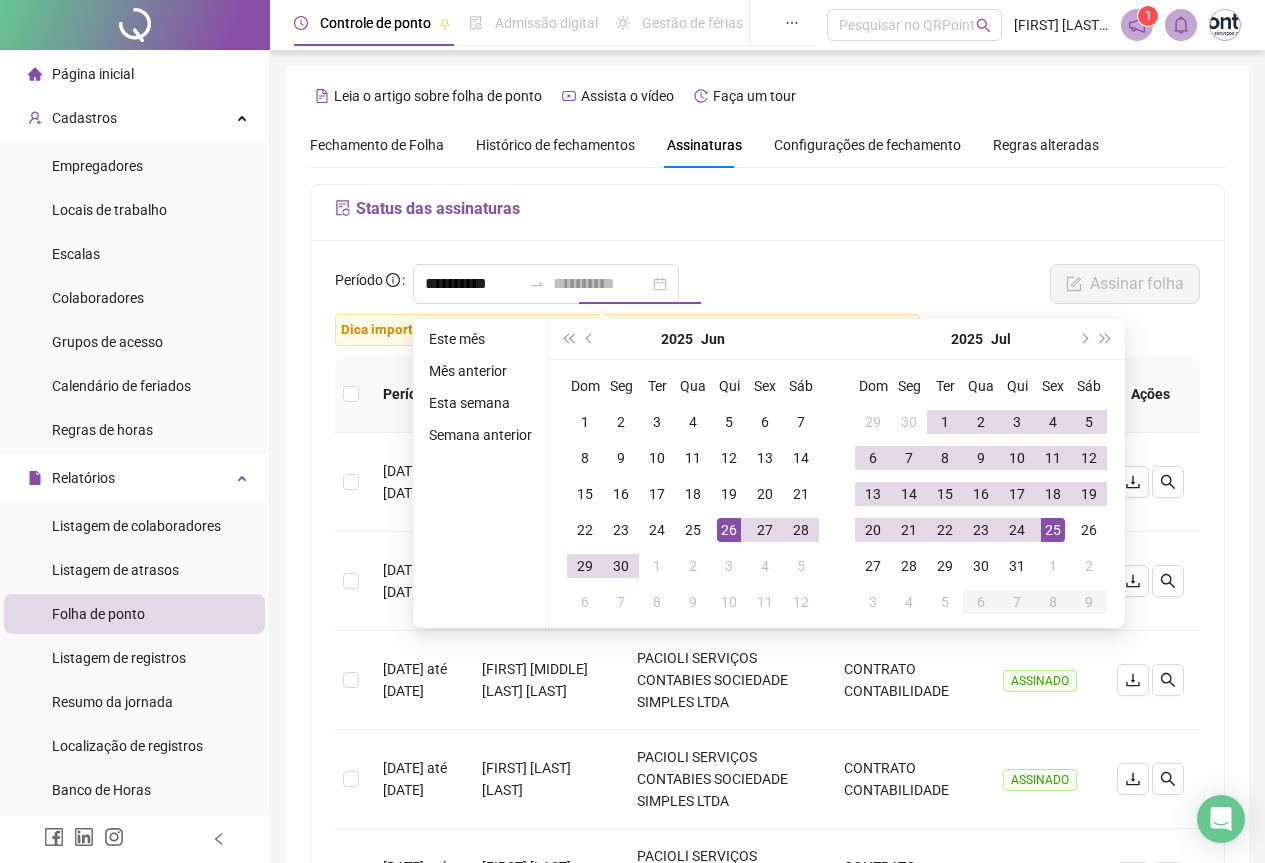 click on "25" at bounding box center (1053, 530) 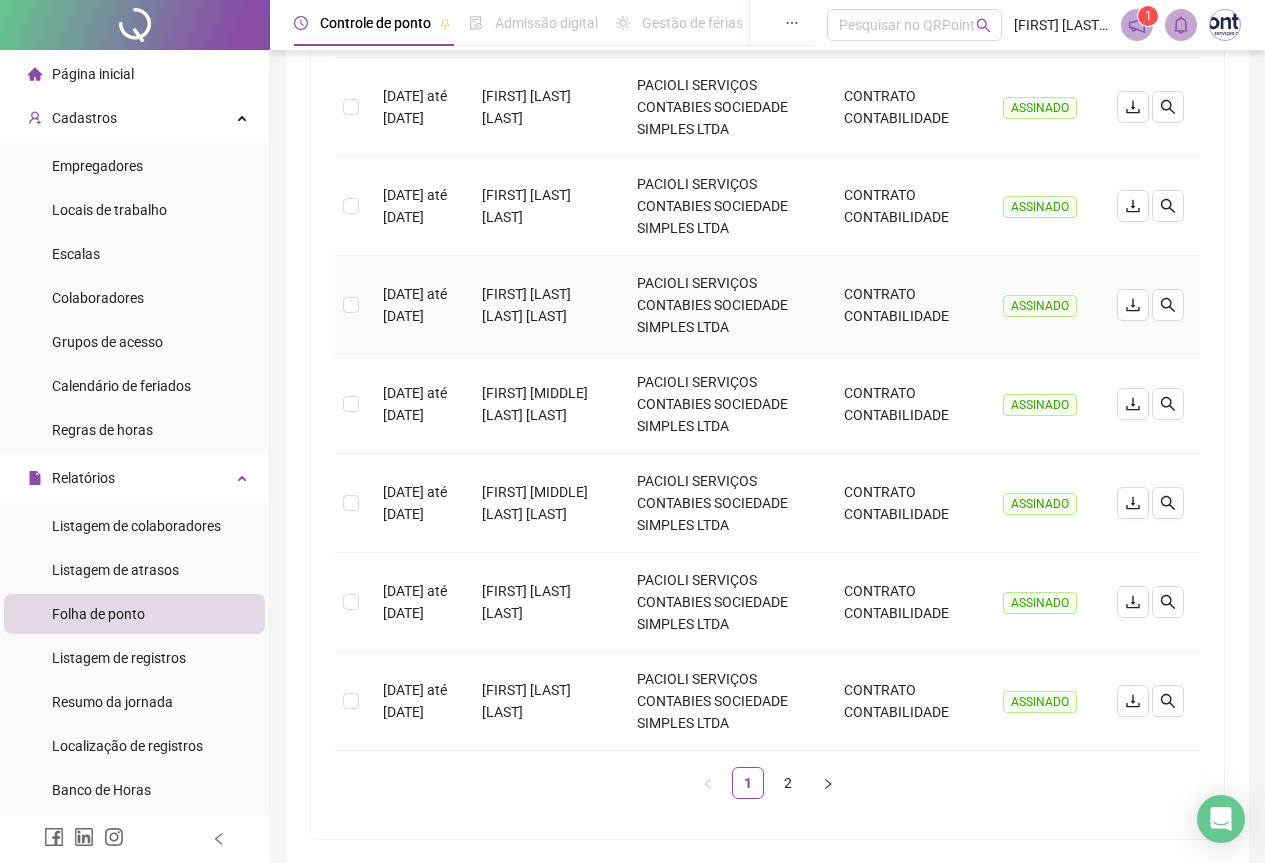 scroll, scrollTop: 700, scrollLeft: 0, axis: vertical 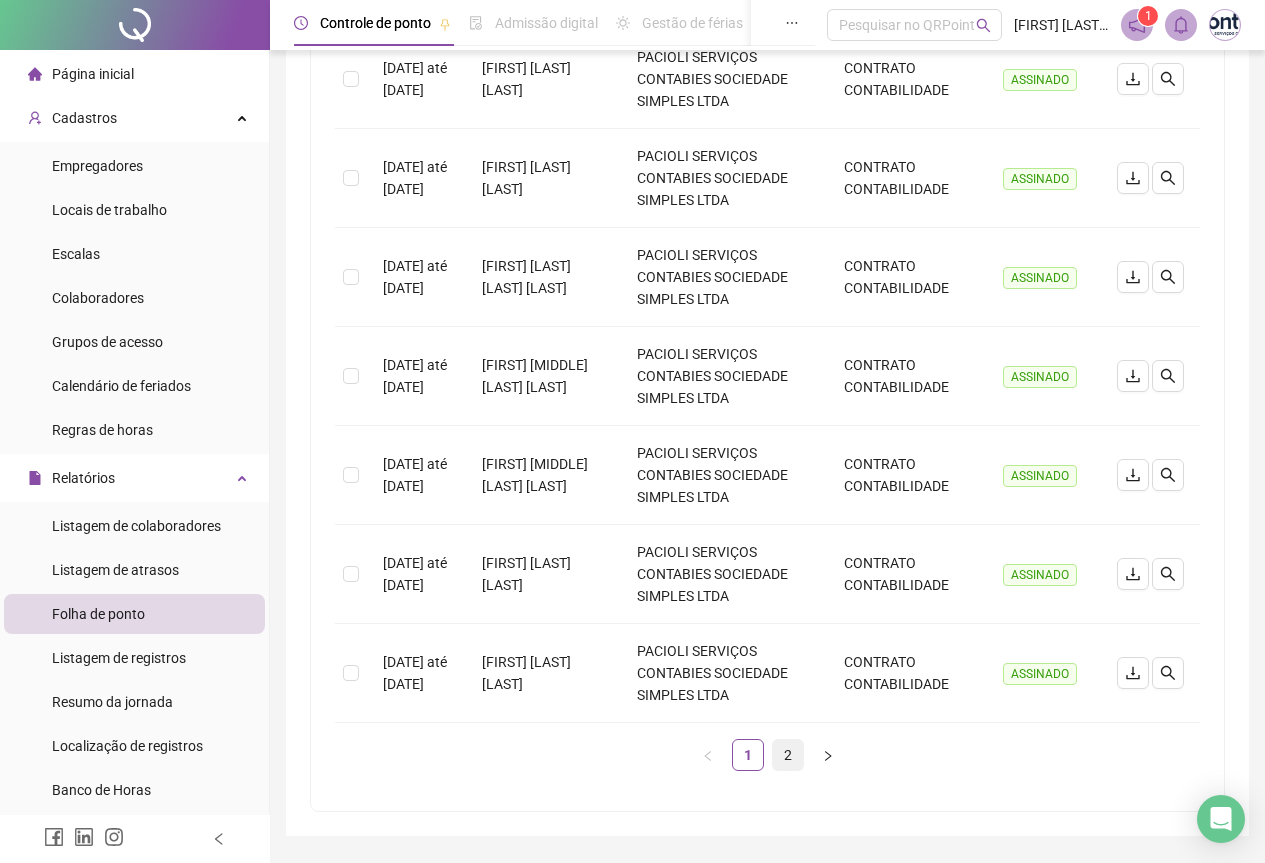 click on "2" at bounding box center (788, 755) 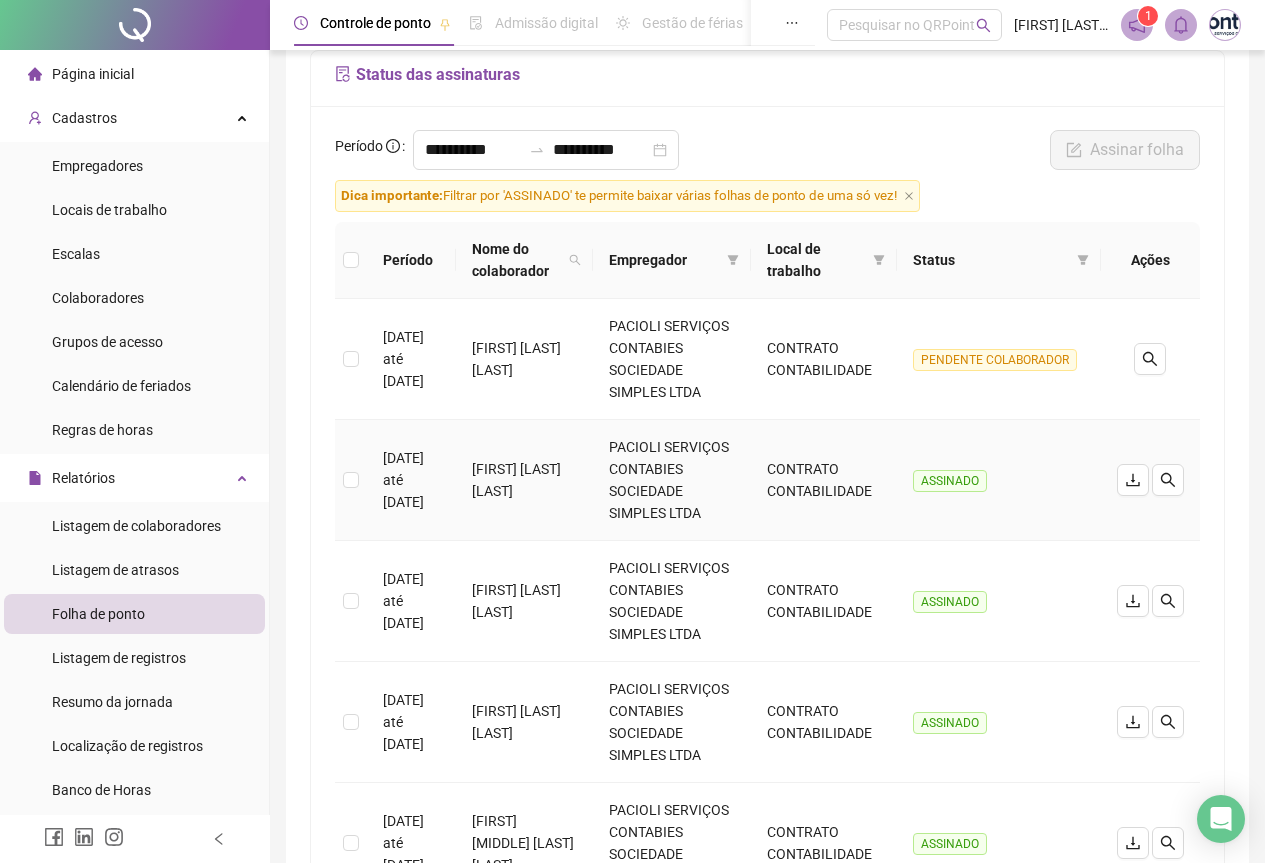 scroll, scrollTop: 0, scrollLeft: 0, axis: both 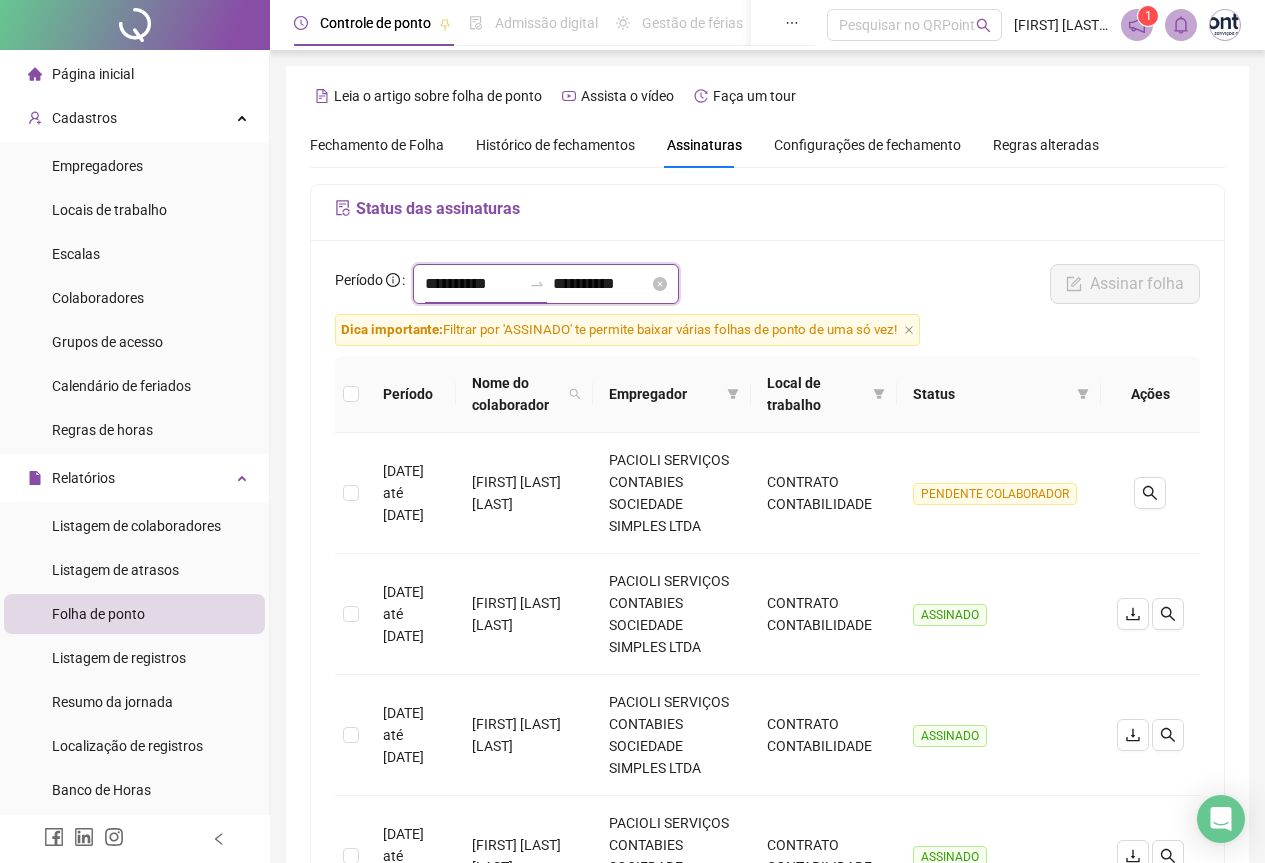 click on "**********" at bounding box center (473, 284) 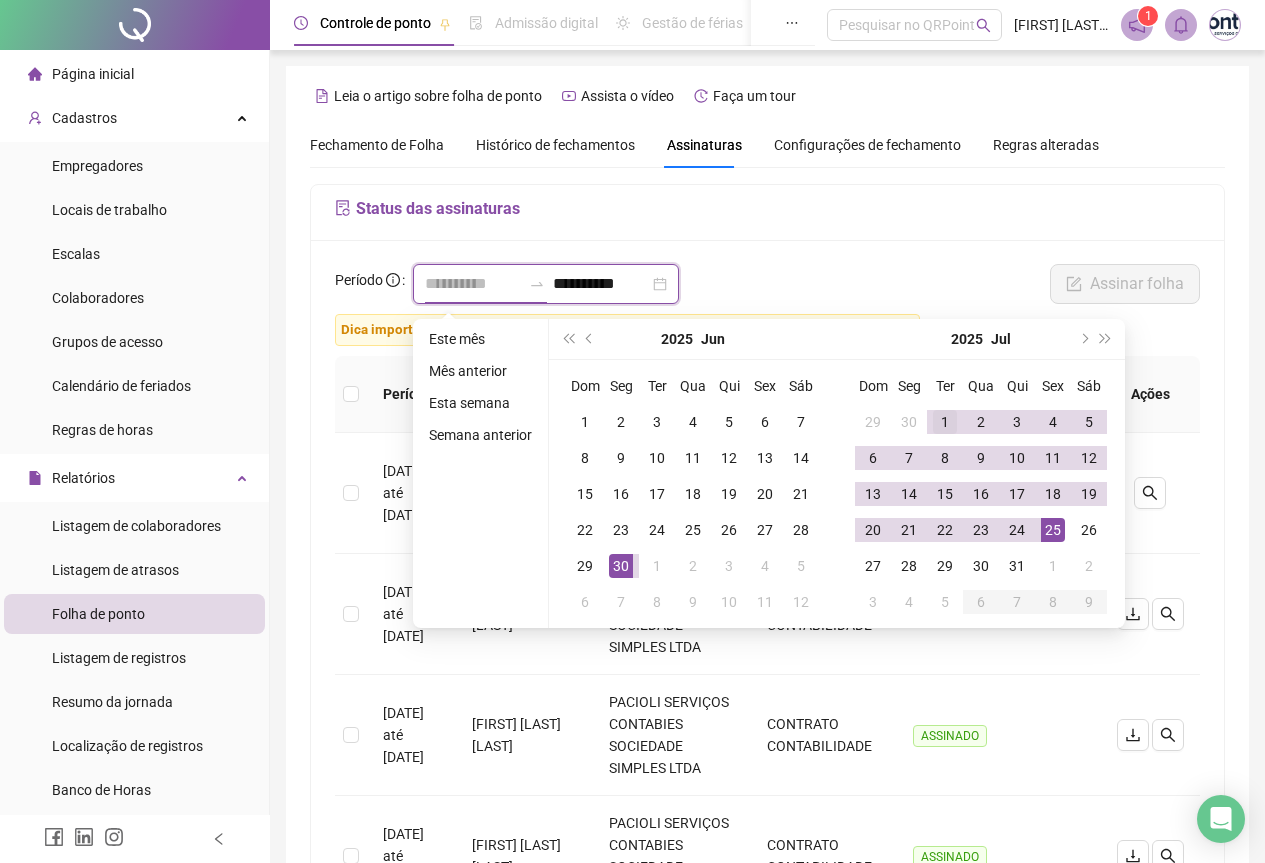 type on "**********" 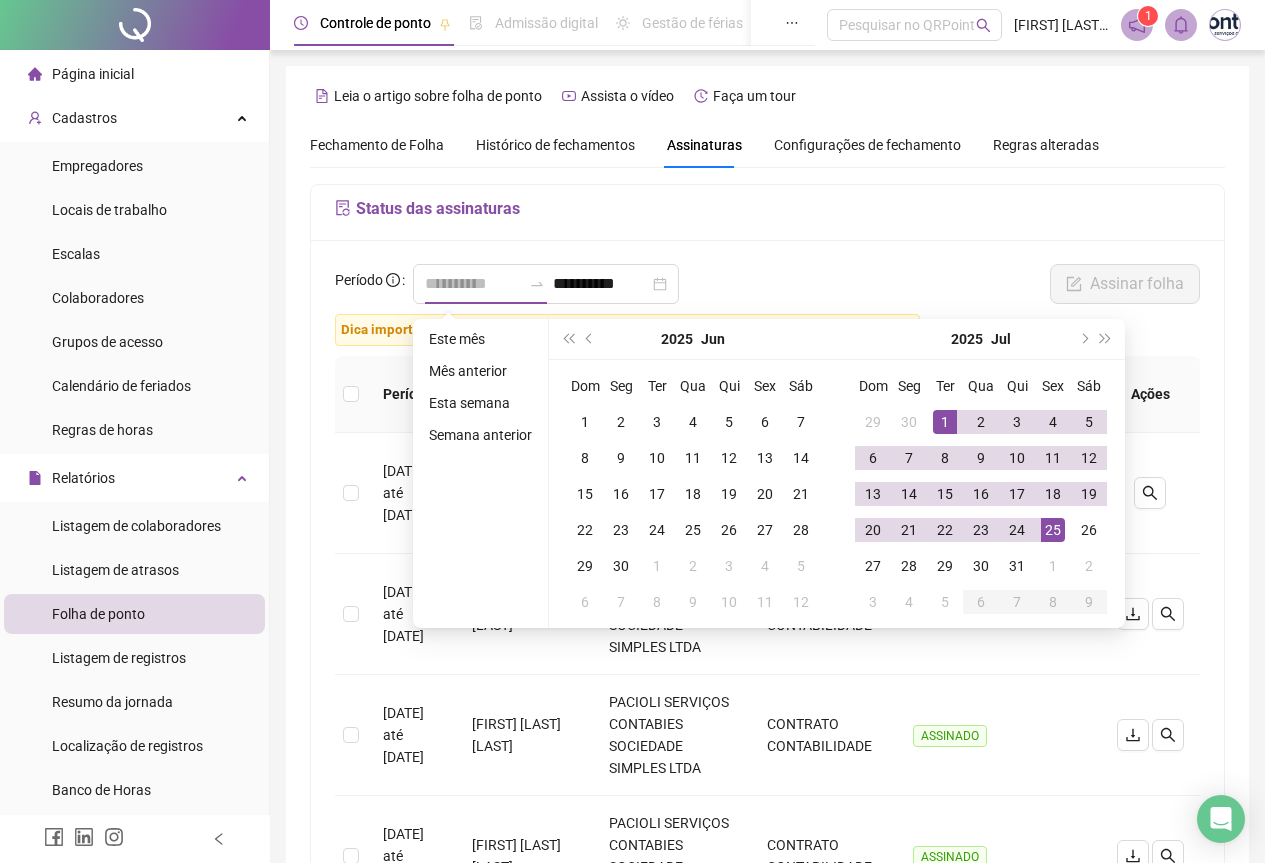 click on "1" at bounding box center (945, 422) 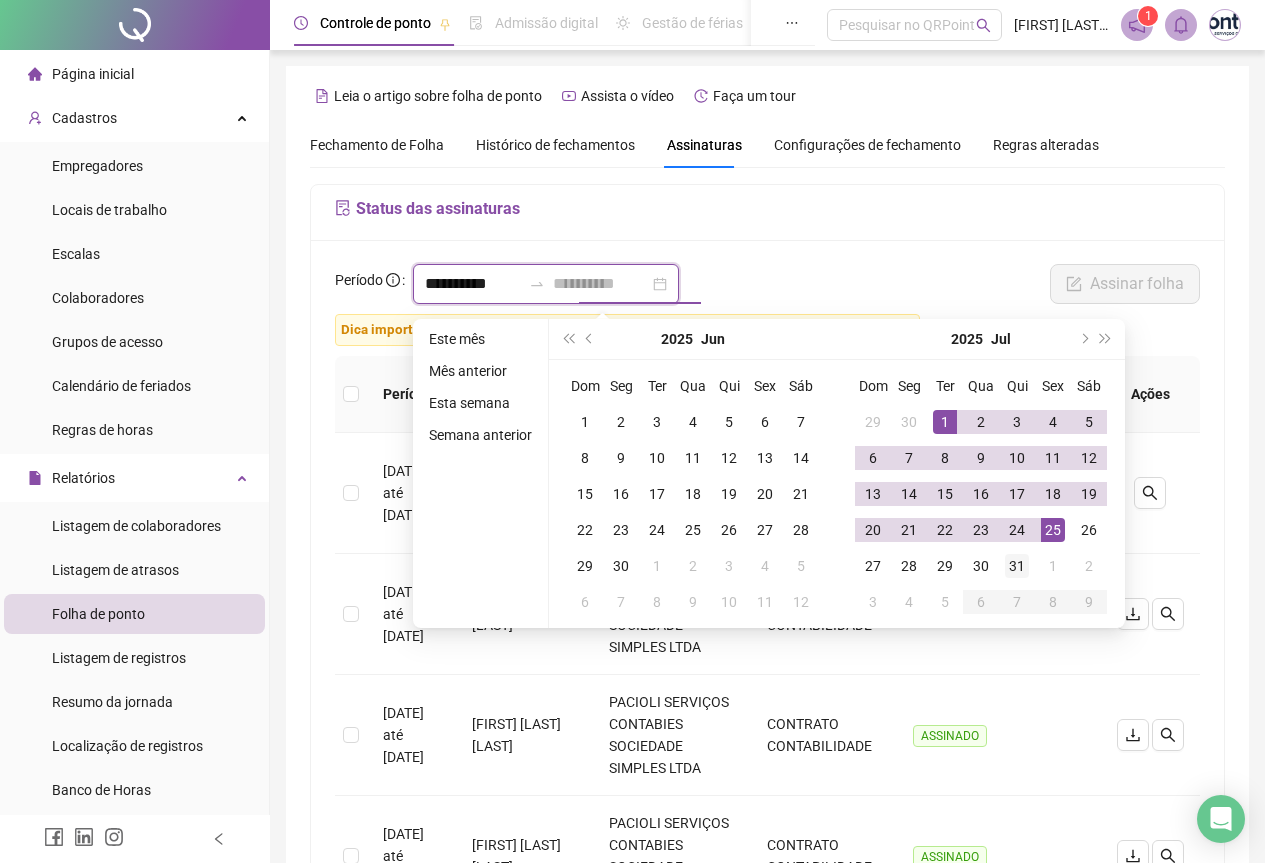 type on "**********" 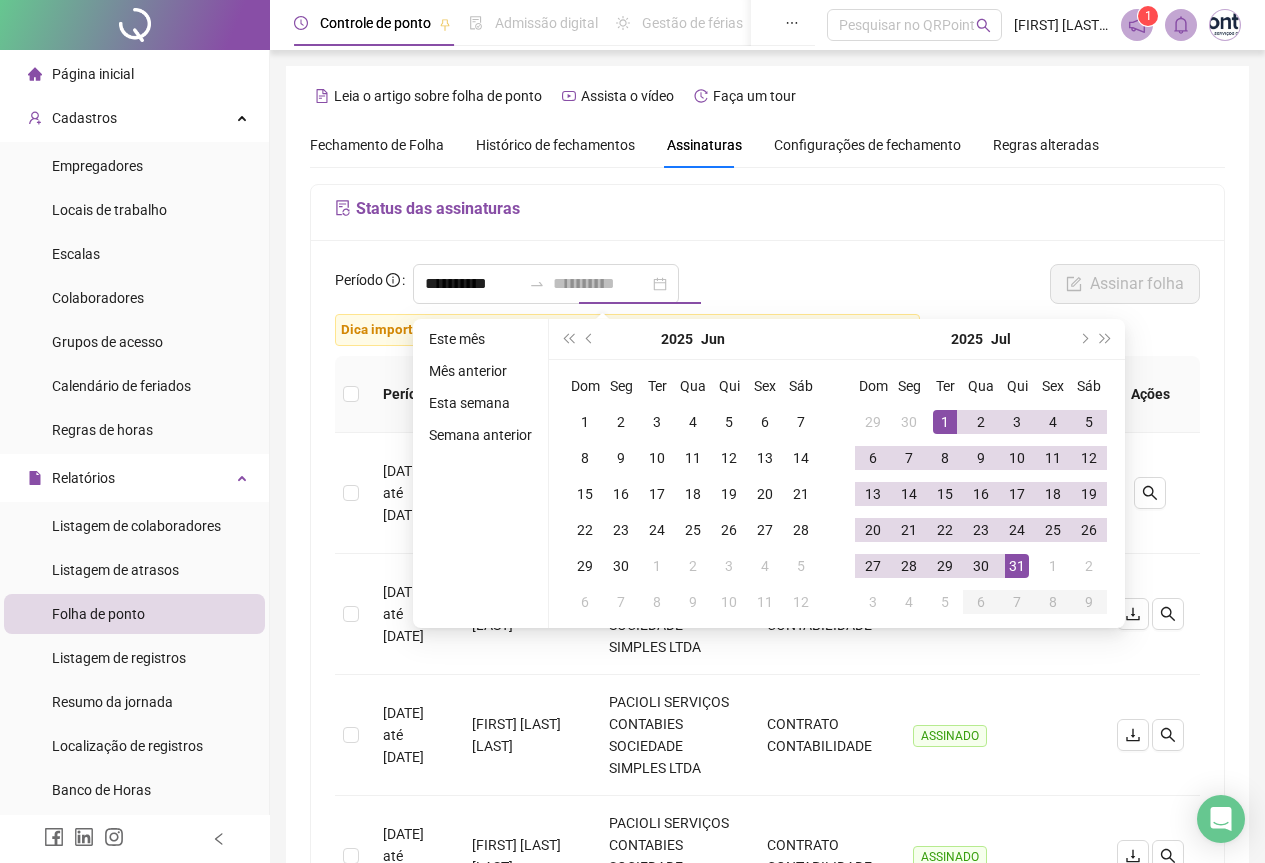 click on "31" at bounding box center (1017, 566) 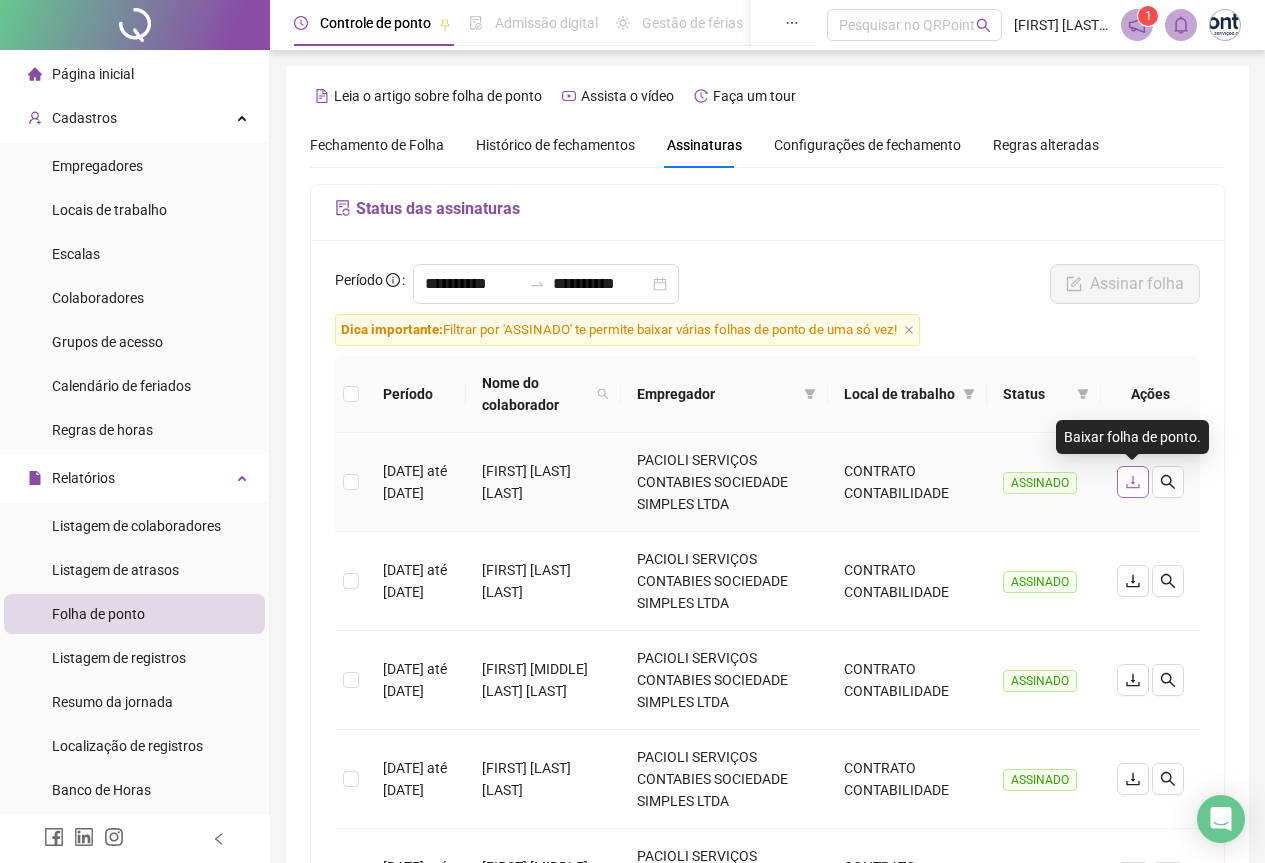 click 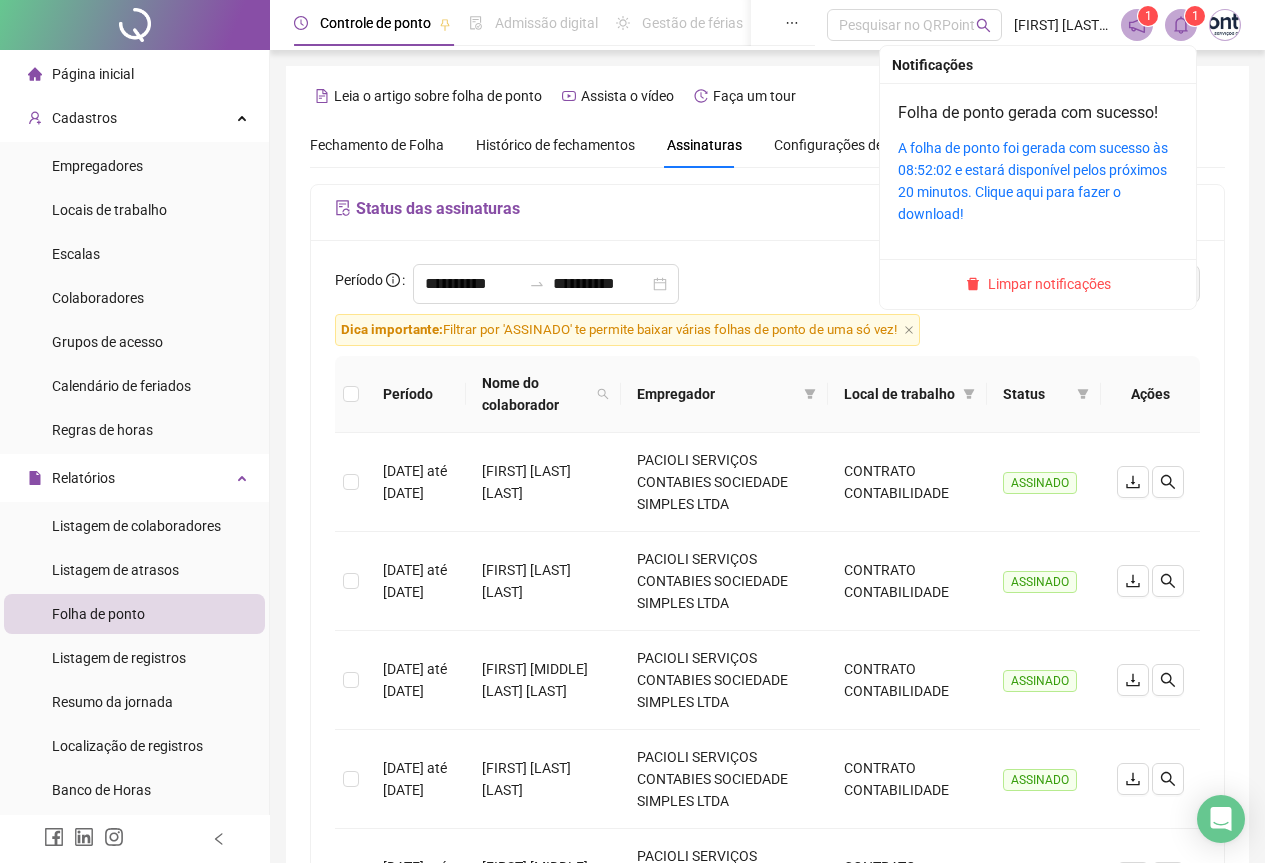 click 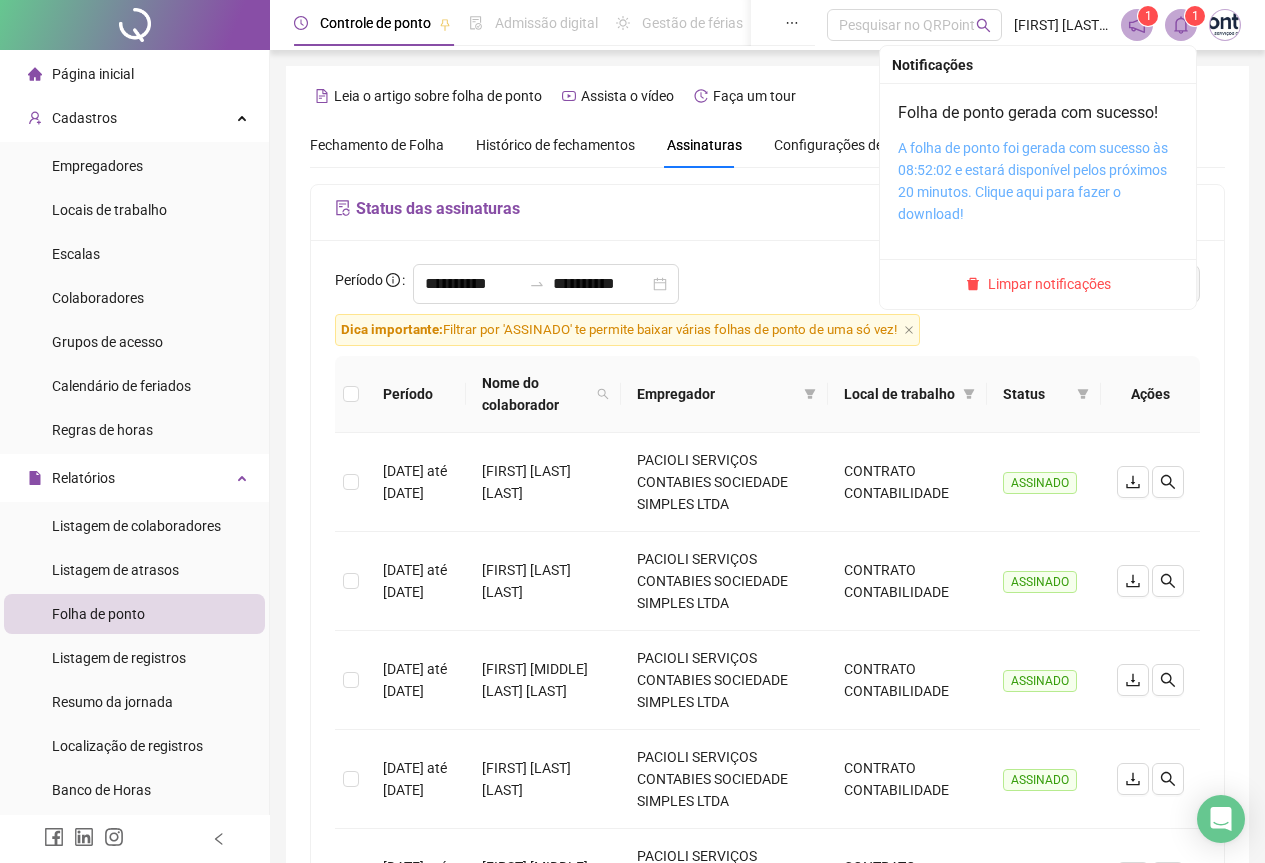 click on "A folha de ponto foi gerada com sucesso às 08:52:02 e estará disponível pelos próximos 20 minutos.
Clique aqui para fazer o download!" at bounding box center (1033, 181) 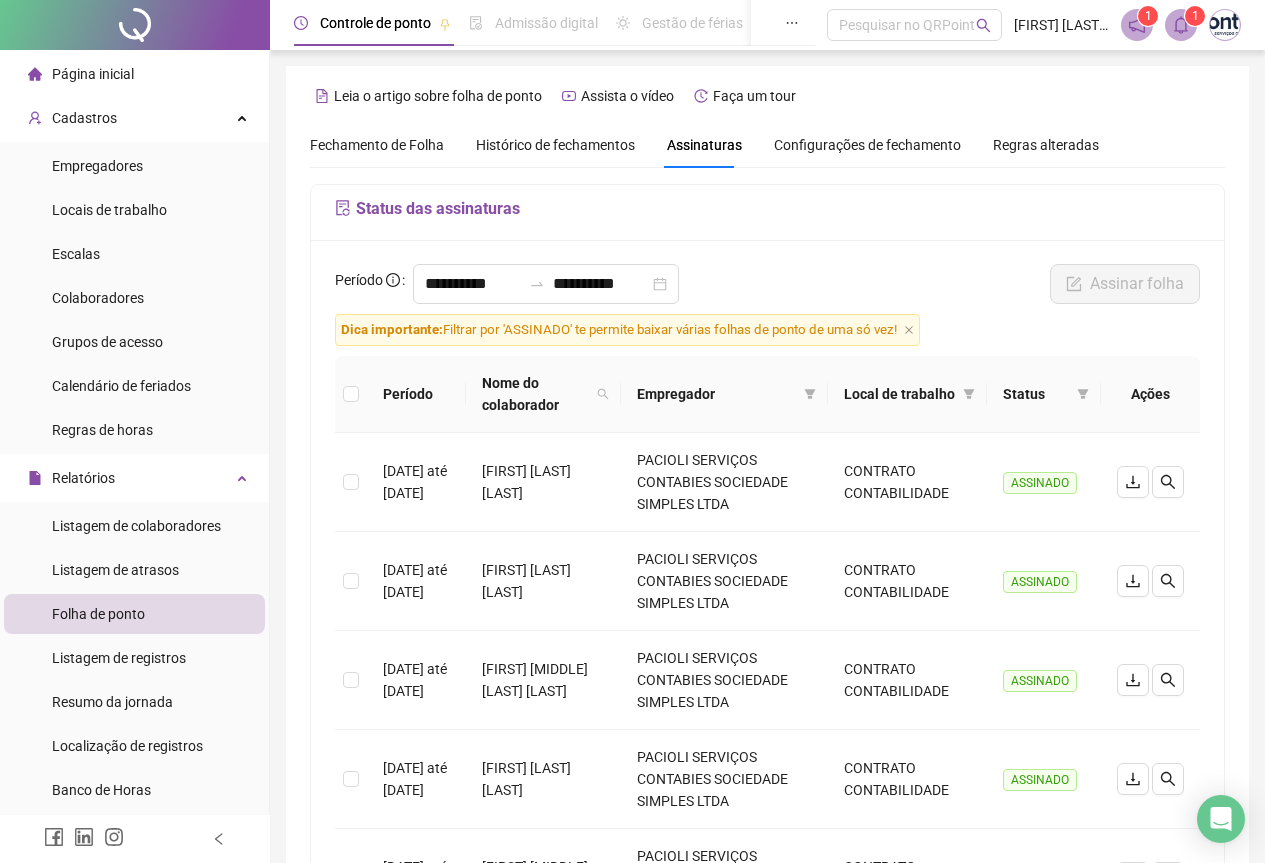 click 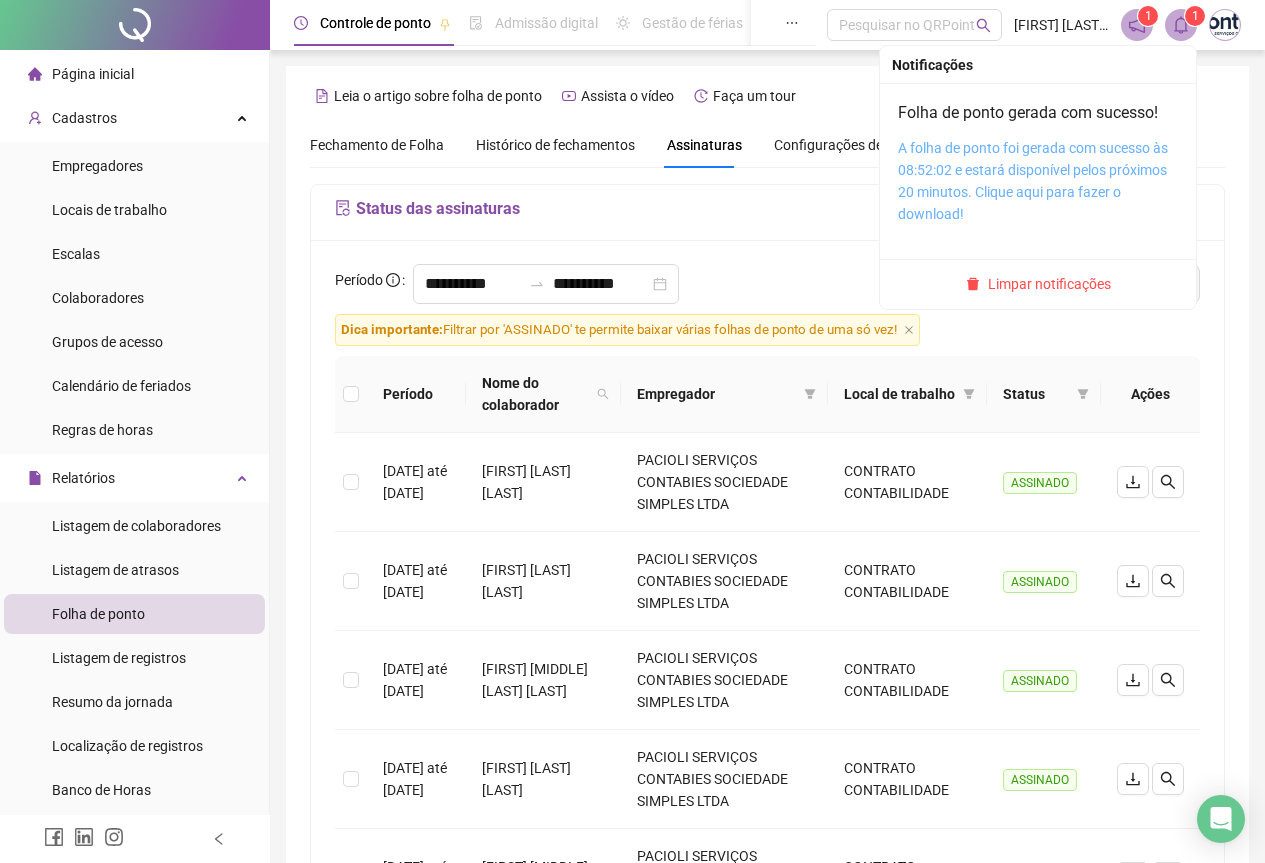 click on "A folha de ponto foi gerada com sucesso às 08:52:02 e estará disponível pelos próximos 20 minutos.
Clique aqui para fazer o download!" at bounding box center [1033, 181] 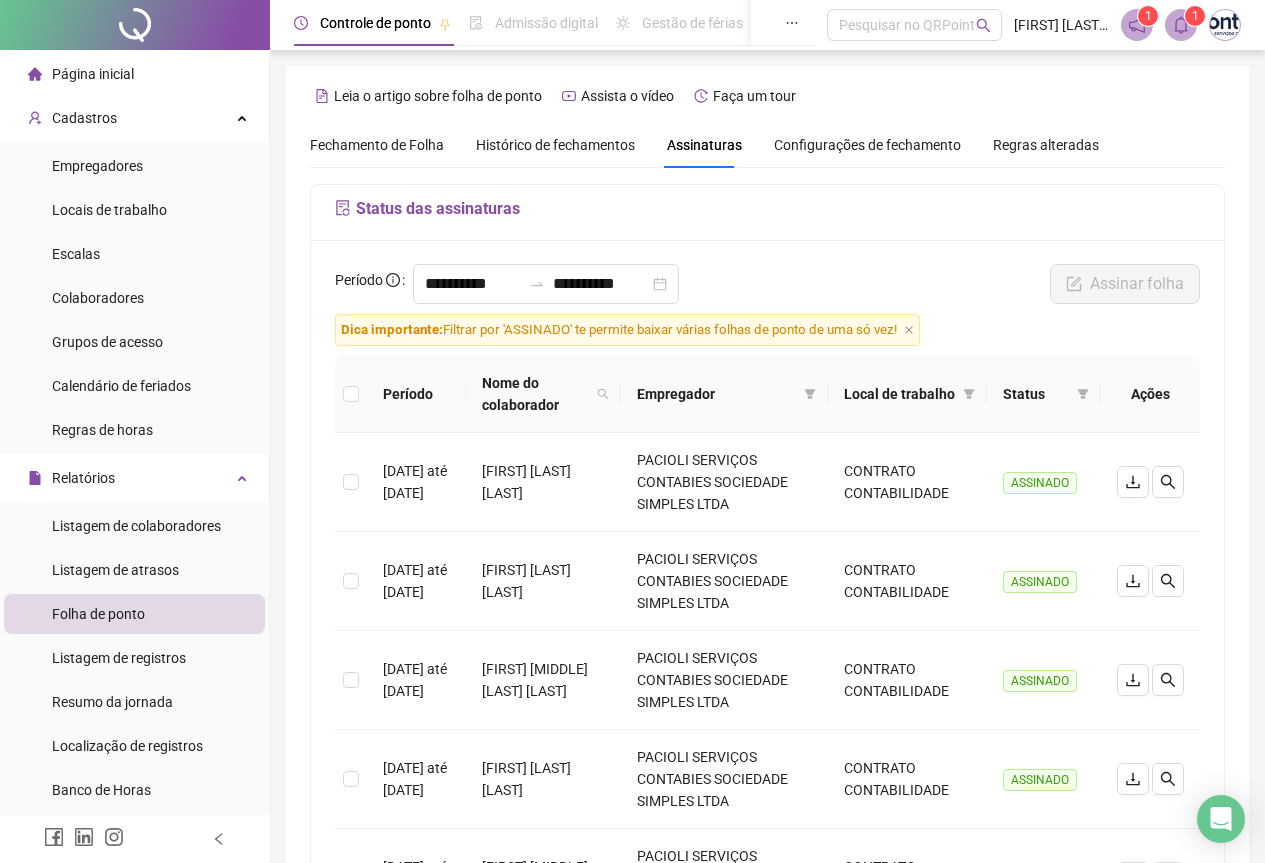 click 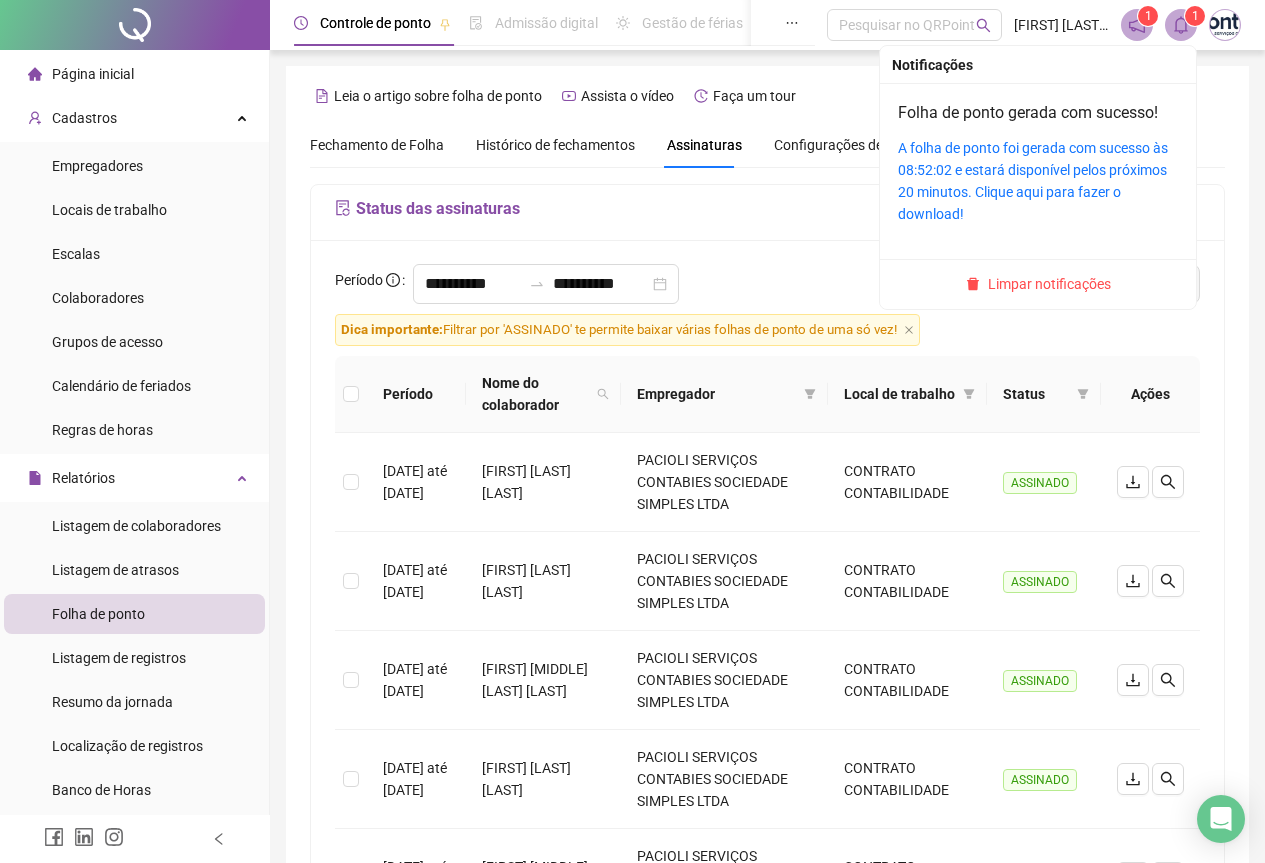 click 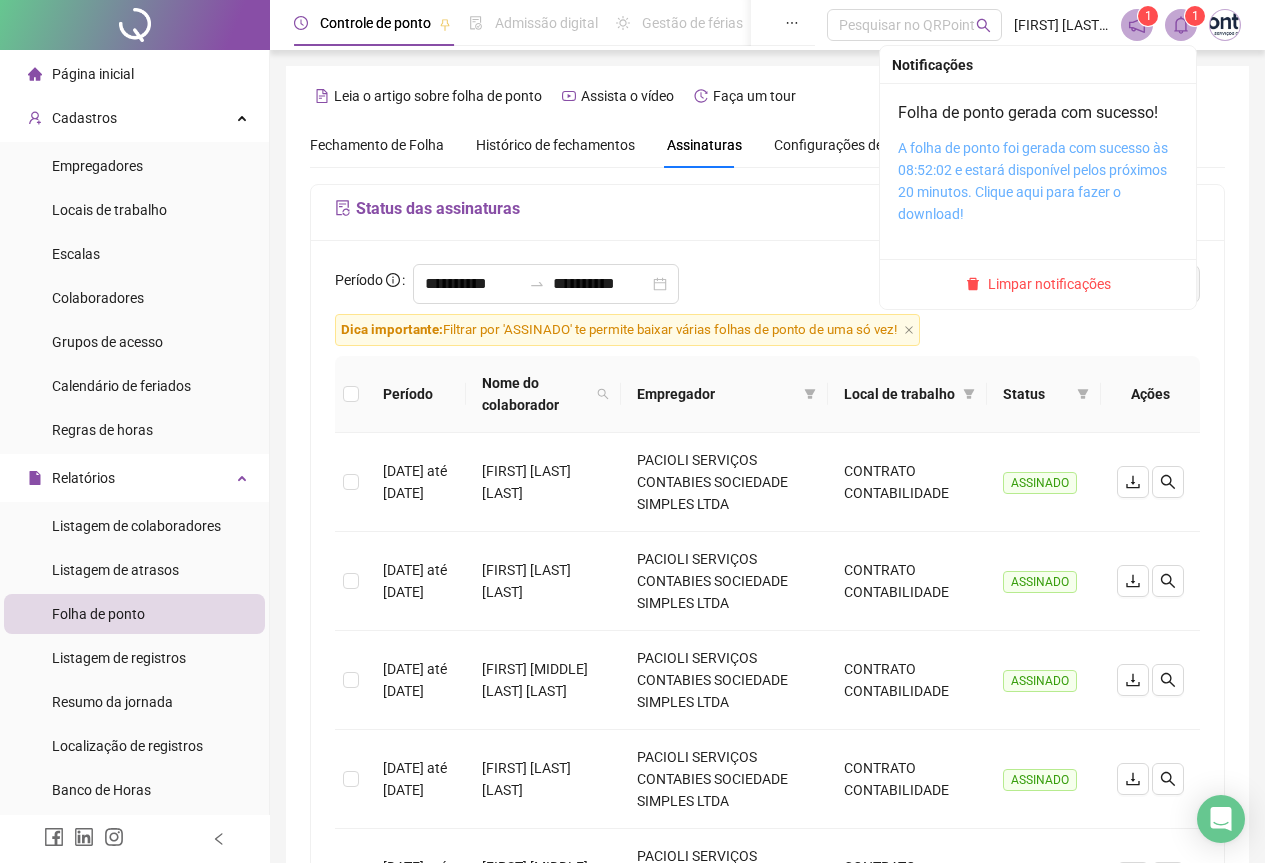 click on "A folha de ponto foi gerada com sucesso às 08:52:02 e estará disponível pelos próximos 20 minutos.
Clique aqui para fazer o download!" at bounding box center (1033, 181) 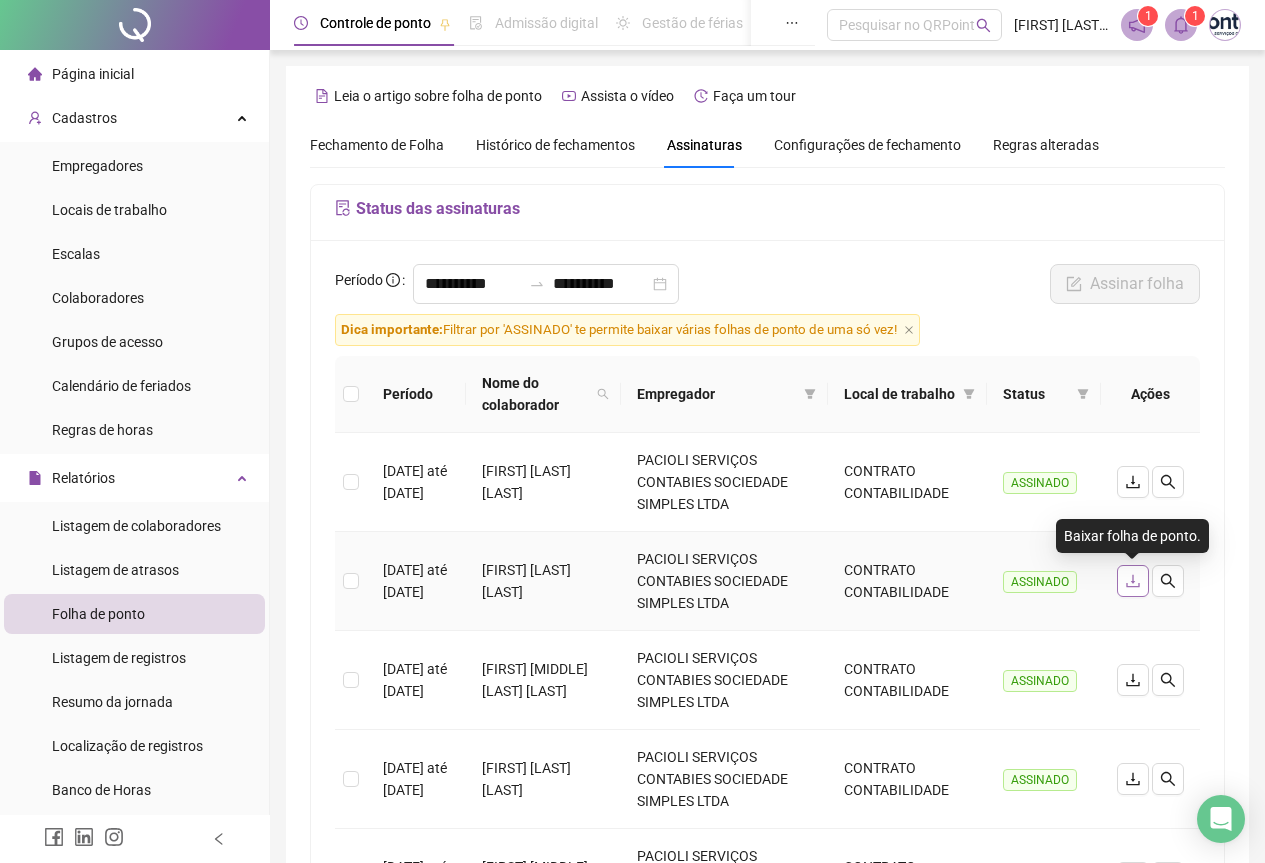 click 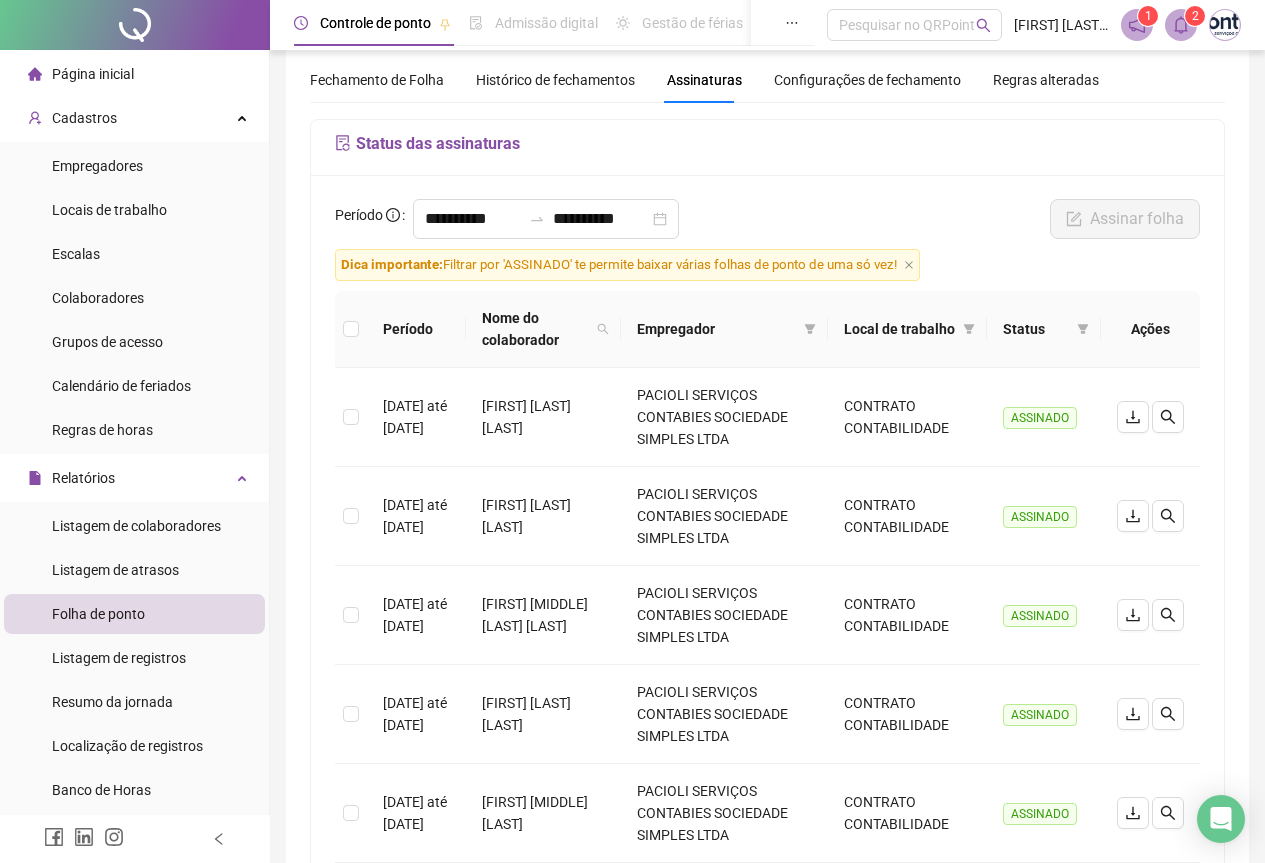 scroll, scrollTop: 100, scrollLeft: 0, axis: vertical 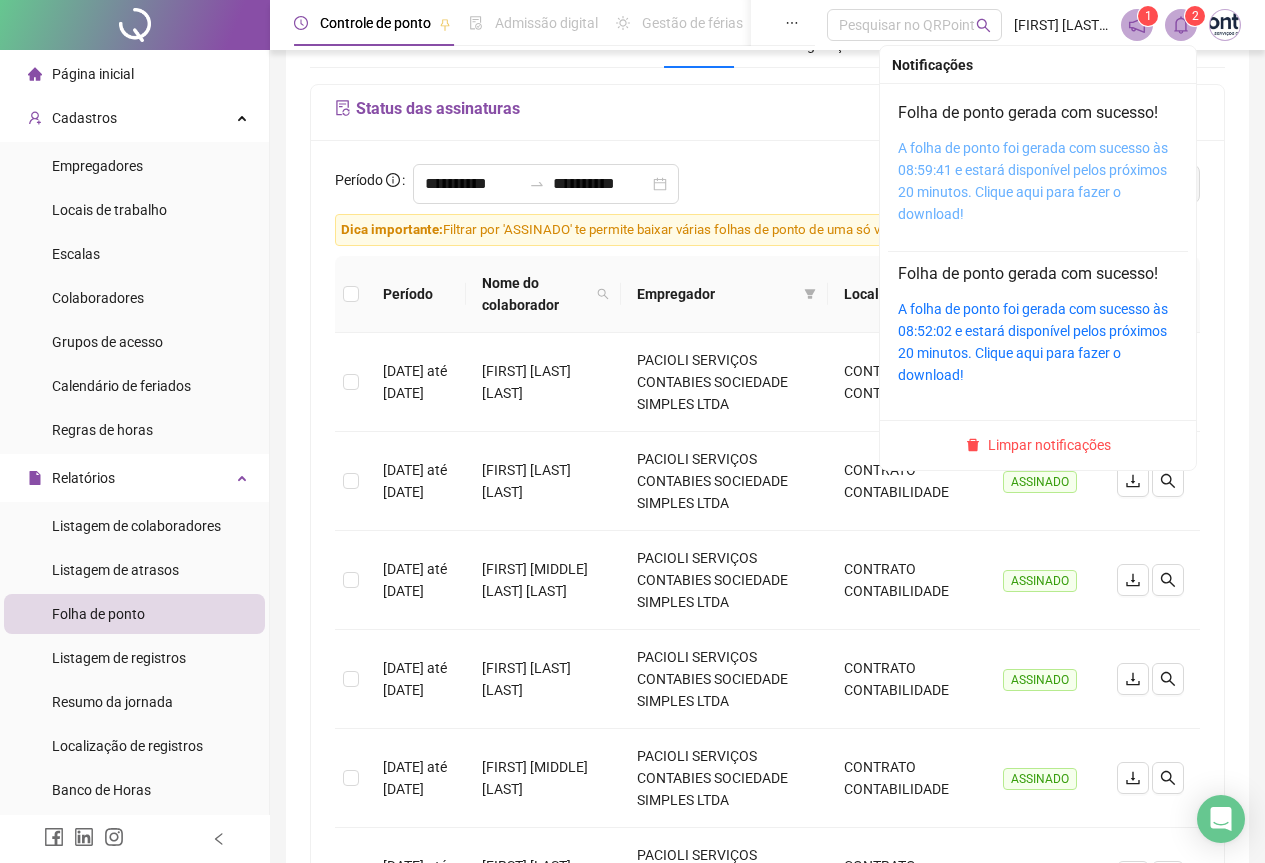 click on "A folha de ponto foi gerada com sucesso às 08:59:41 e estará disponível pelos próximos 20 minutos.
Clique aqui para fazer o download!" at bounding box center (1033, 181) 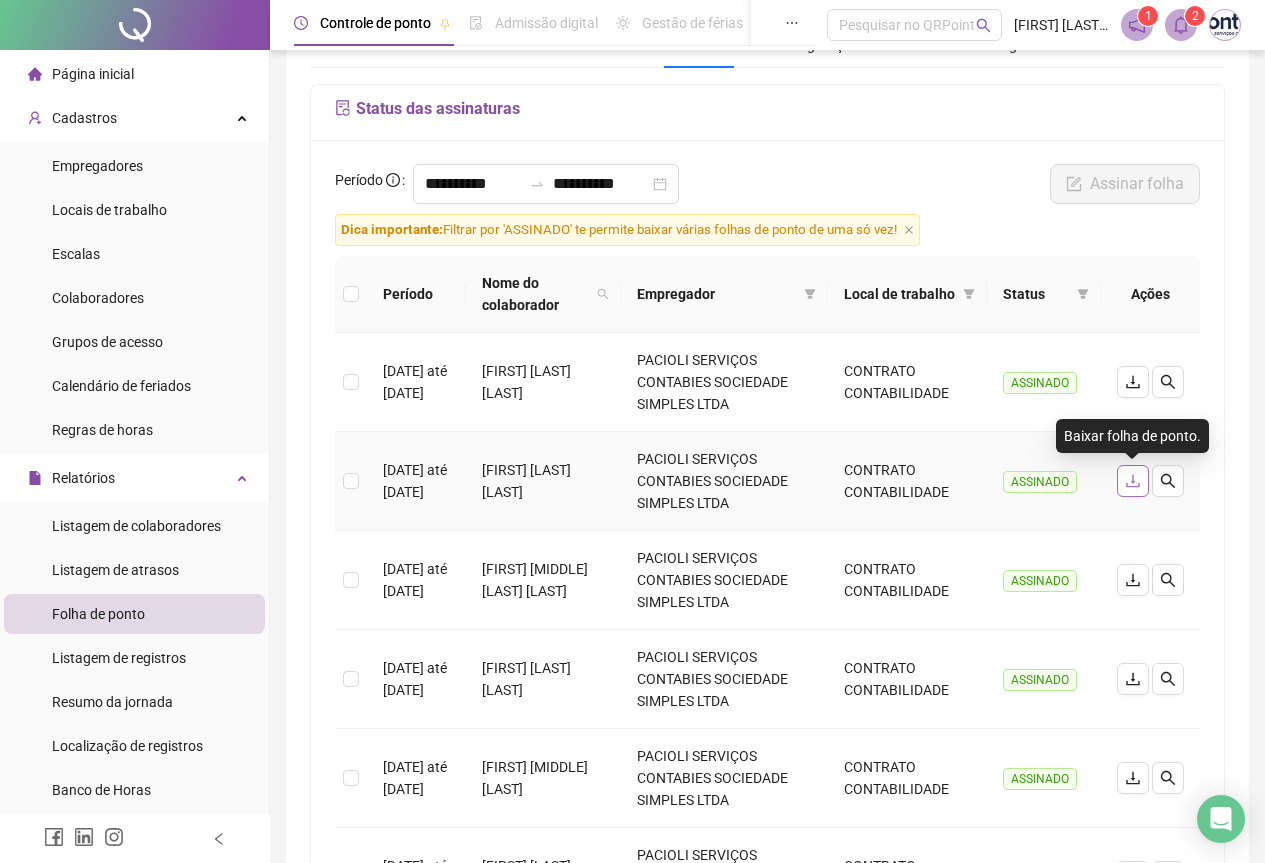 scroll, scrollTop: 200, scrollLeft: 0, axis: vertical 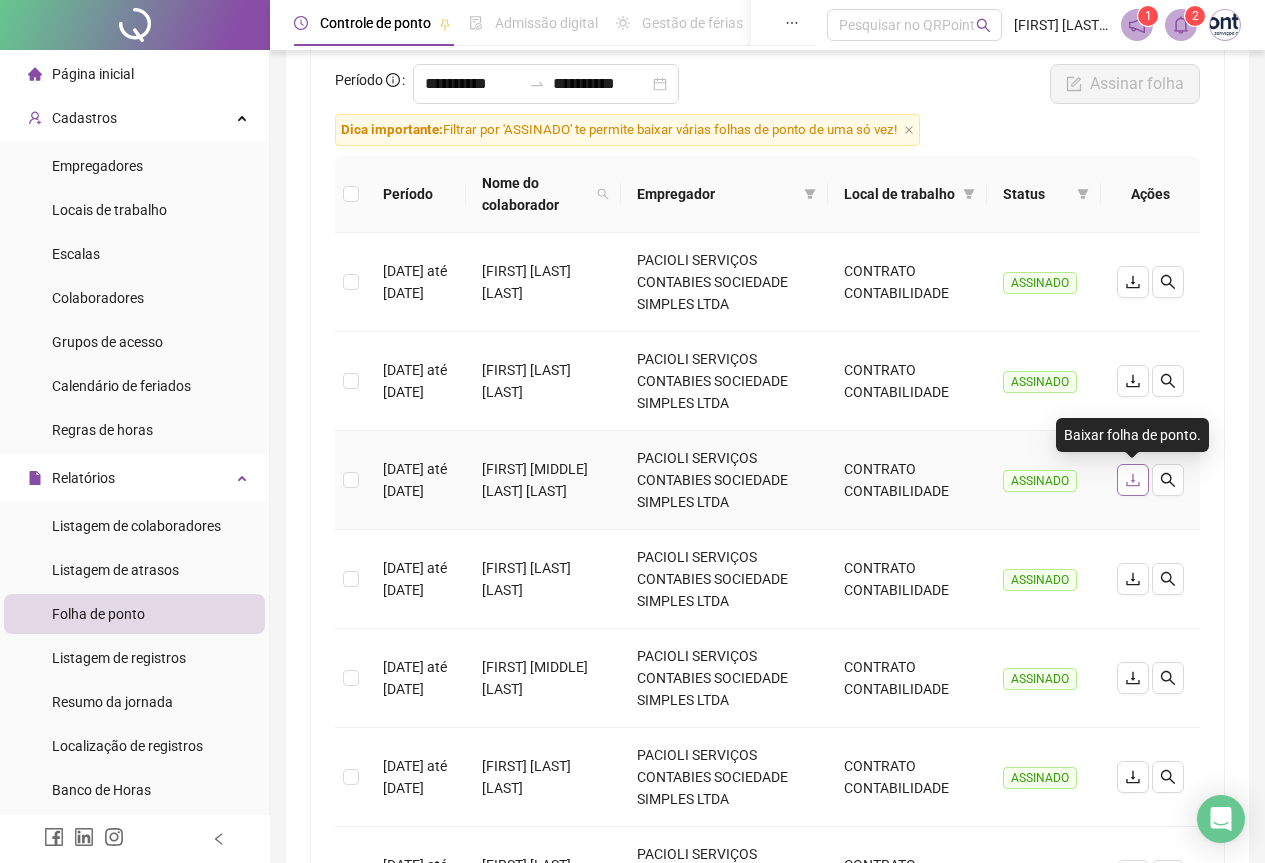 click at bounding box center [1133, 480] 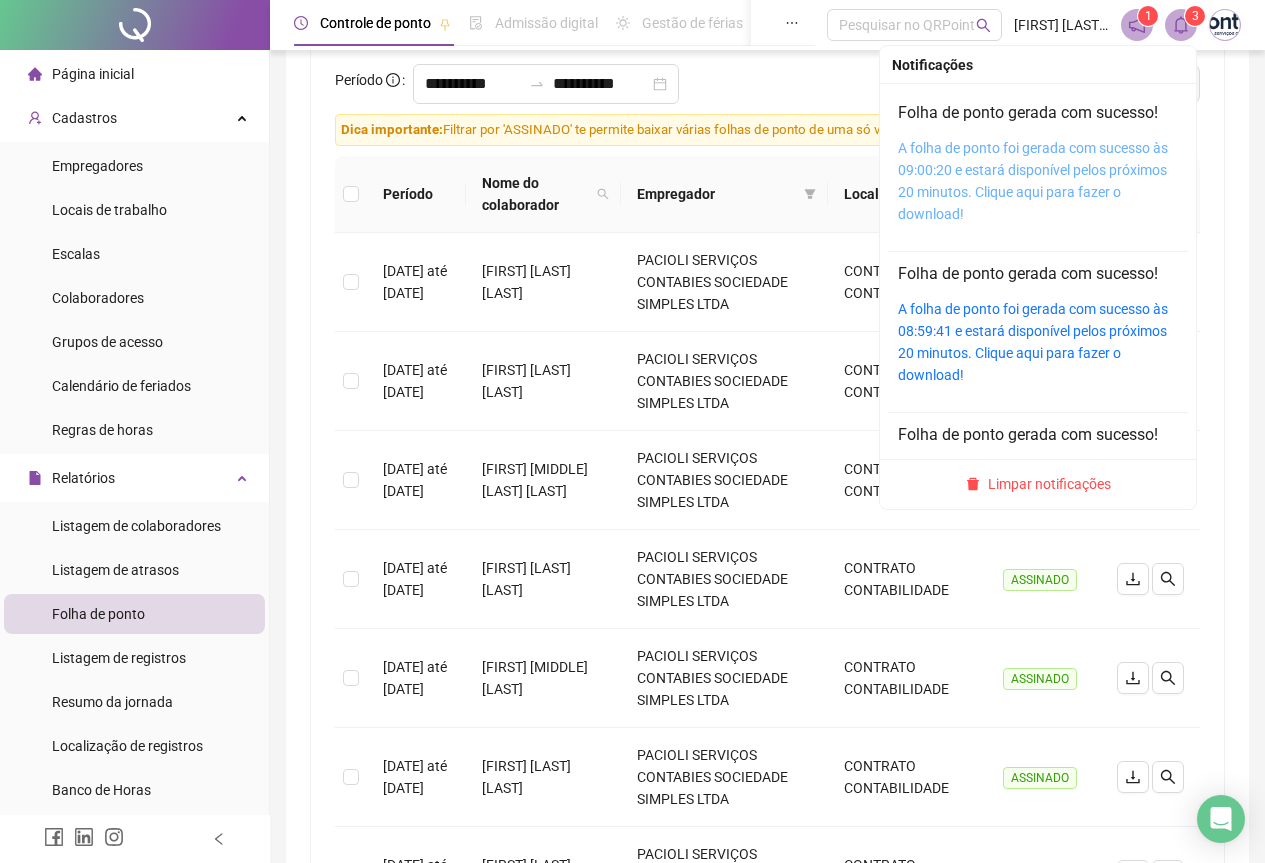 click on "A folha de ponto foi gerada com sucesso às 09:00:20 e estará disponível pelos próximos 20 minutos.
Clique aqui para fazer o download!" at bounding box center (1033, 181) 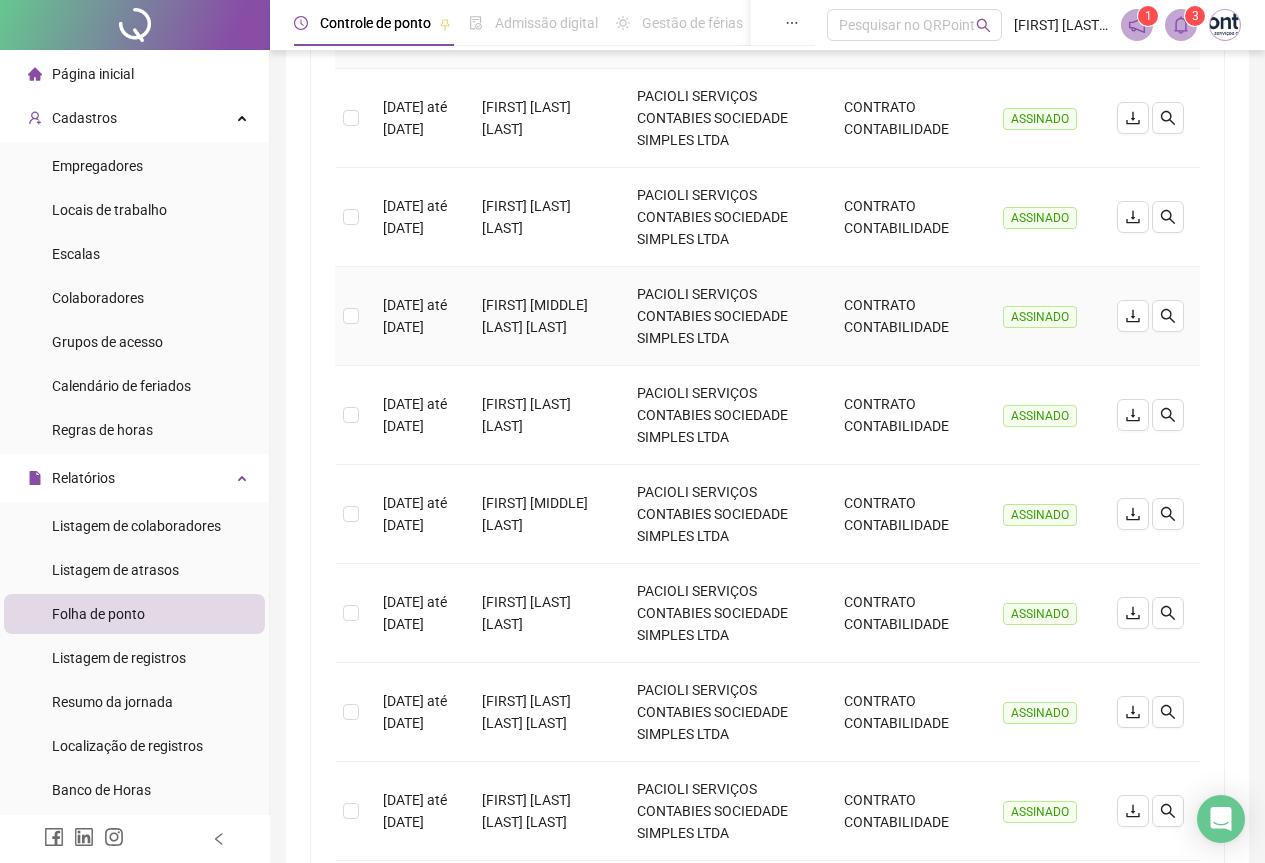 scroll, scrollTop: 400, scrollLeft: 0, axis: vertical 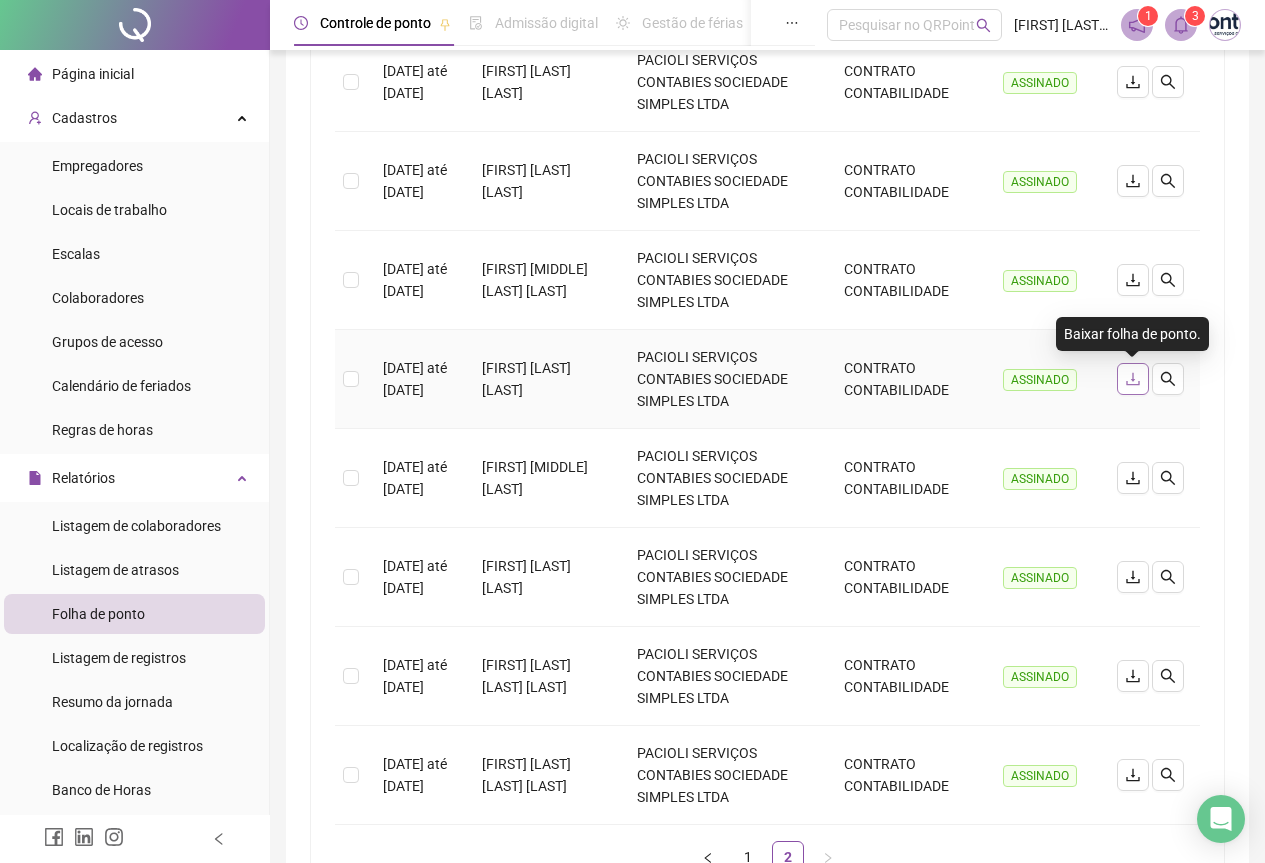 click 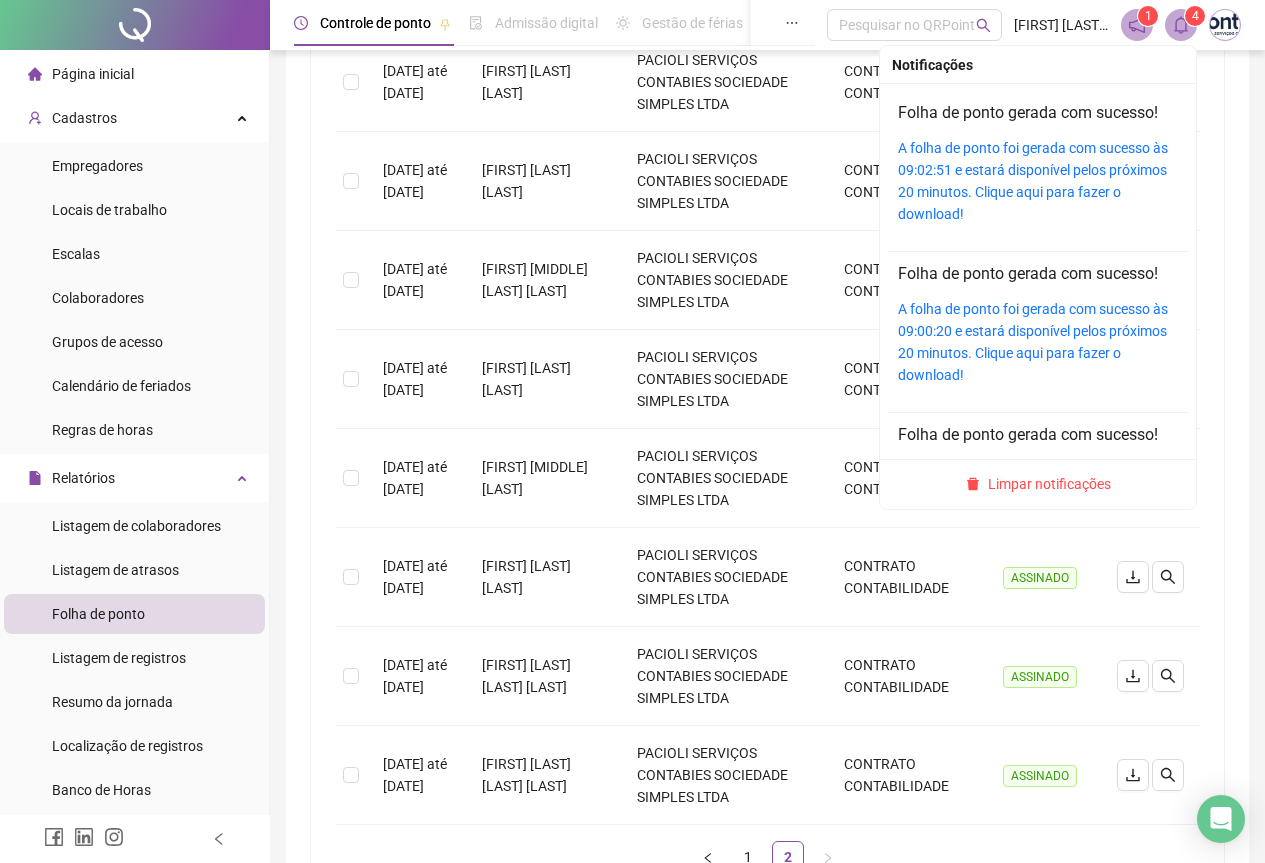 click on "4" at bounding box center (1195, 16) 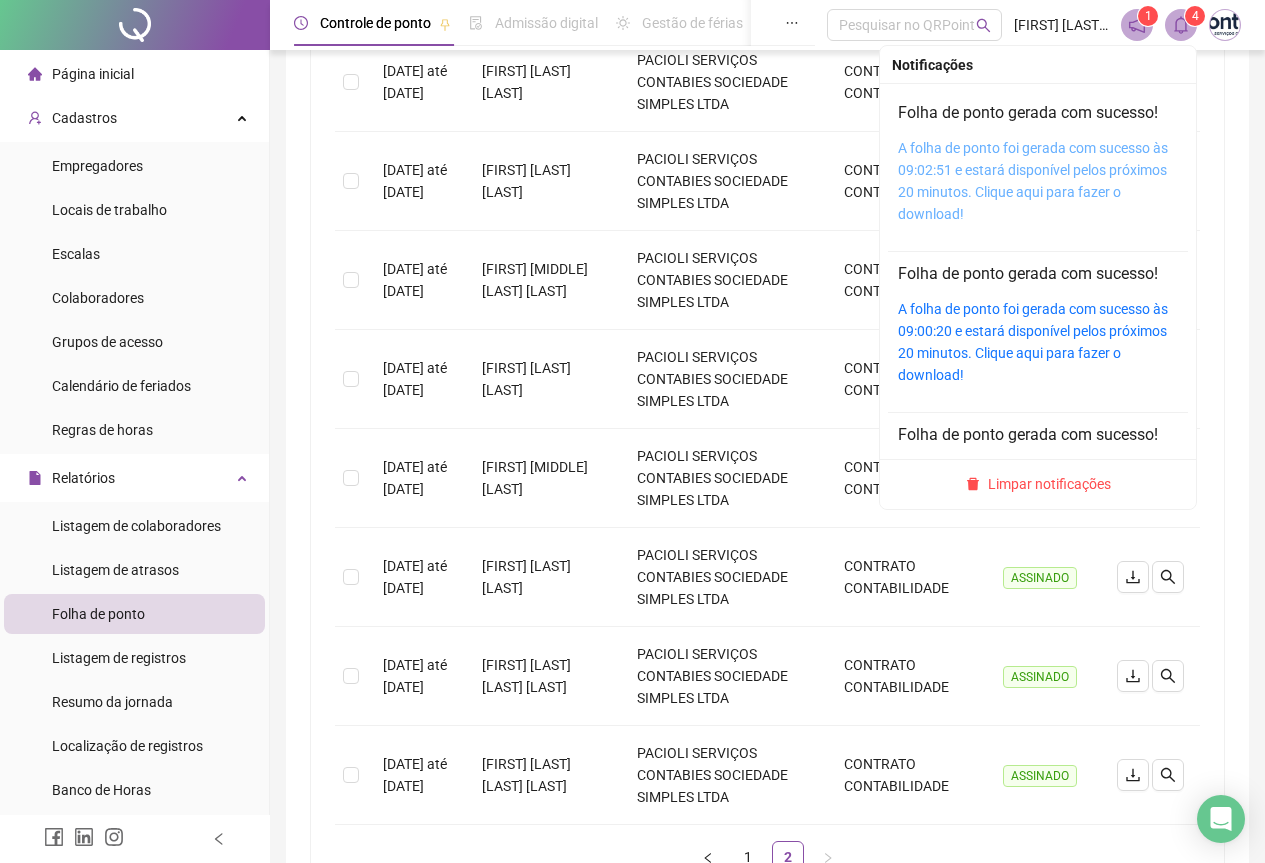 click on "A folha de ponto foi gerada com sucesso às 09:02:51 e estará disponível pelos próximos 20 minutos.
Clique aqui para fazer o download!" at bounding box center (1033, 181) 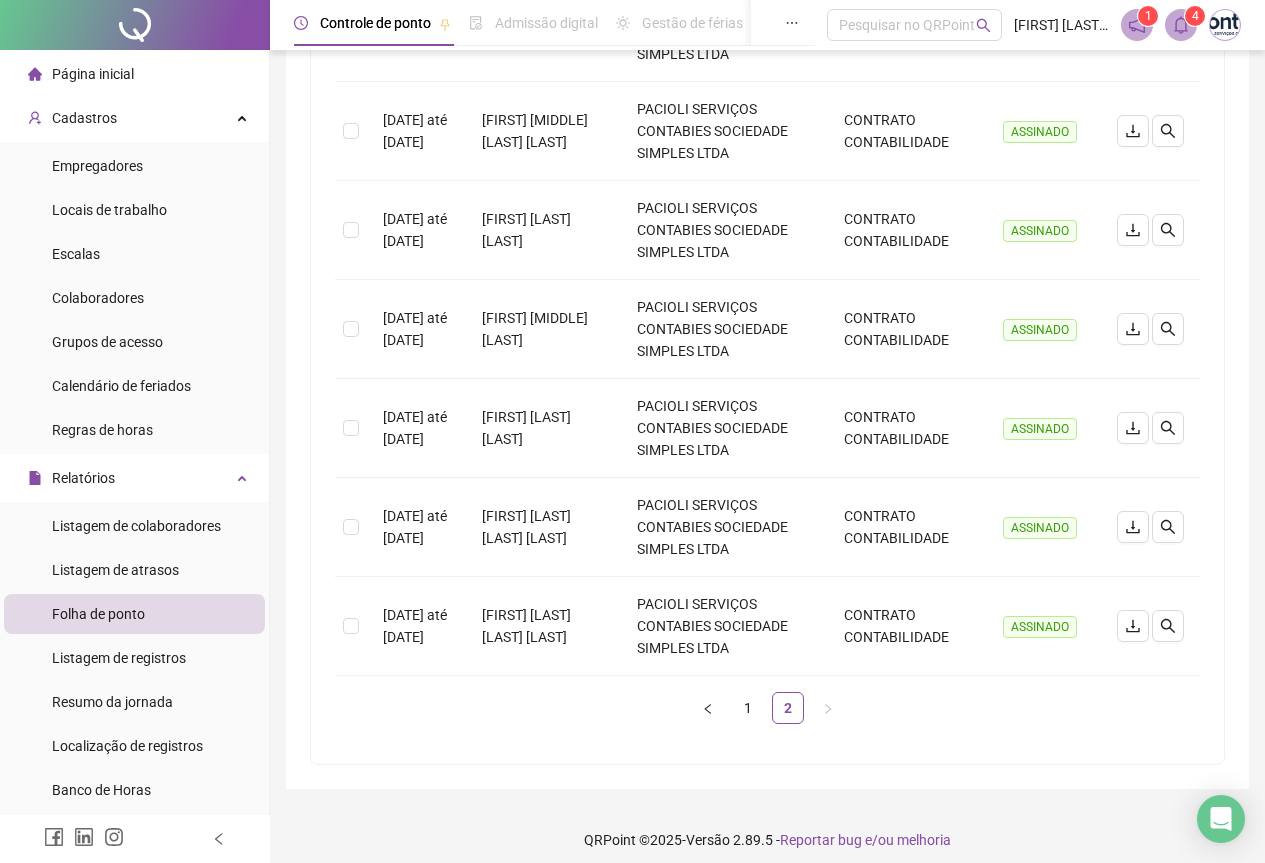 scroll, scrollTop: 561, scrollLeft: 0, axis: vertical 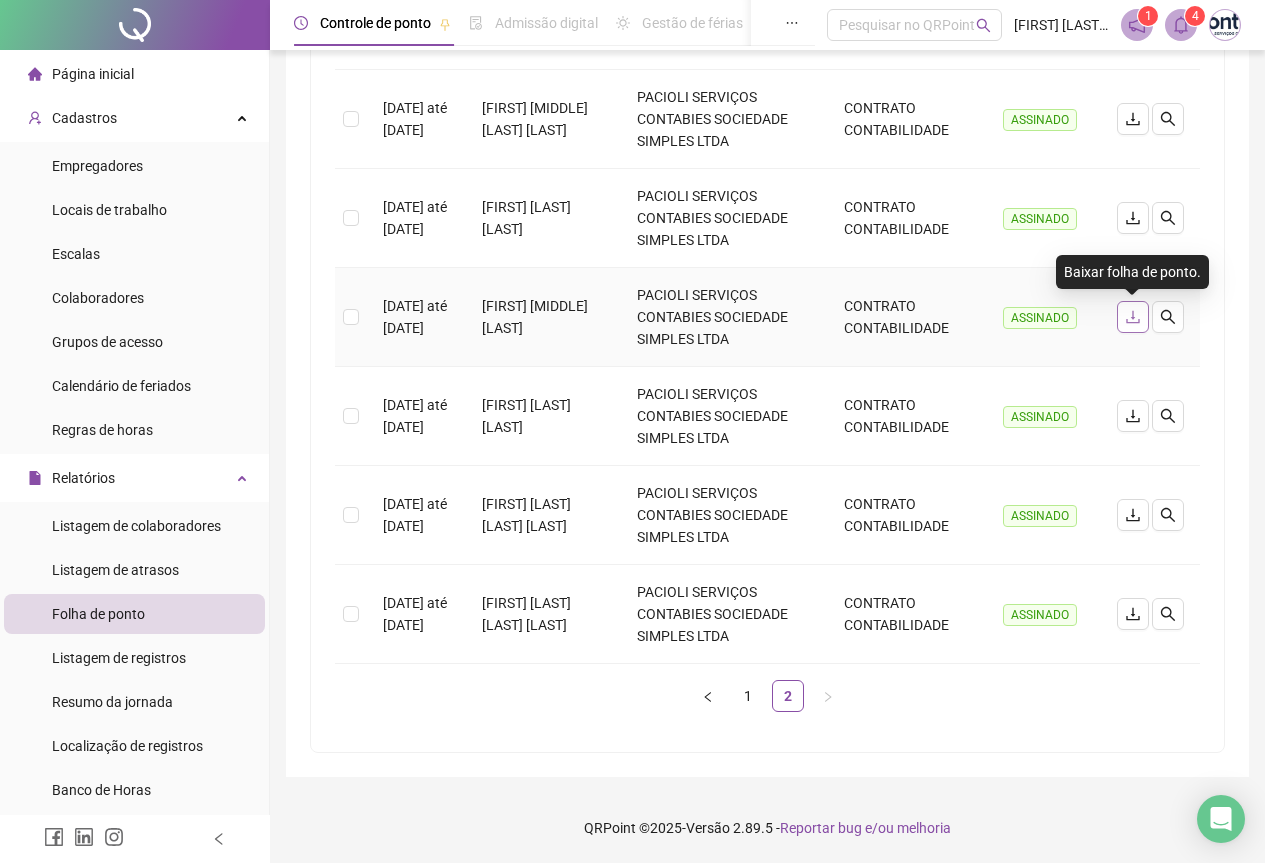click at bounding box center [1133, 317] 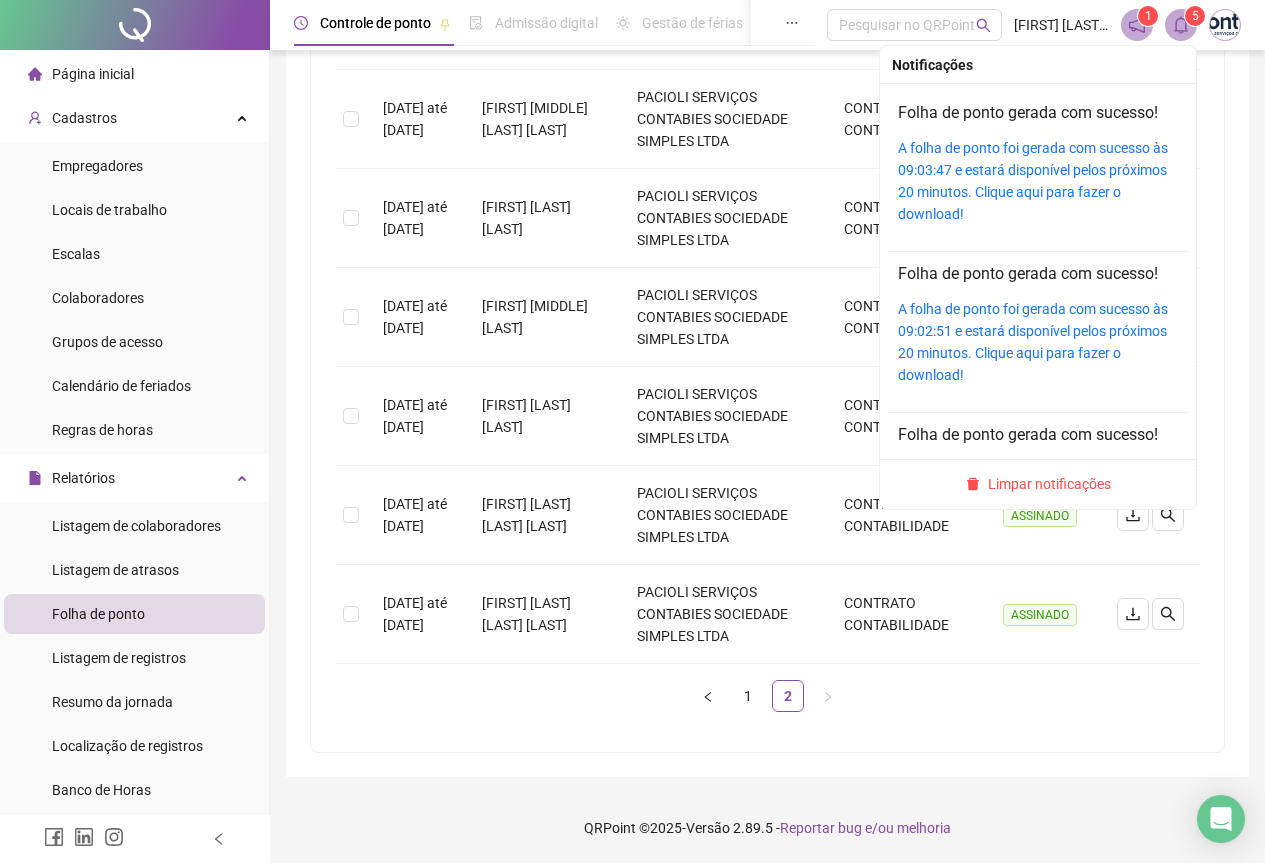 click 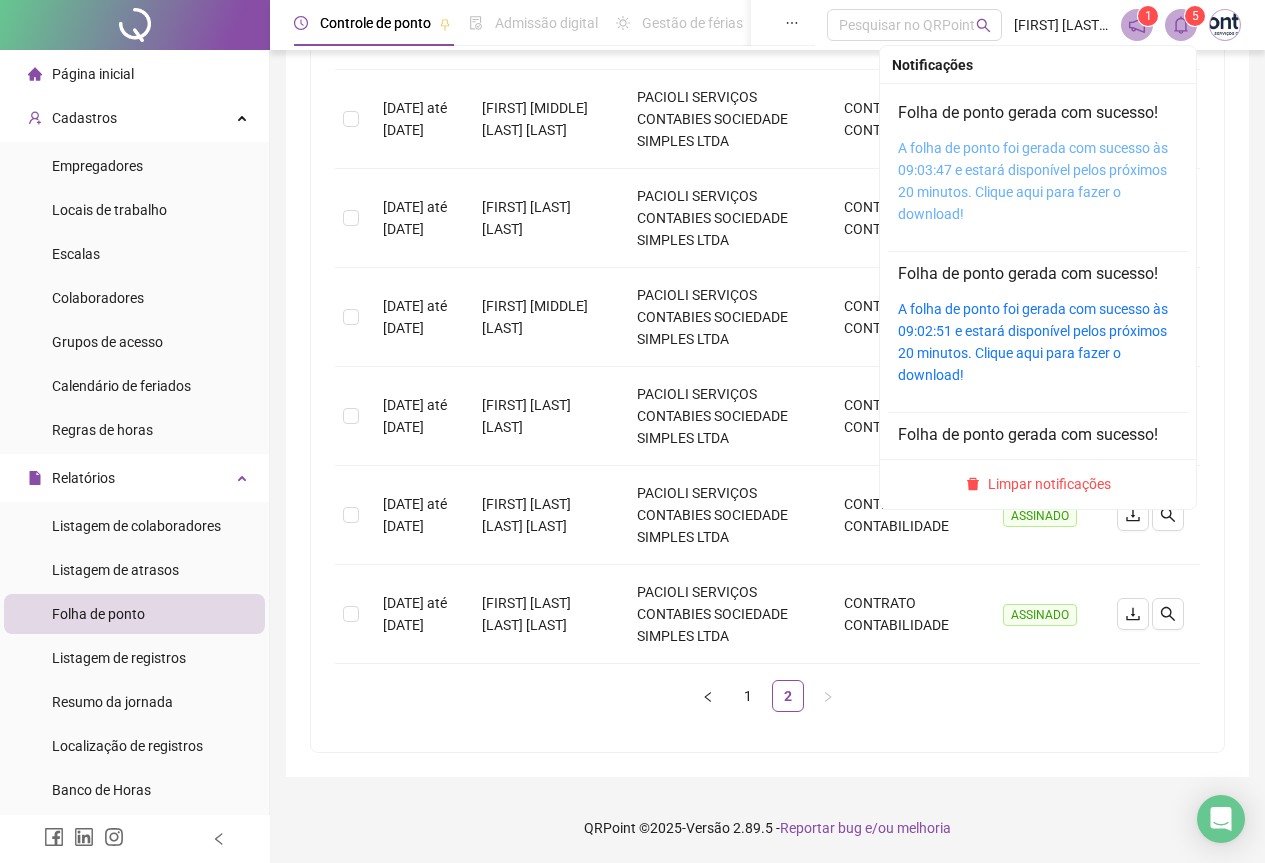 click on "A folha de ponto foi gerada com sucesso às 09:03:47 e estará disponível pelos próximos 20 minutos.
Clique aqui para fazer o download!" at bounding box center (1033, 181) 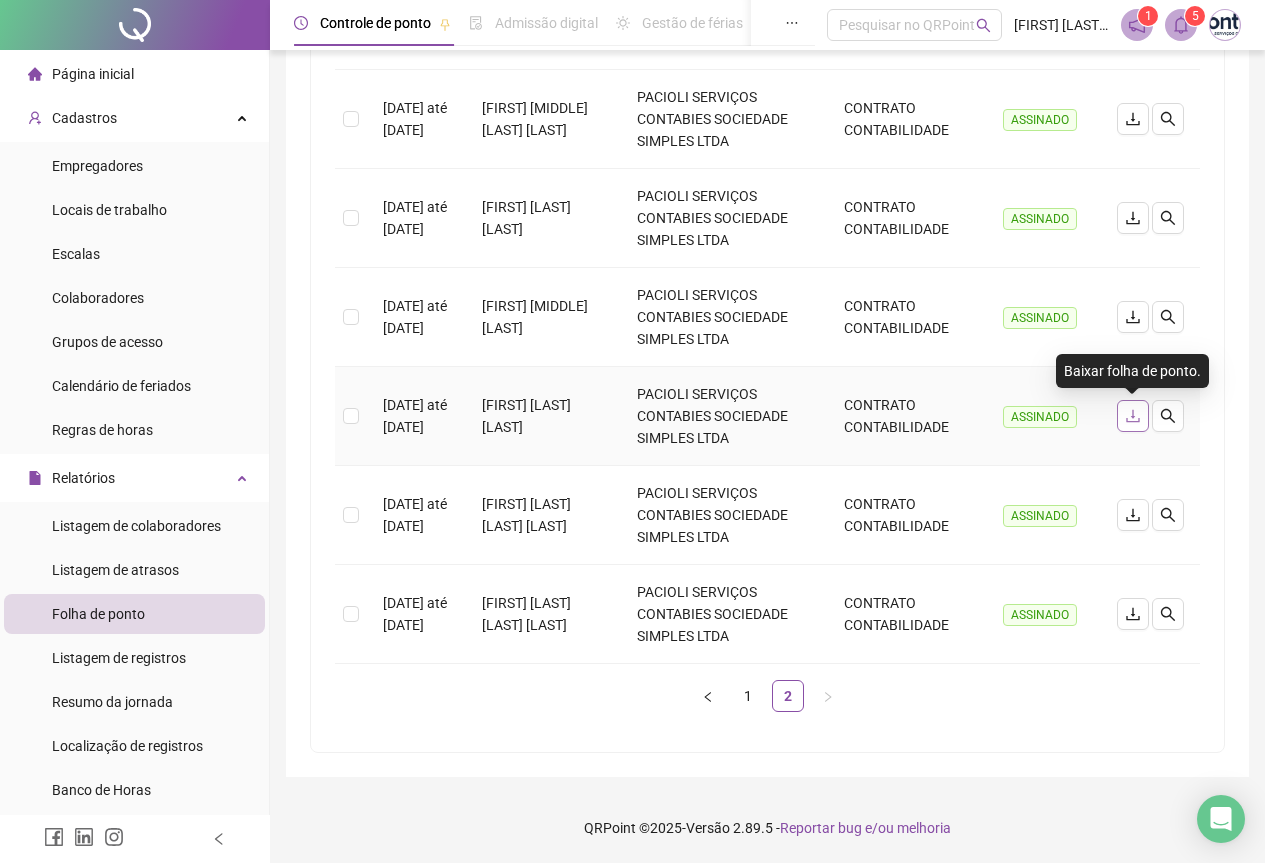 click 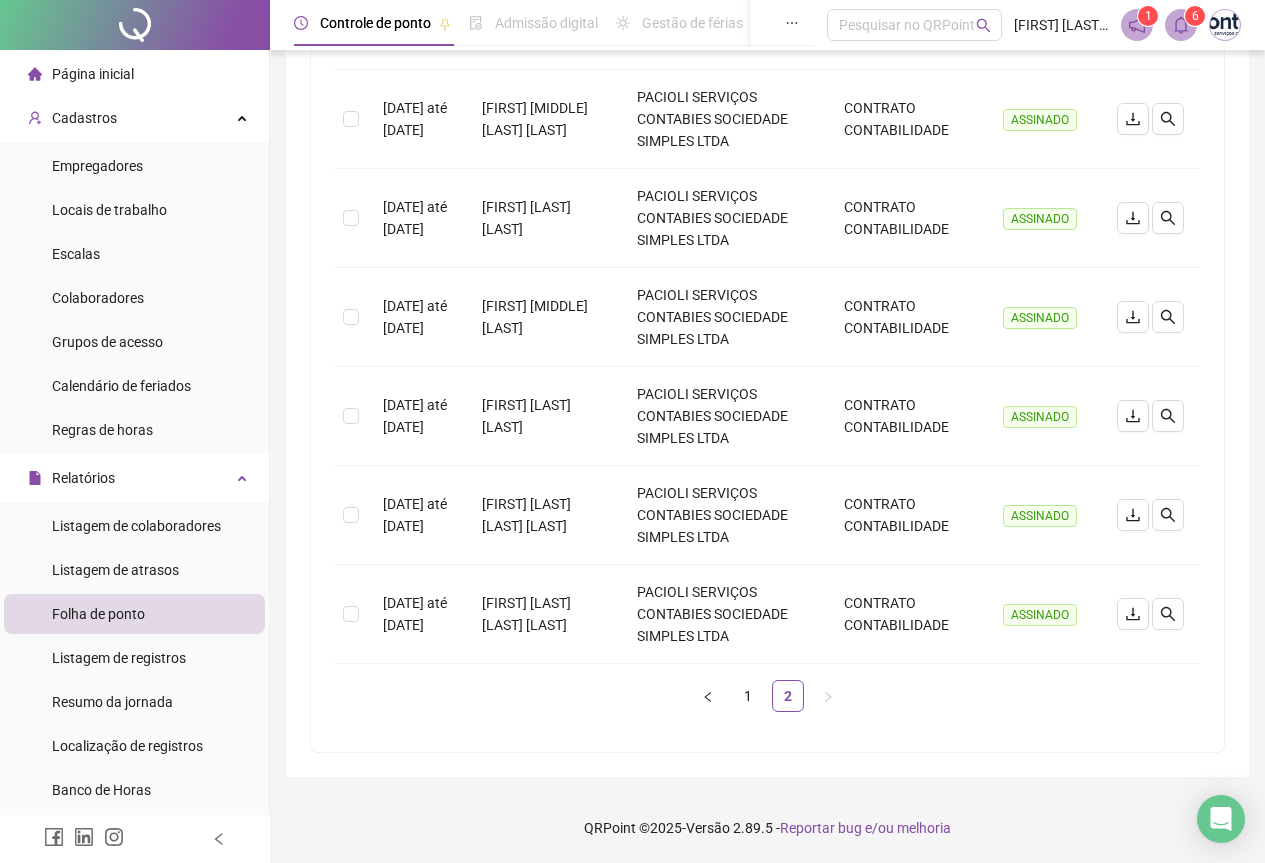 click 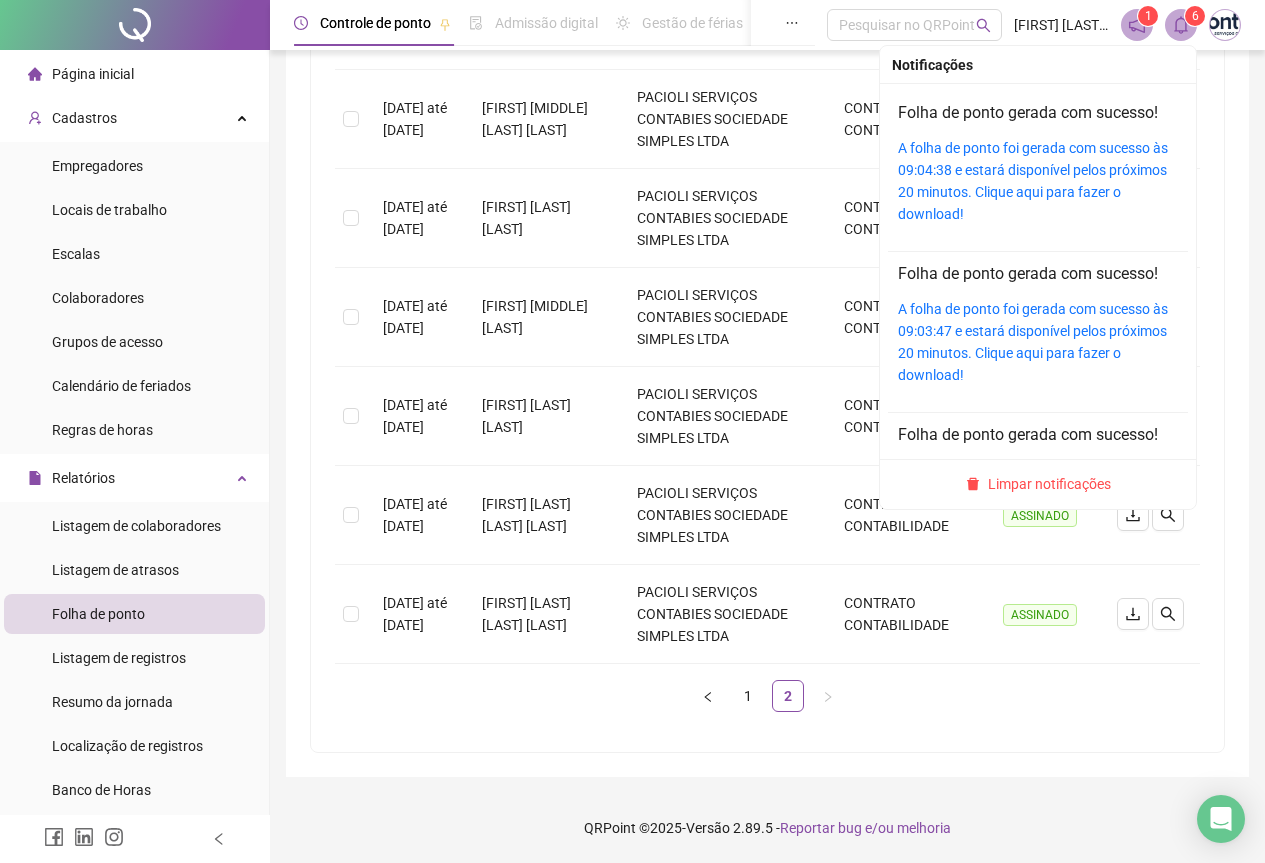 click 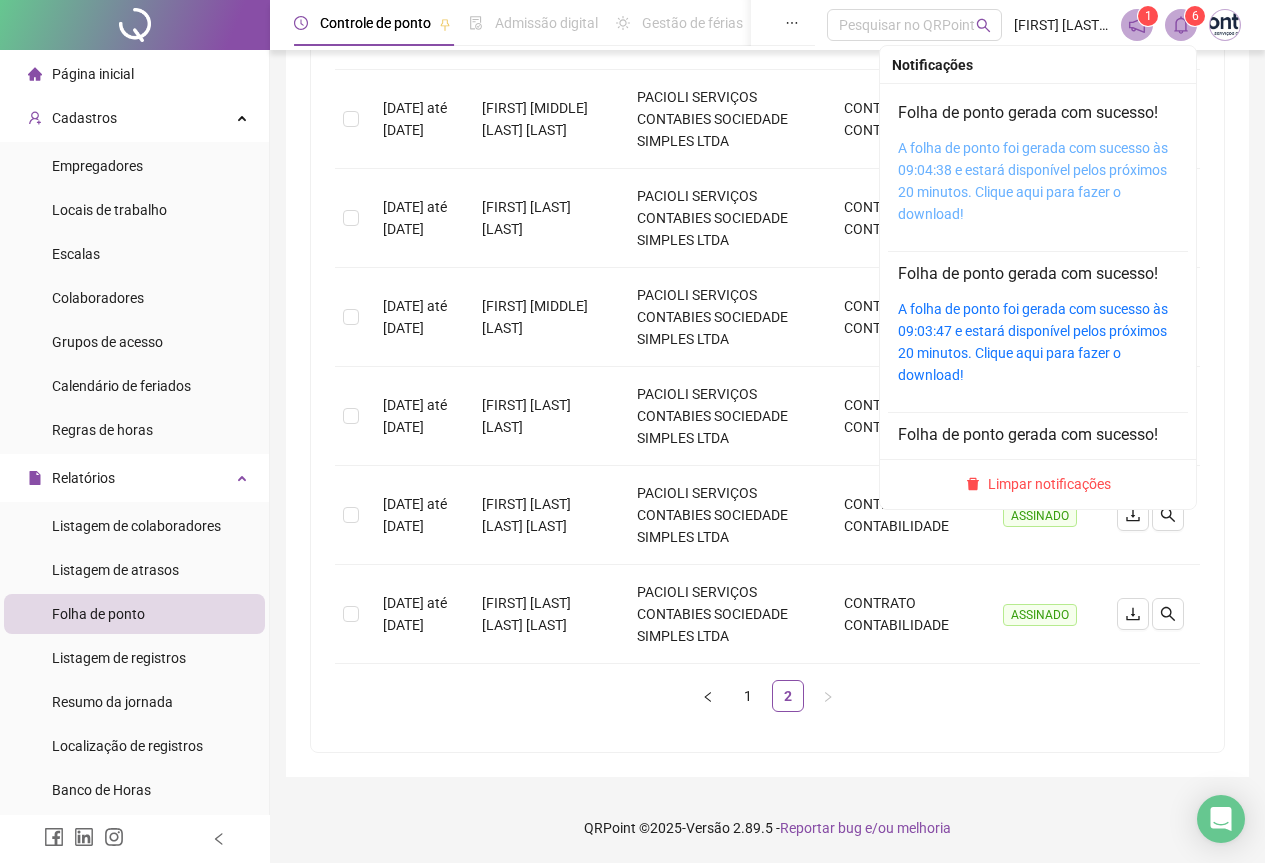 click on "A folha de ponto foi gerada com sucesso às 09:04:38 e estará disponível pelos próximos 20 minutos.
Clique aqui para fazer o download!" at bounding box center (1033, 181) 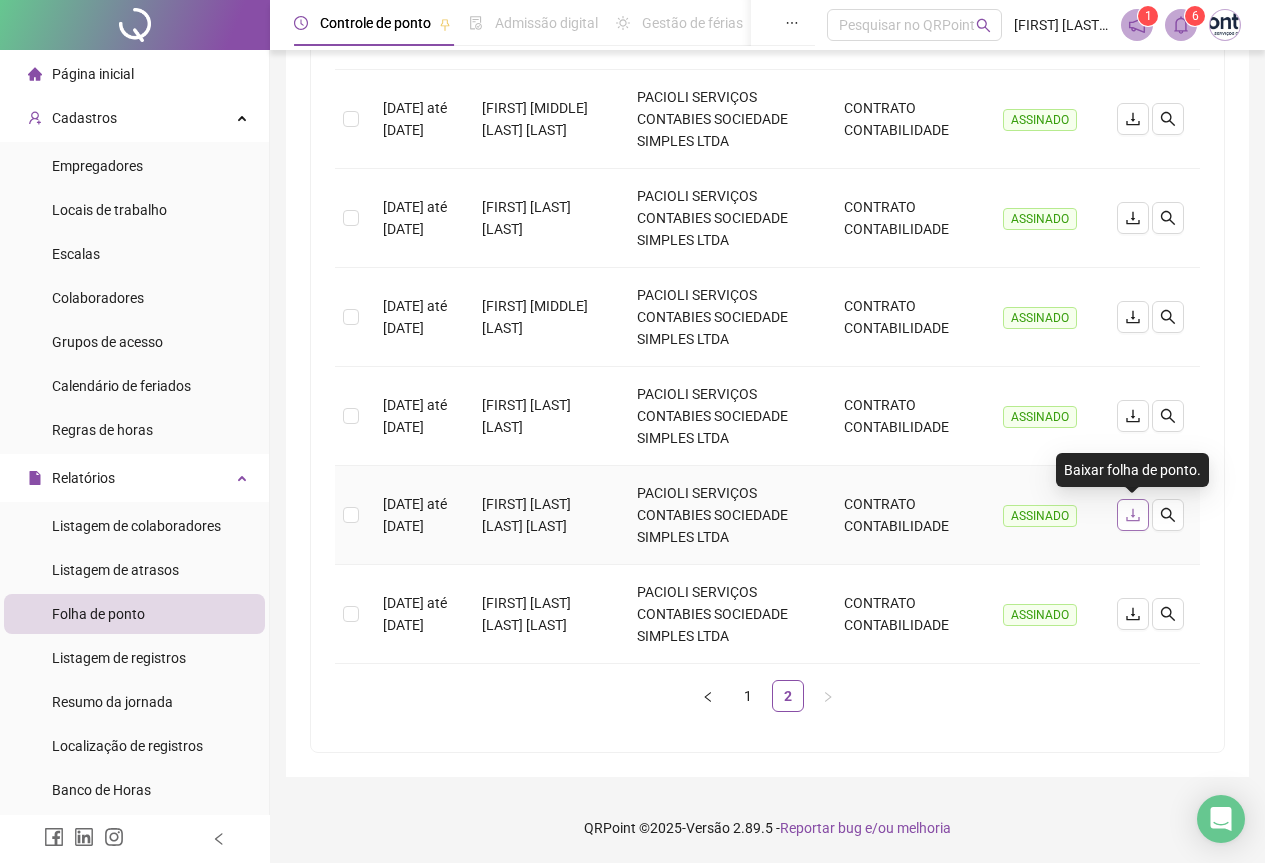 click at bounding box center [1133, 515] 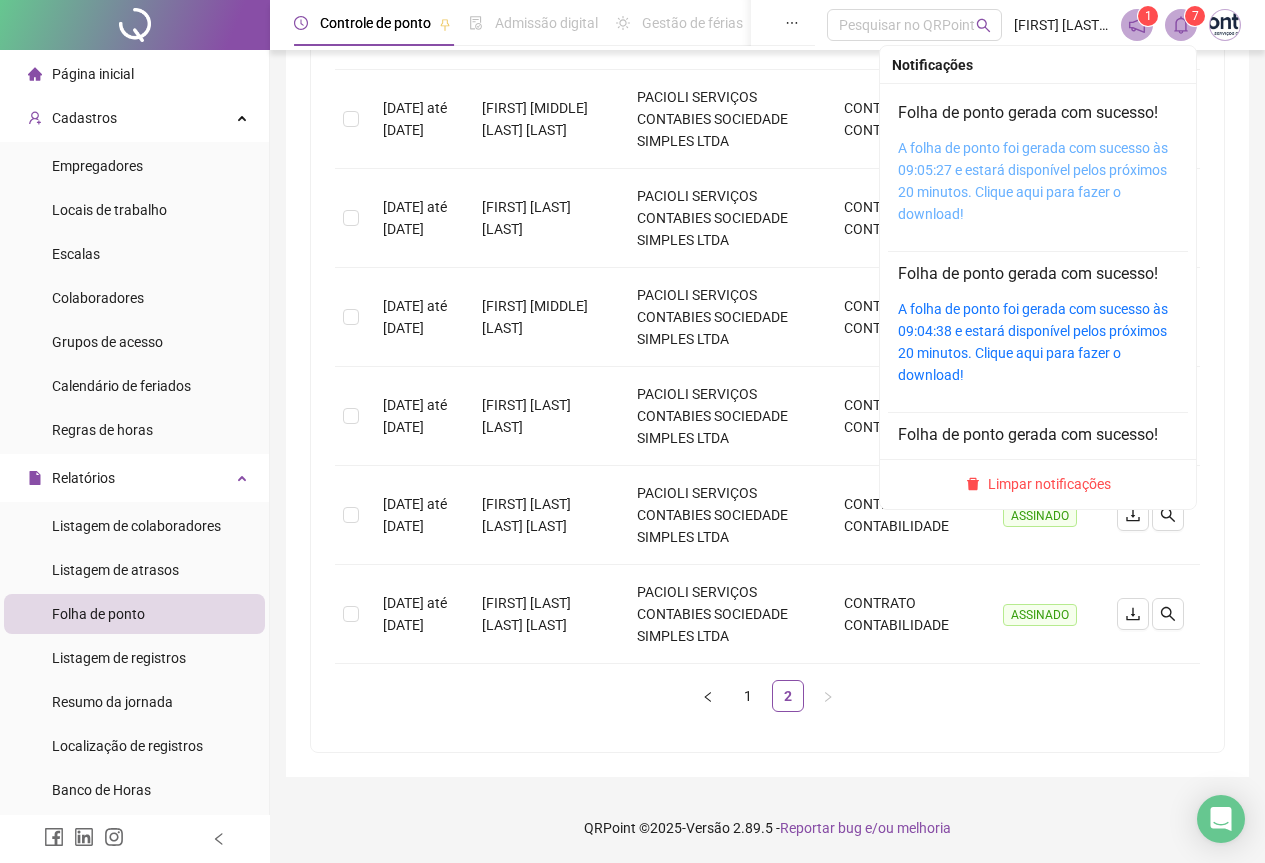 click on "A folha de ponto foi gerada com sucesso às 09:05:27 e estará disponível pelos próximos 20 minutos.
Clique aqui para fazer o download!" at bounding box center [1033, 181] 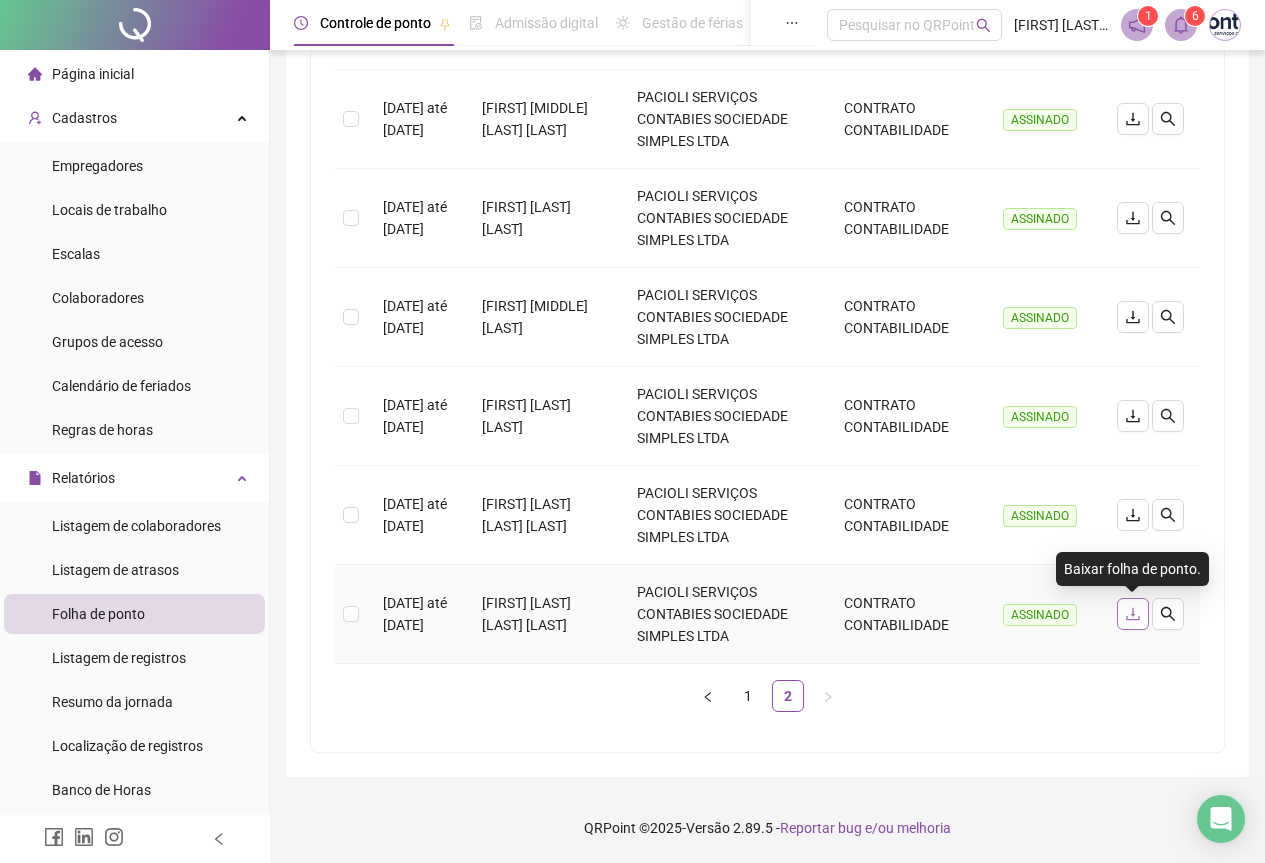 click at bounding box center [1133, 614] 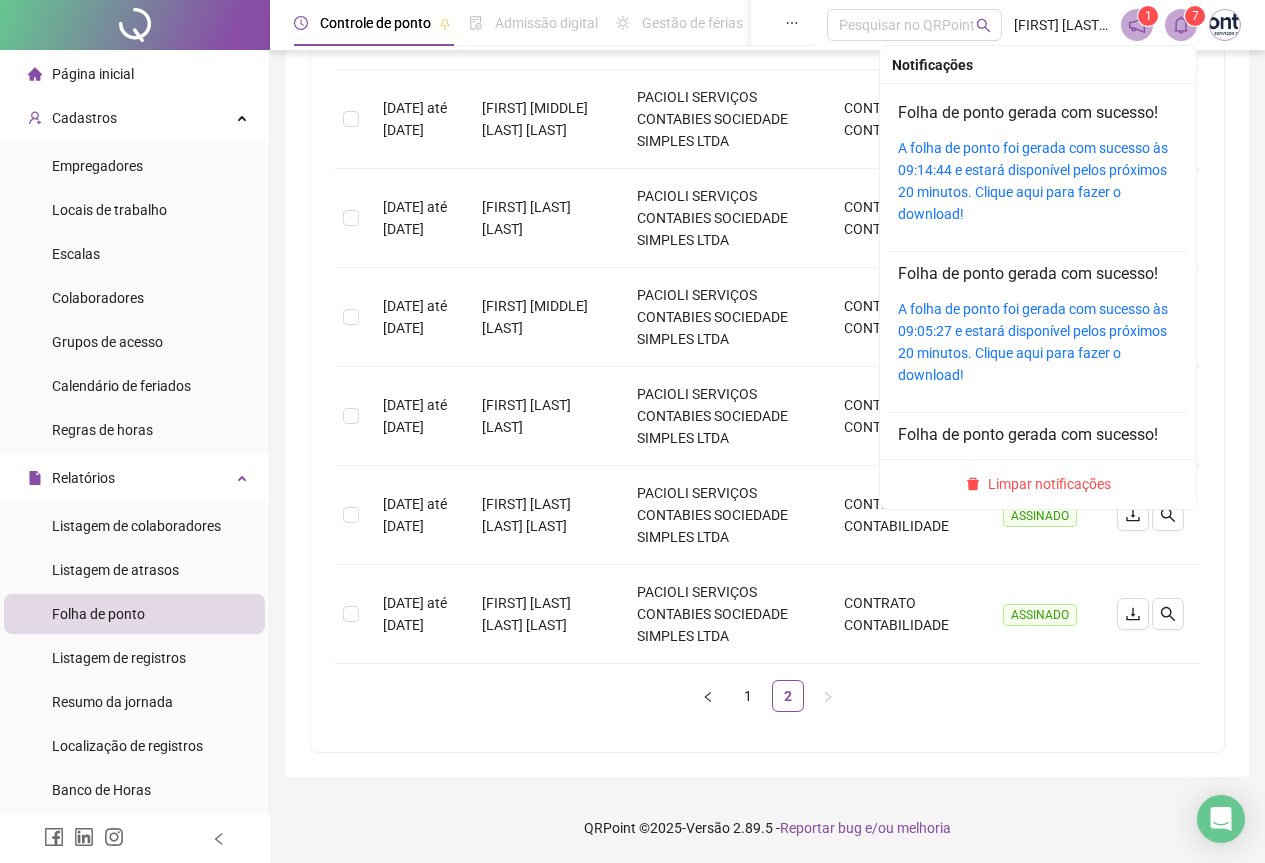 click at bounding box center (1181, 25) 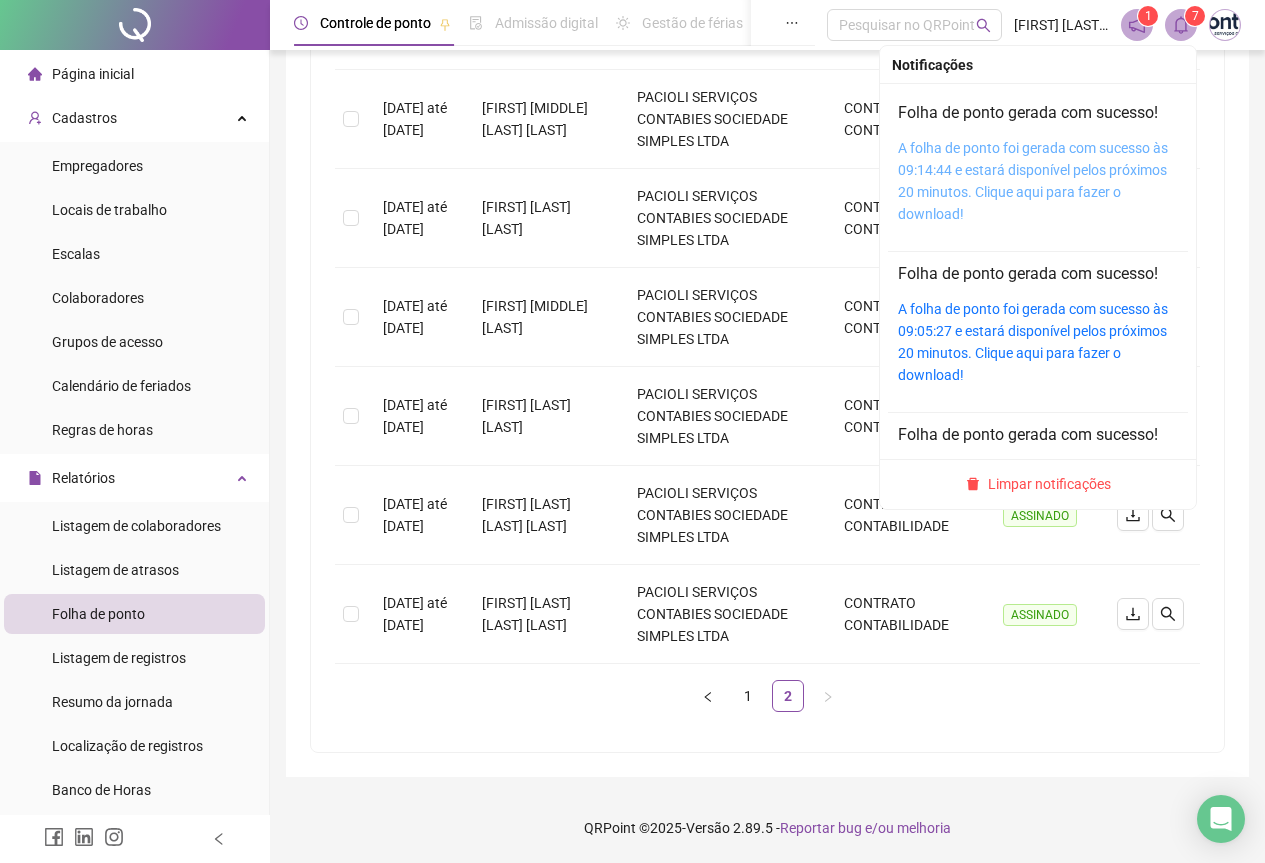 click on "A folha de ponto foi gerada com sucesso às 09:14:44 e estará disponível pelos próximos 20 minutos.
Clique aqui para fazer o download!" at bounding box center (1033, 181) 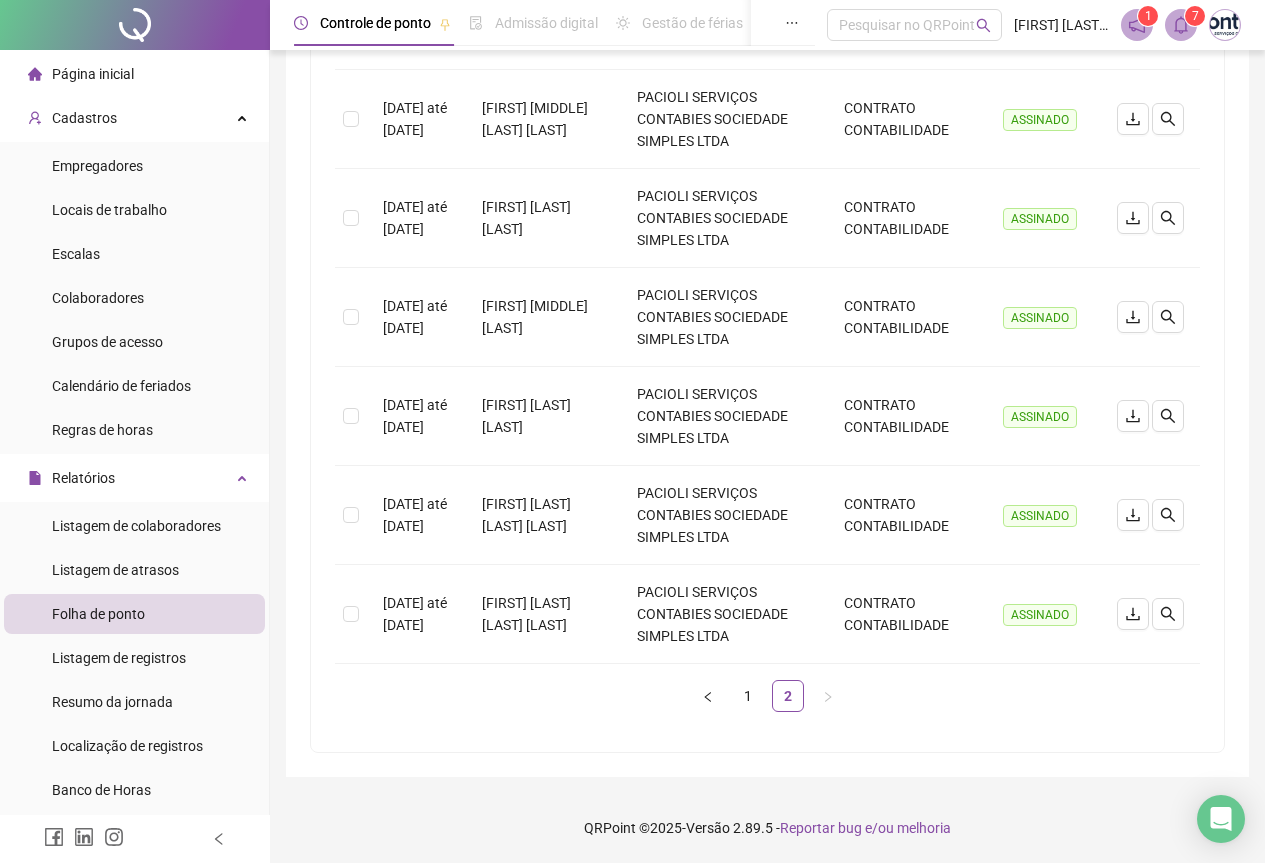 click 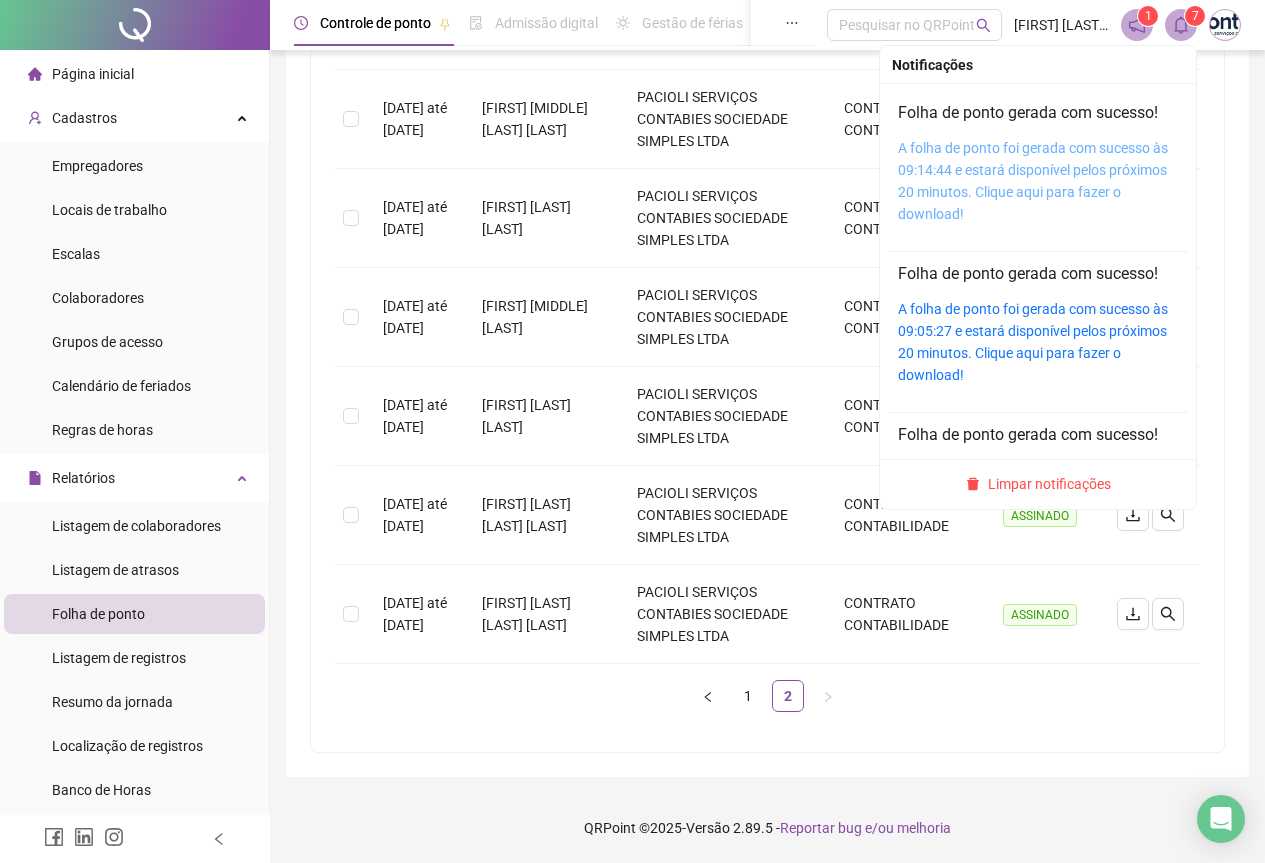 click on "A folha de ponto foi gerada com sucesso às 09:14:44 e estará disponível pelos próximos 20 minutos.
Clique aqui para fazer o download!" at bounding box center [1033, 181] 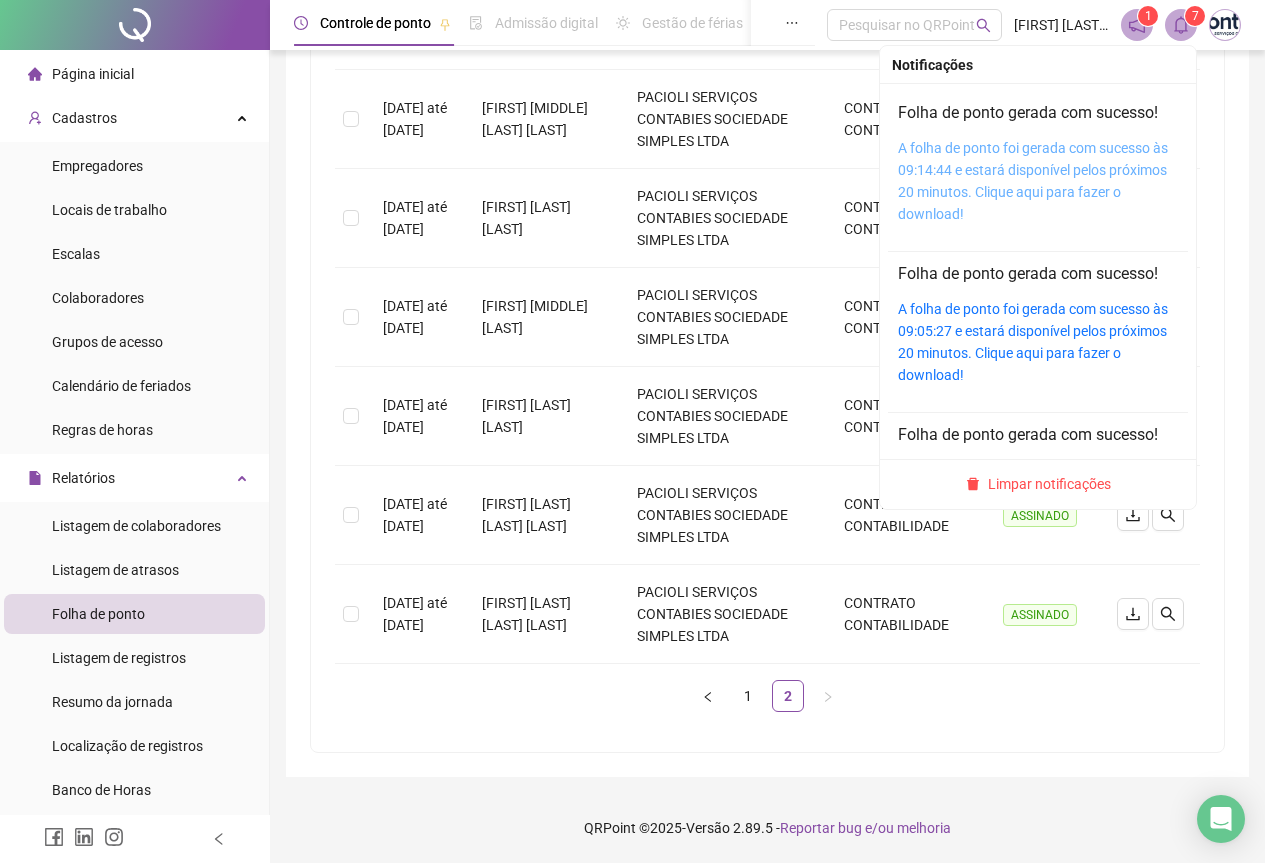click on "A folha de ponto foi gerada com sucesso às 09:14:44 e estará disponível pelos próximos 20 minutos.
Clique aqui para fazer o download!" at bounding box center (1033, 181) 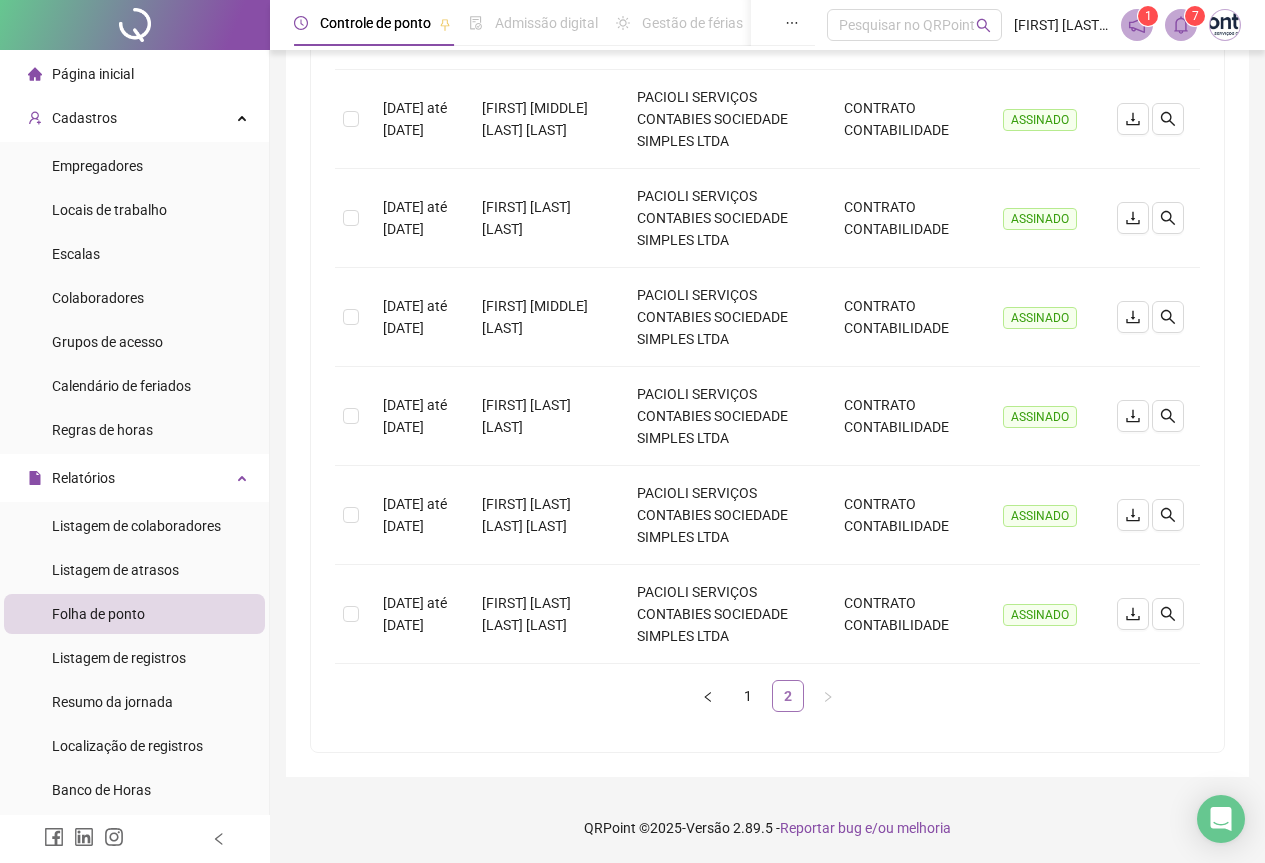 click on "2" at bounding box center (788, 696) 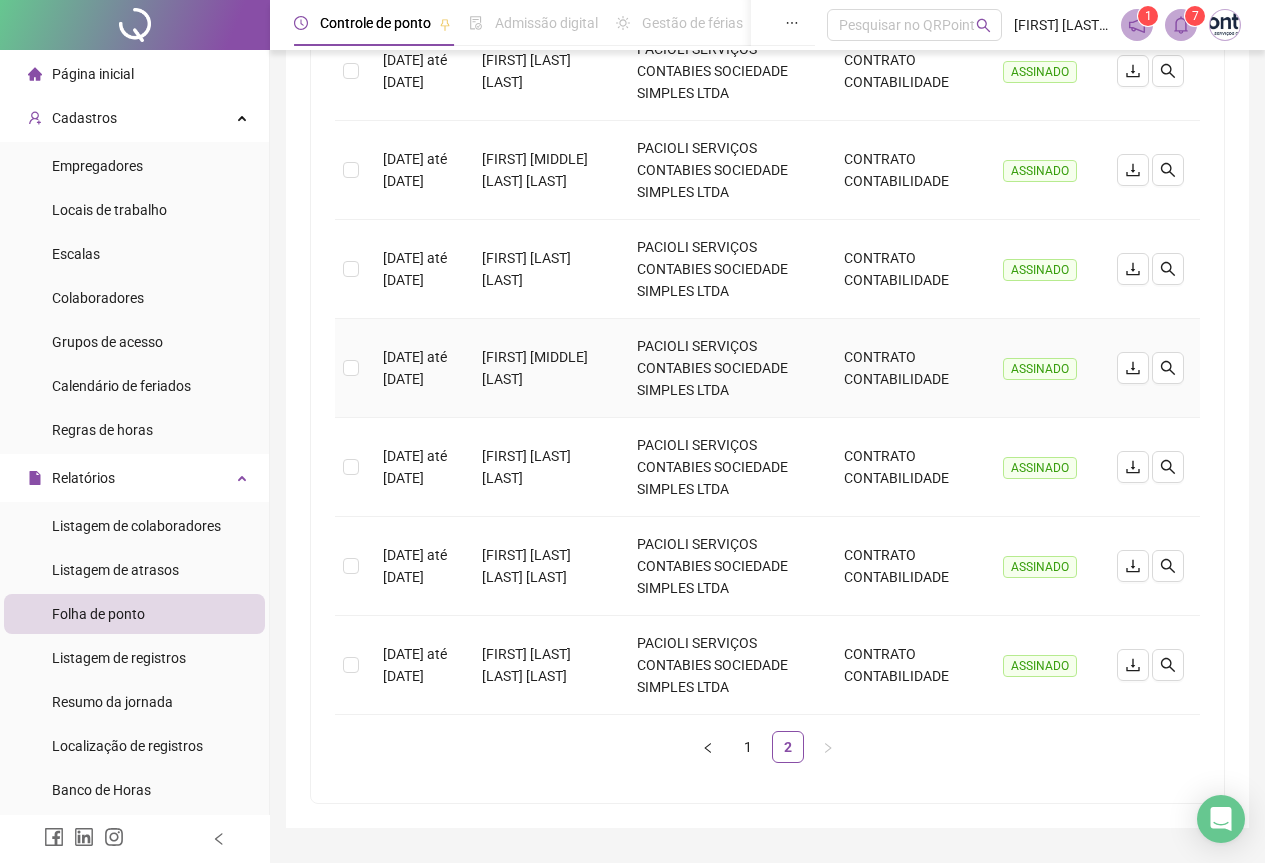 scroll, scrollTop: 561, scrollLeft: 0, axis: vertical 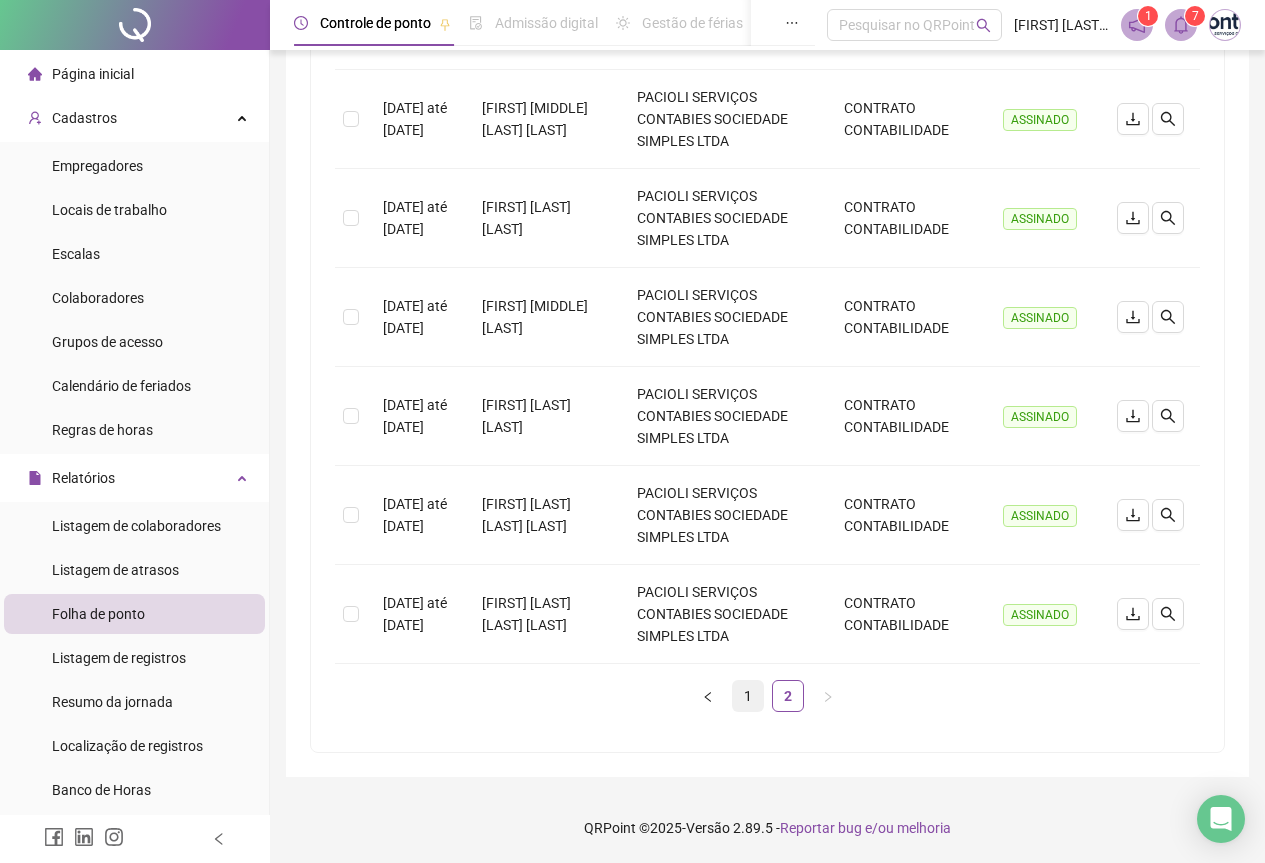 click on "1" at bounding box center [748, 696] 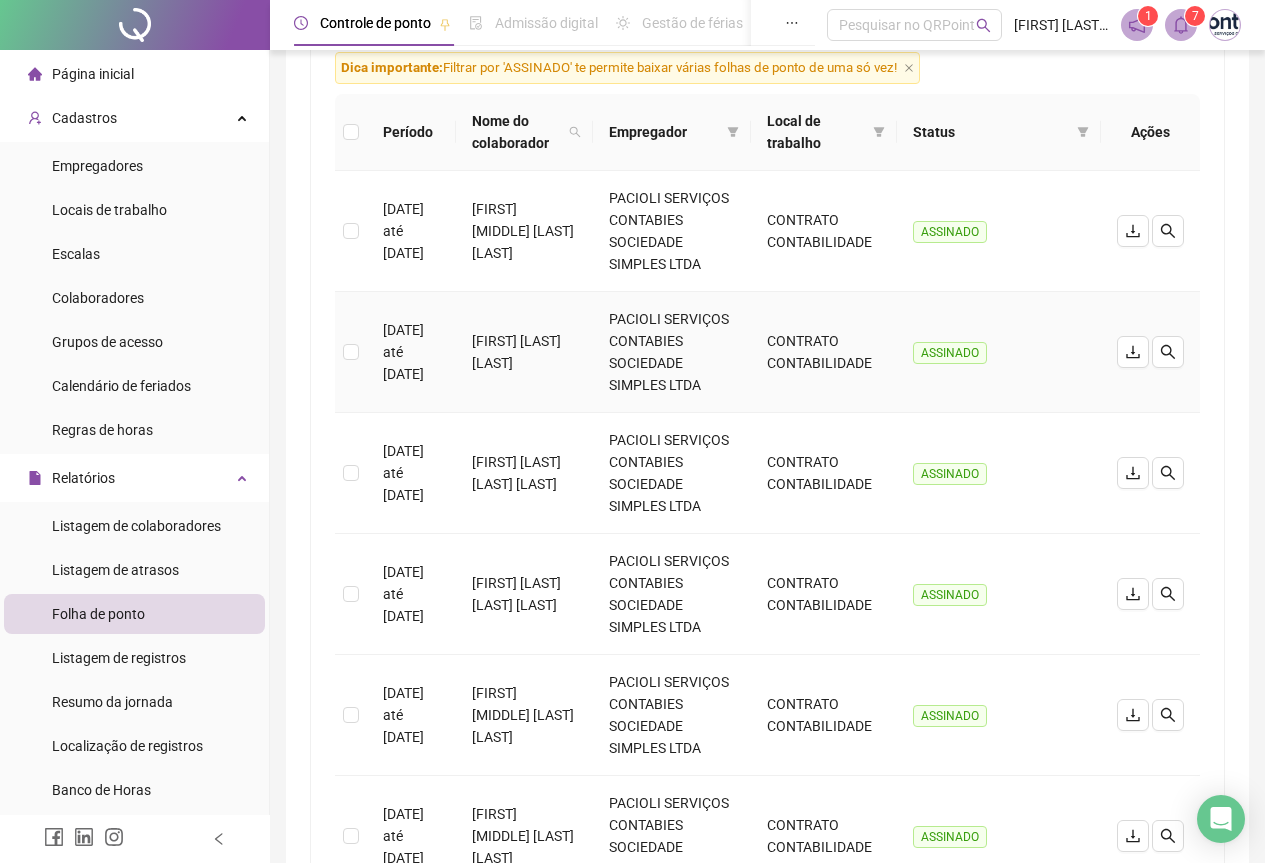scroll, scrollTop: 261, scrollLeft: 0, axis: vertical 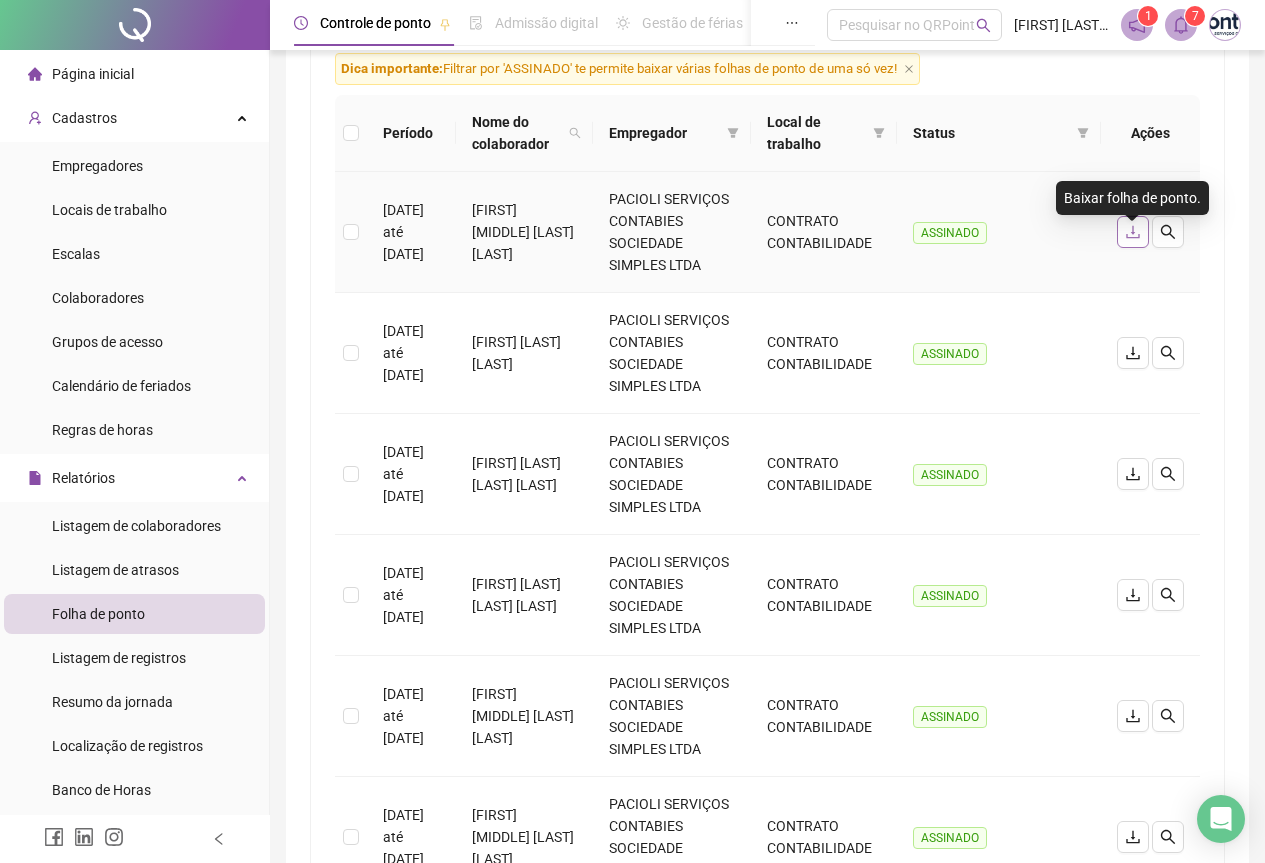 click 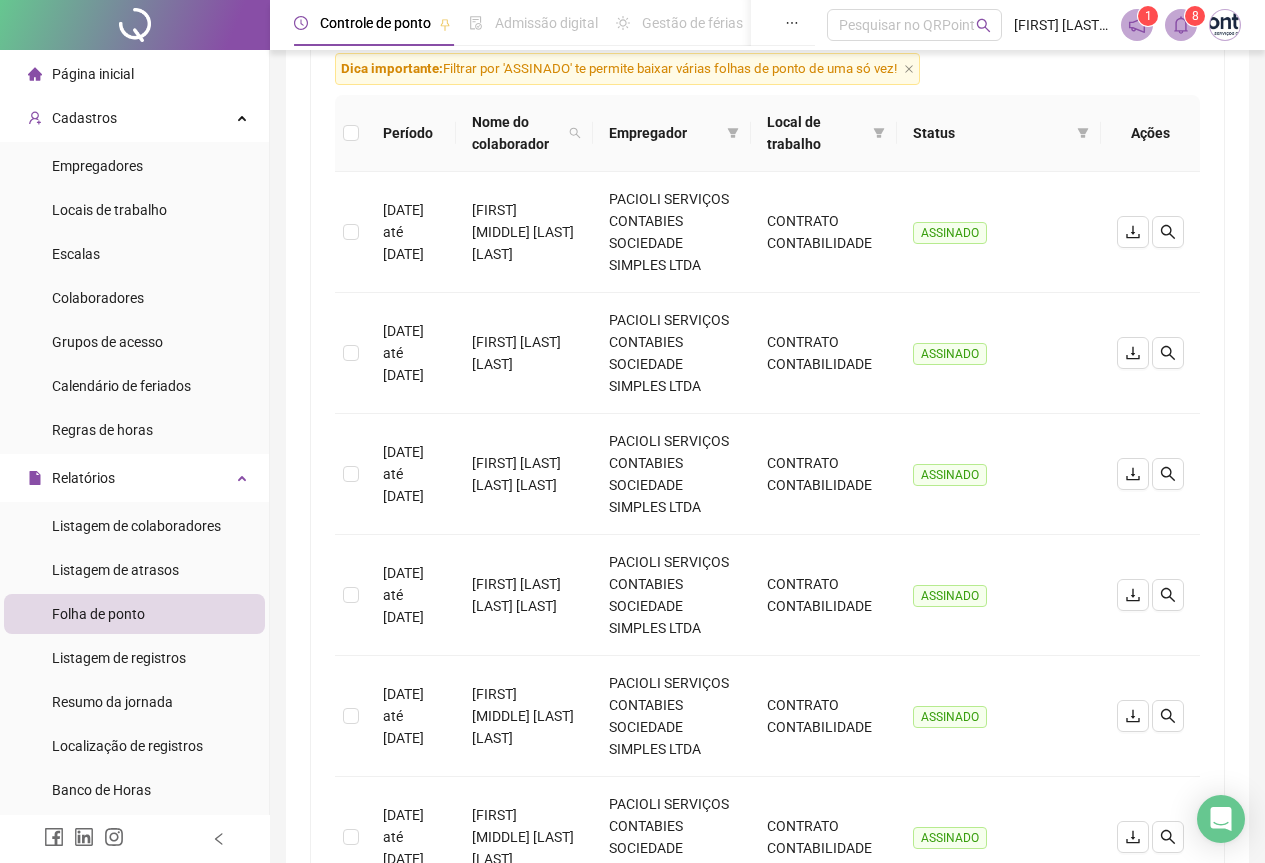 click 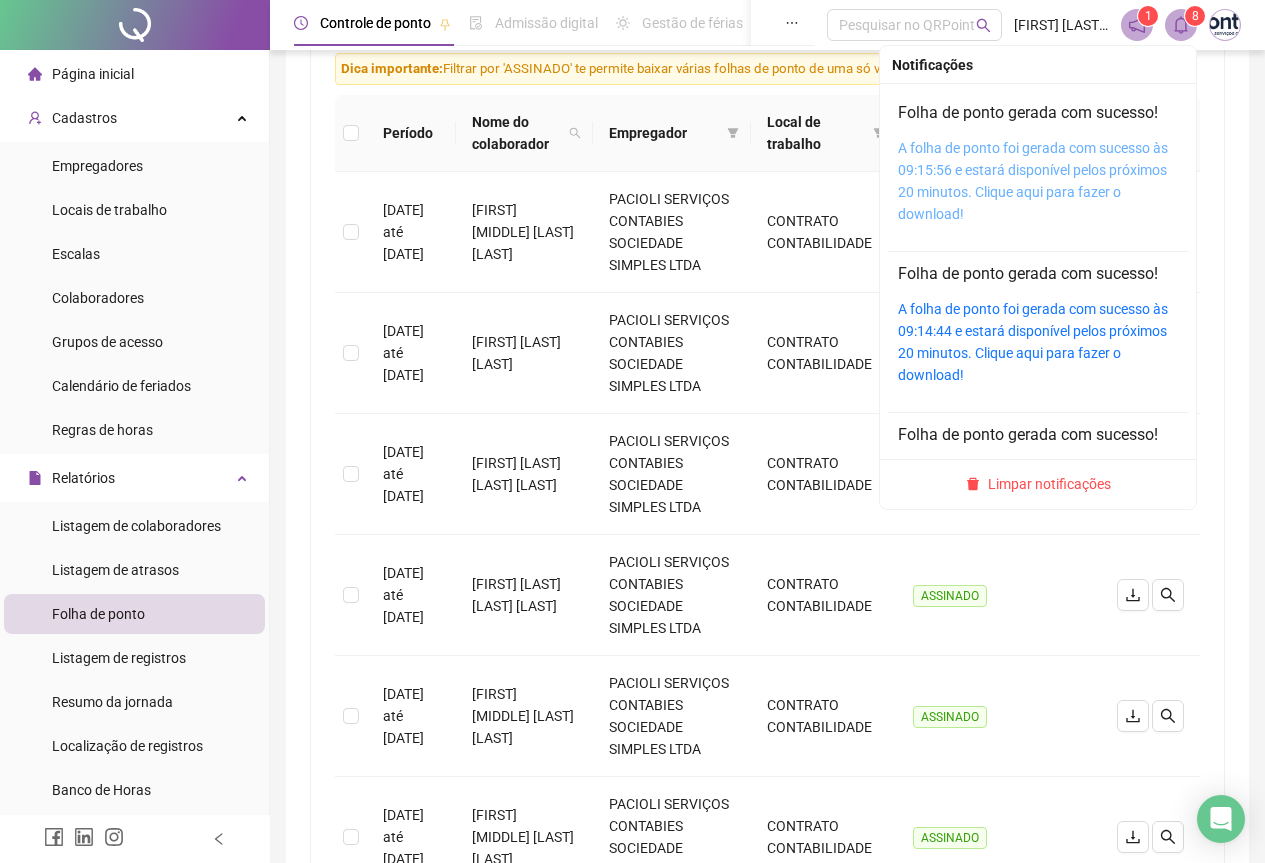 click on "A folha de ponto foi gerada com sucesso às 09:15:56 e estará disponível pelos próximos 20 minutos.
Clique aqui para fazer o download!" at bounding box center [1033, 181] 